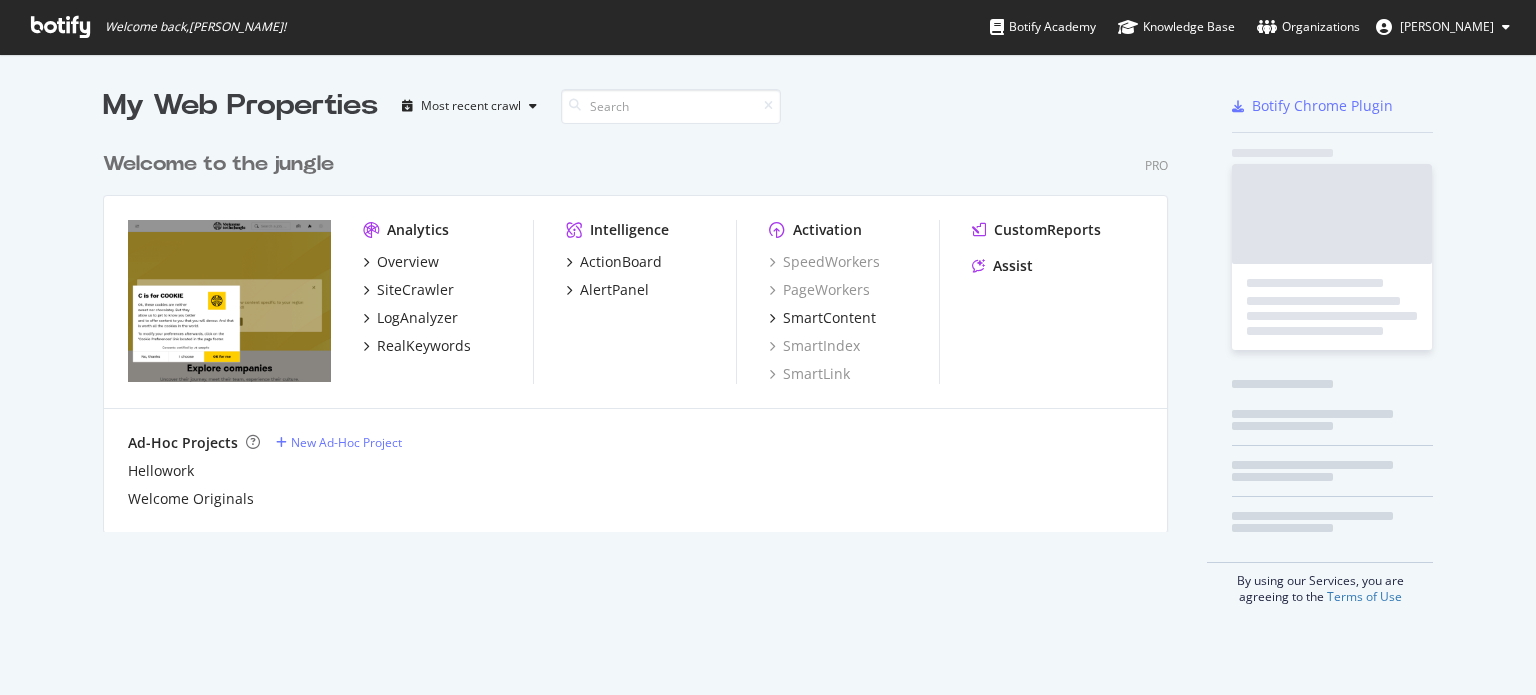 scroll, scrollTop: 0, scrollLeft: 0, axis: both 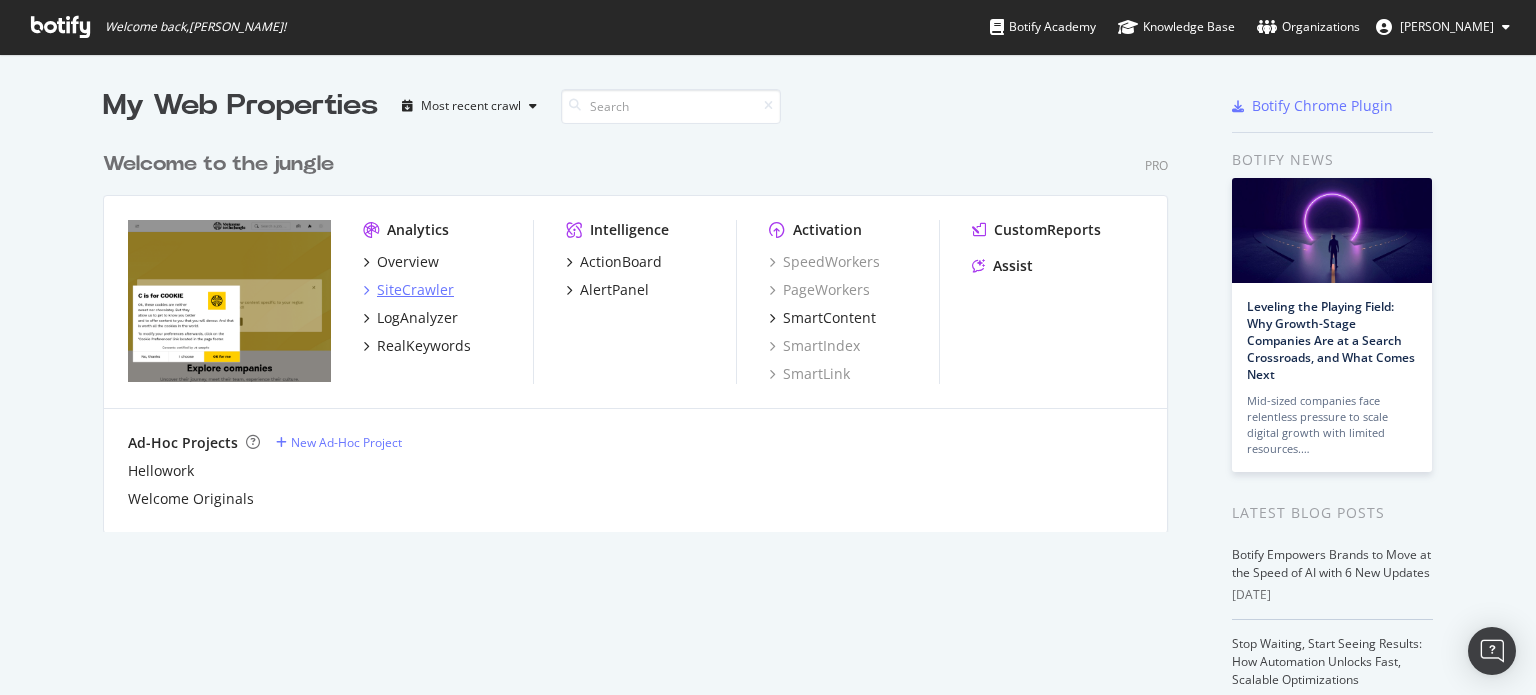 click on "SiteCrawler" at bounding box center [415, 290] 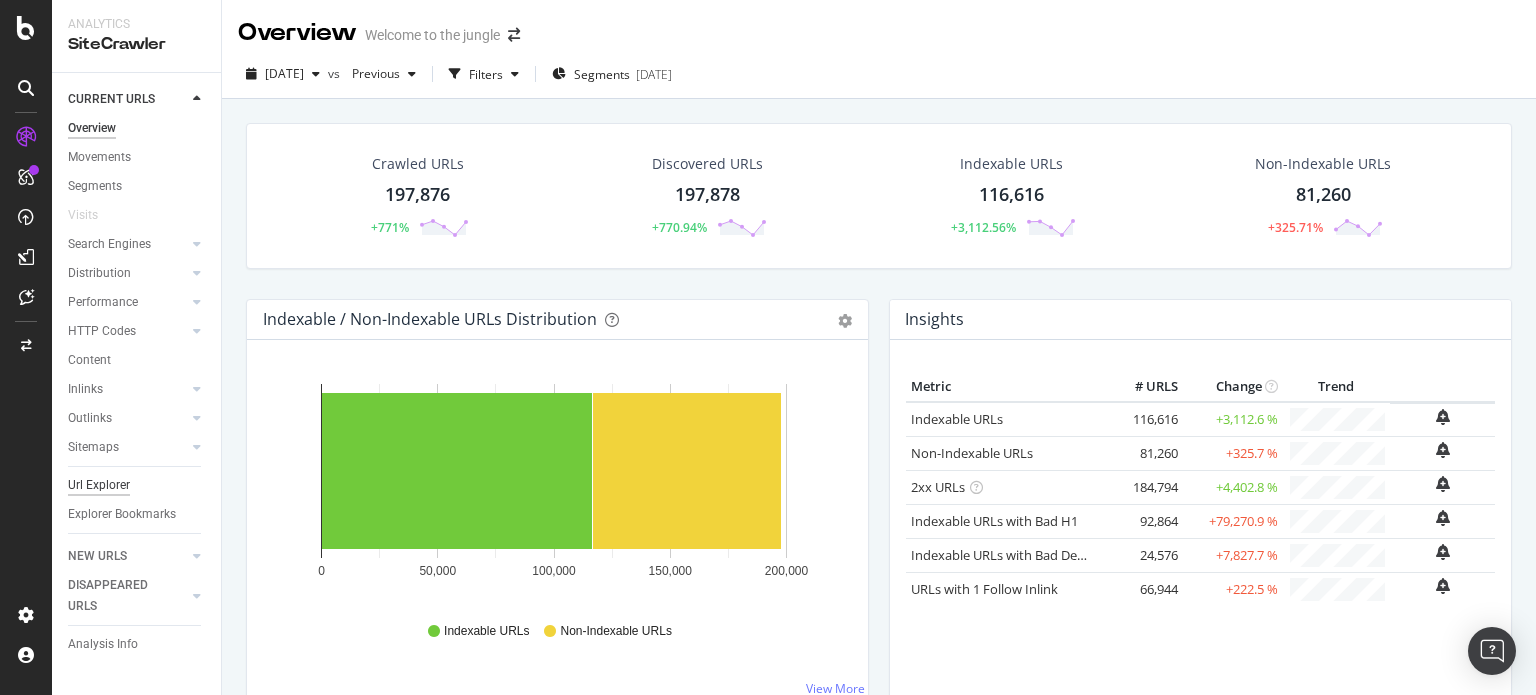 click on "Url Explorer" at bounding box center [99, 485] 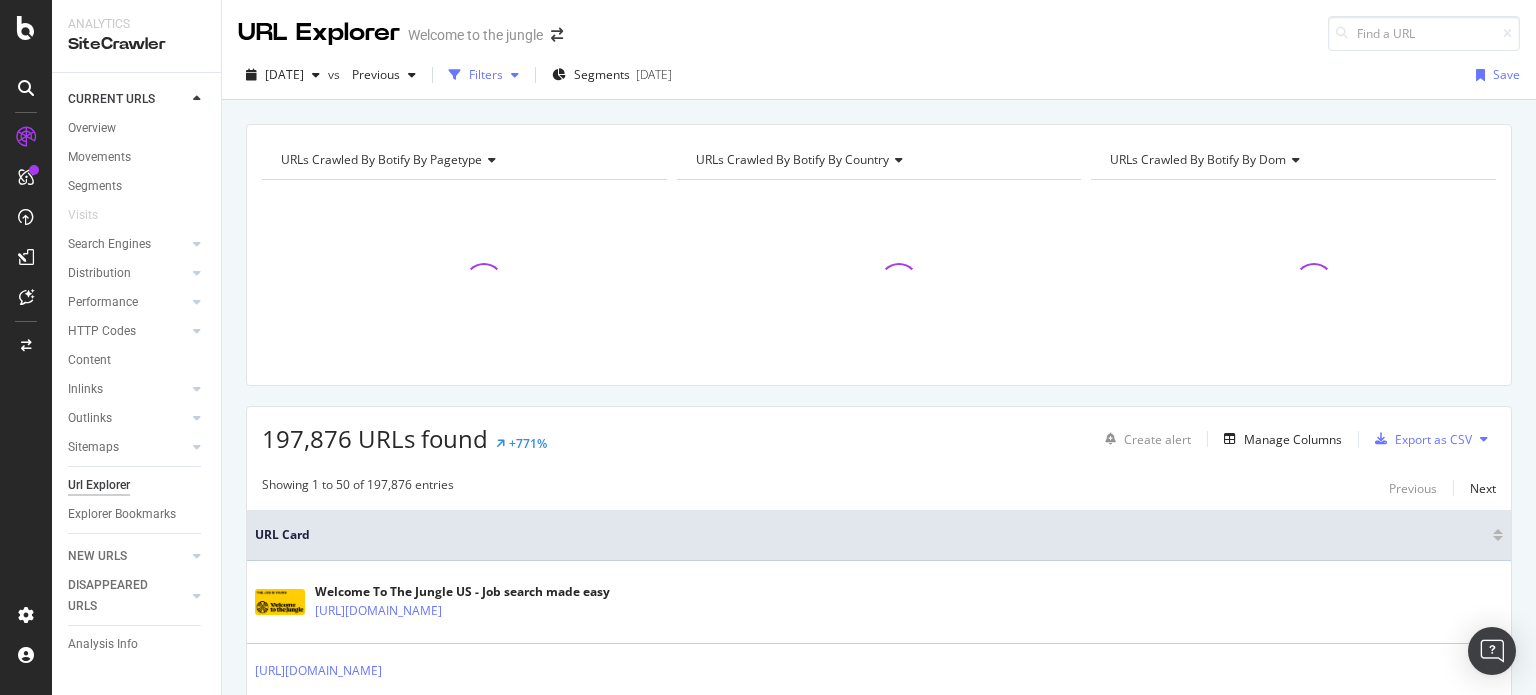 click at bounding box center [515, 75] 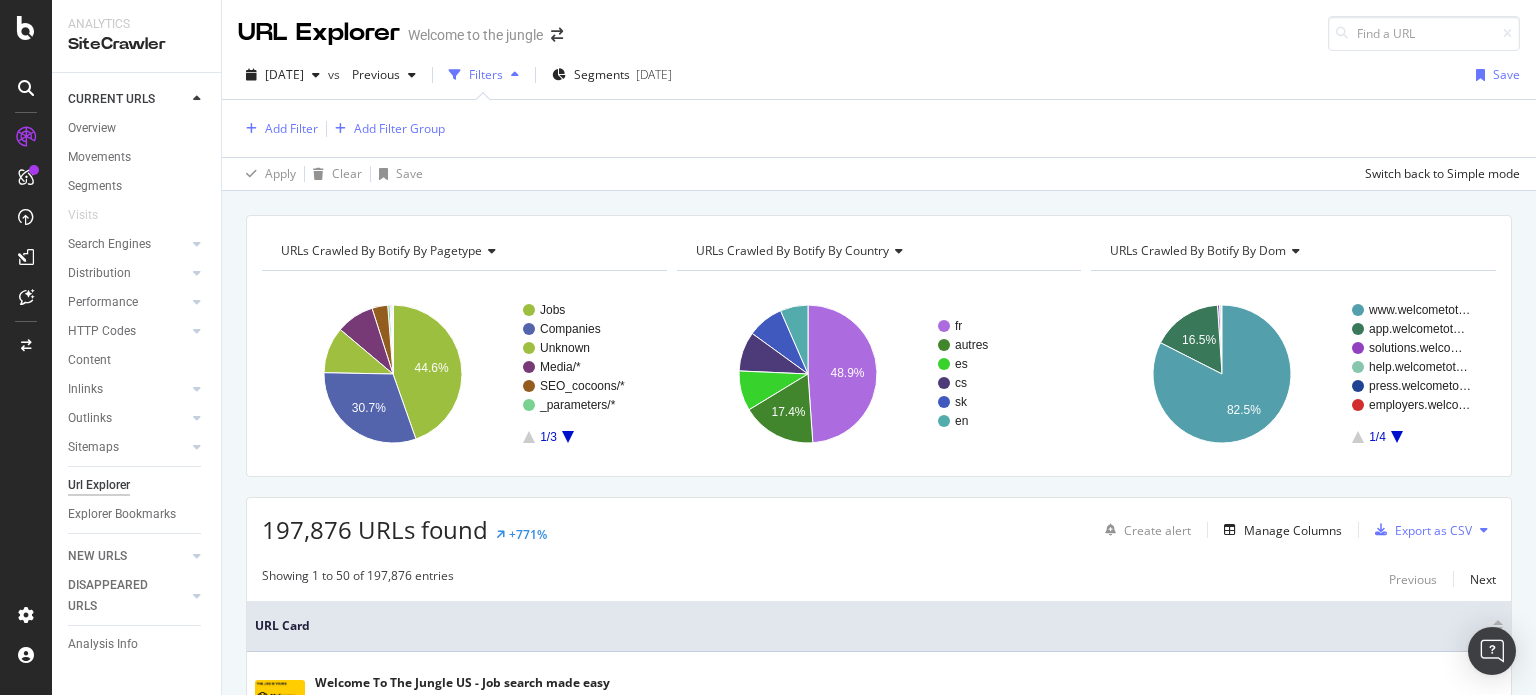 click 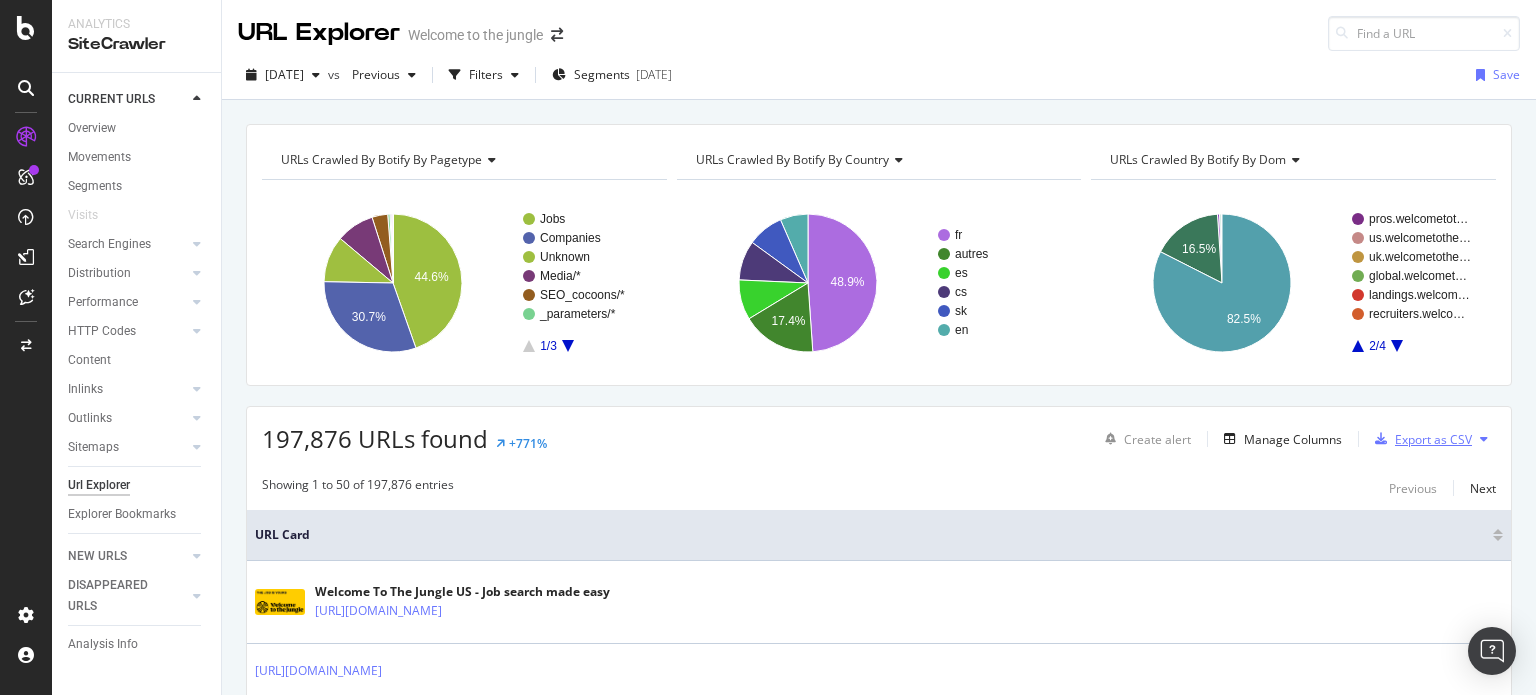 click on "Export as CSV" at bounding box center (1433, 439) 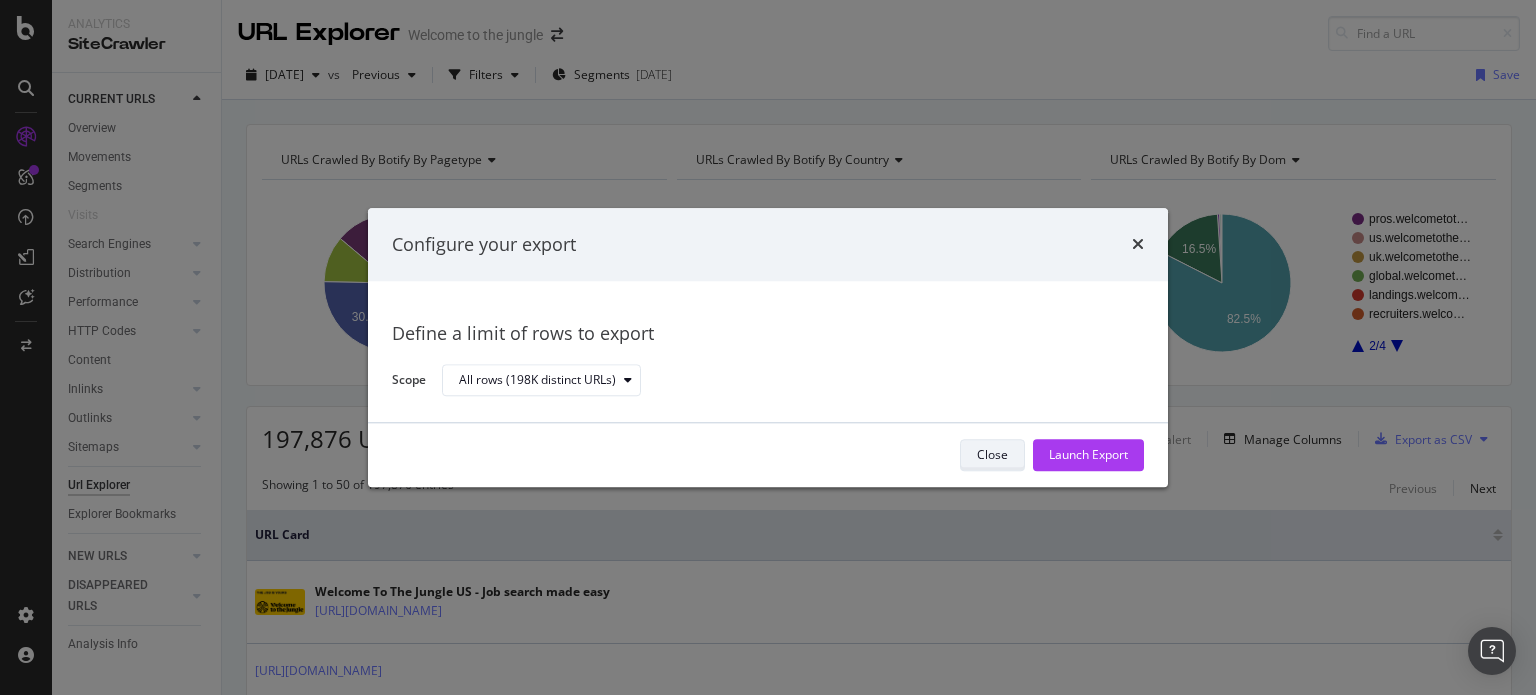click on "Close" at bounding box center [992, 455] 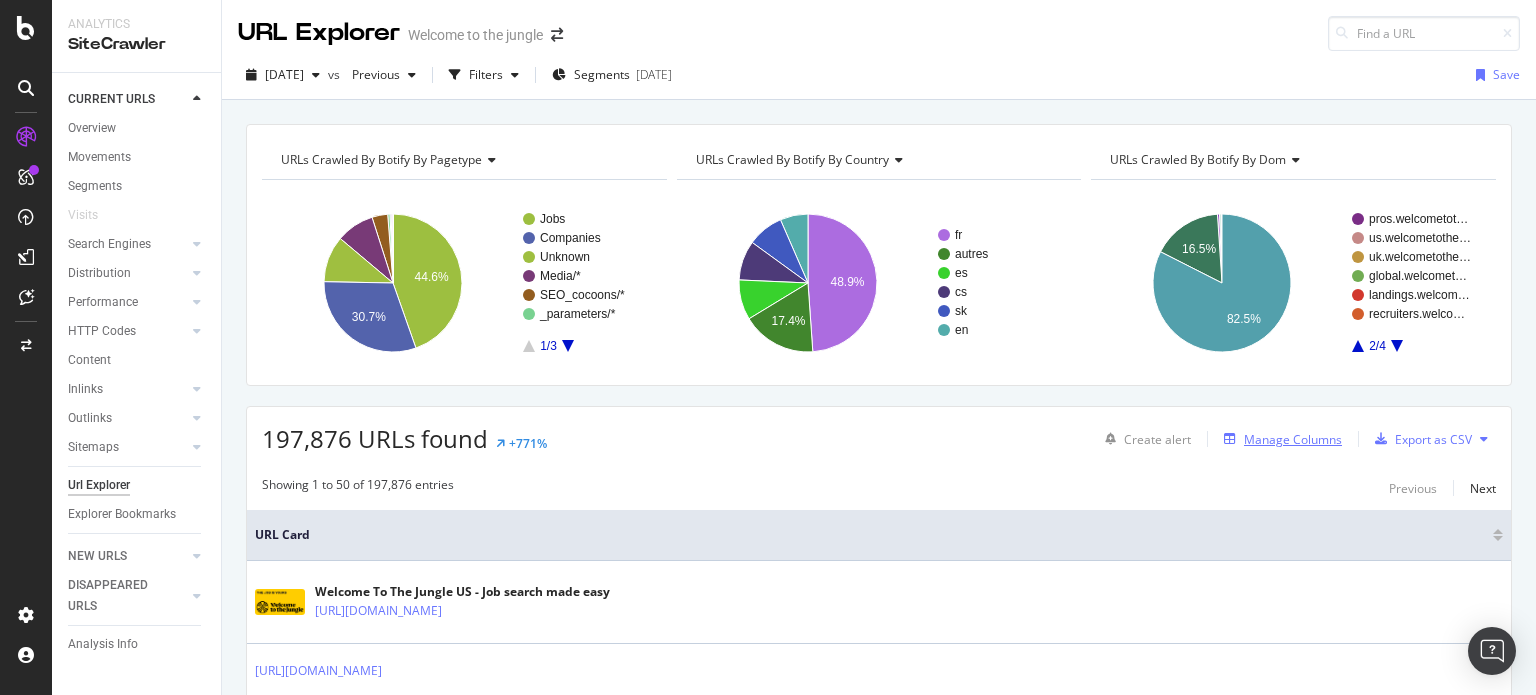 click on "Manage Columns" at bounding box center [1293, 439] 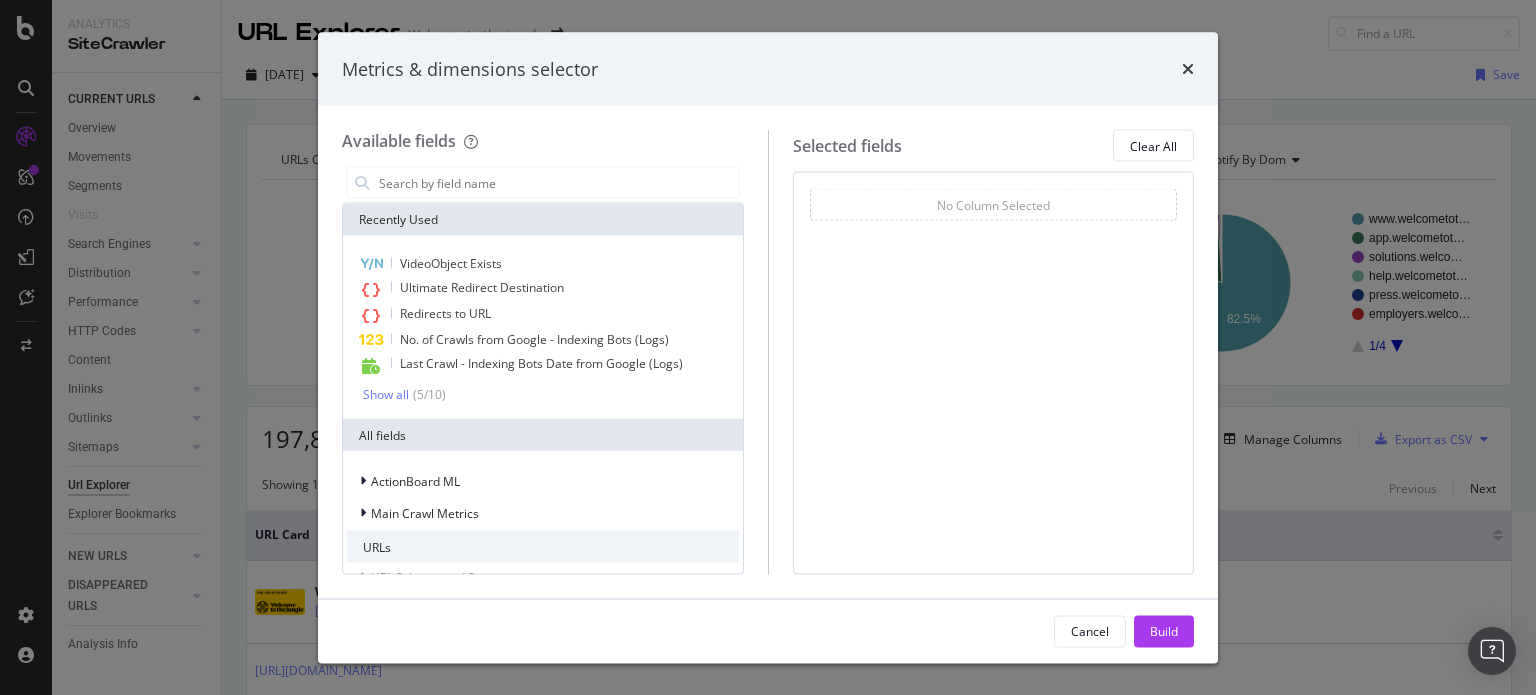 click on "Metrics & dimensions selector Available fields Recently Used VideoObject Exists Ultimate Redirect Destination Redirects to URL No. of Crawls from Google - Indexing Bots (Logs) Last Crawl - Indexing Bots Date from Google (Logs) Show all ( 5 / 10 ) All fields ActionBoard ML Main Crawl Metrics URLs URL Scheme and Segmentation Rankings Google Search Console Keywords (Aggregated Metrics By URL) Google Search Console Keywords (Aggregated Metrics By URL and Country) Web Vitals - Field Data Crawlability Main Crawl Fields Crawls and Visits (Logs) JavaScript Crawl Linking Rel Anchors Sitemap import Content Content Quality HTML Tags Structured Data Technical Duplicates HTML Extract Intelligence ActionBoard Selected fields Clear All No Column Selected You can use this field as a
To pick up a draggable item, press the space bar.
While dragging, use the arrow keys to move the item.
Press space again to drop the item in its new position, or press escape to cancel.
Cancel Build" at bounding box center (768, 347) 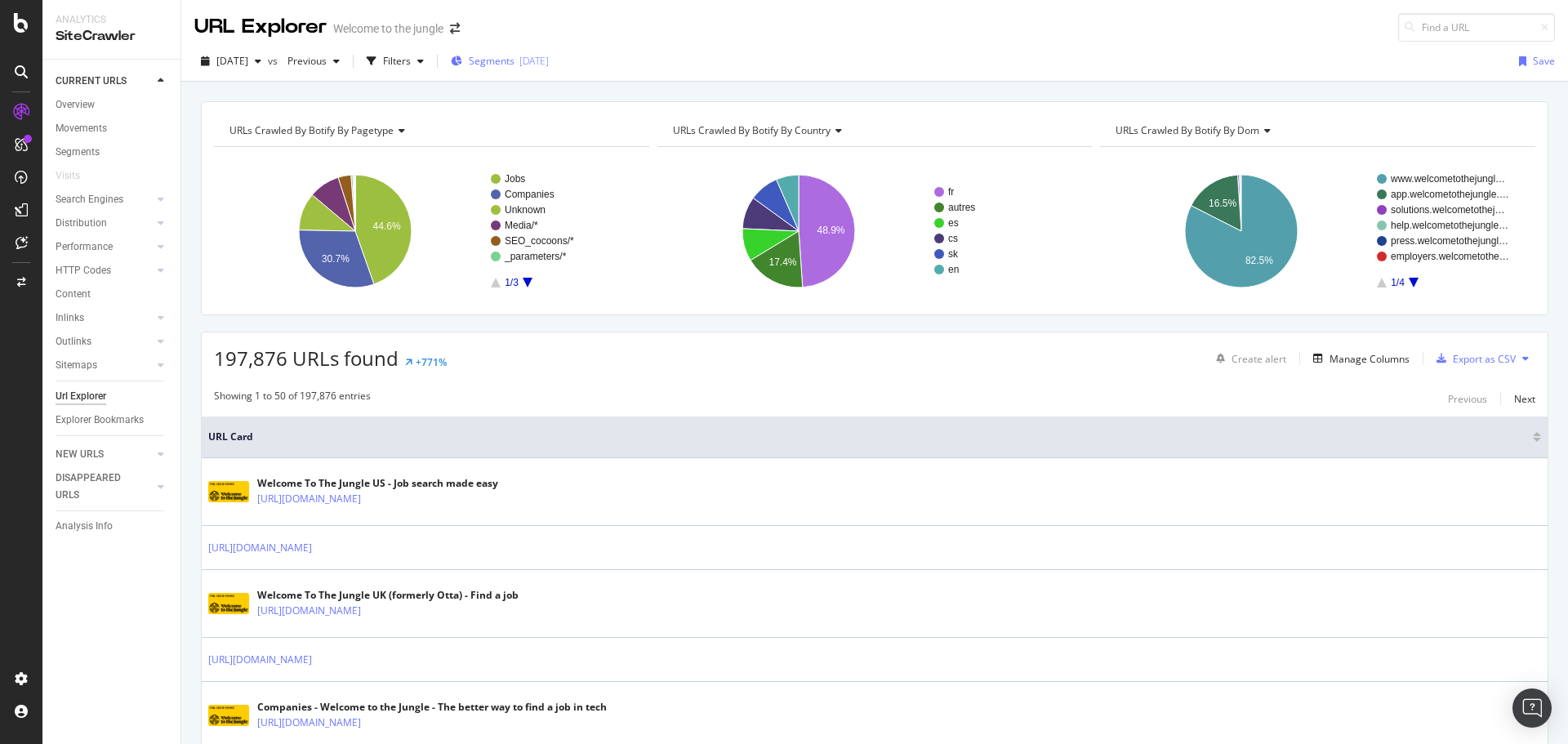 click on "Segments" at bounding box center (492, 60) 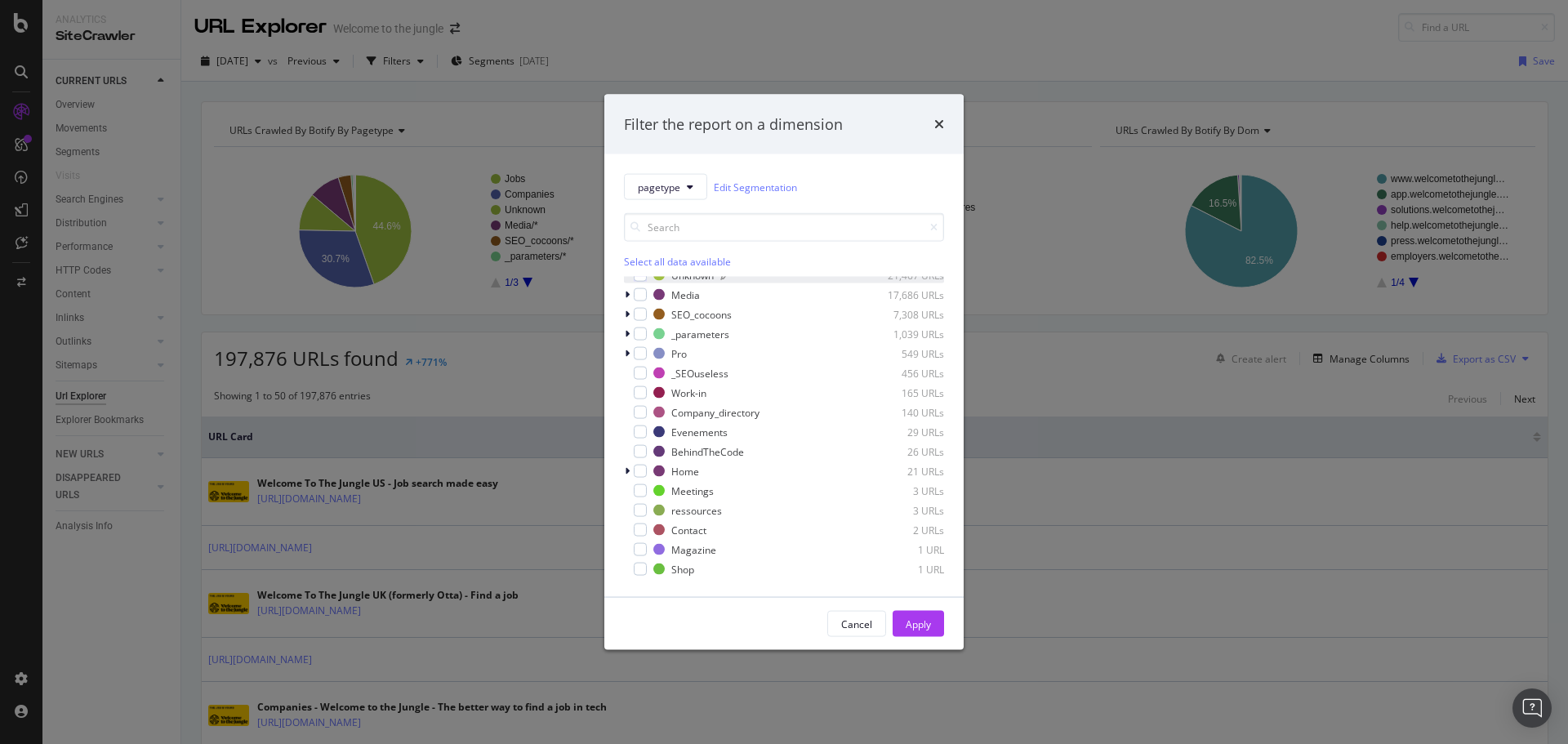 scroll, scrollTop: 0, scrollLeft: 0, axis: both 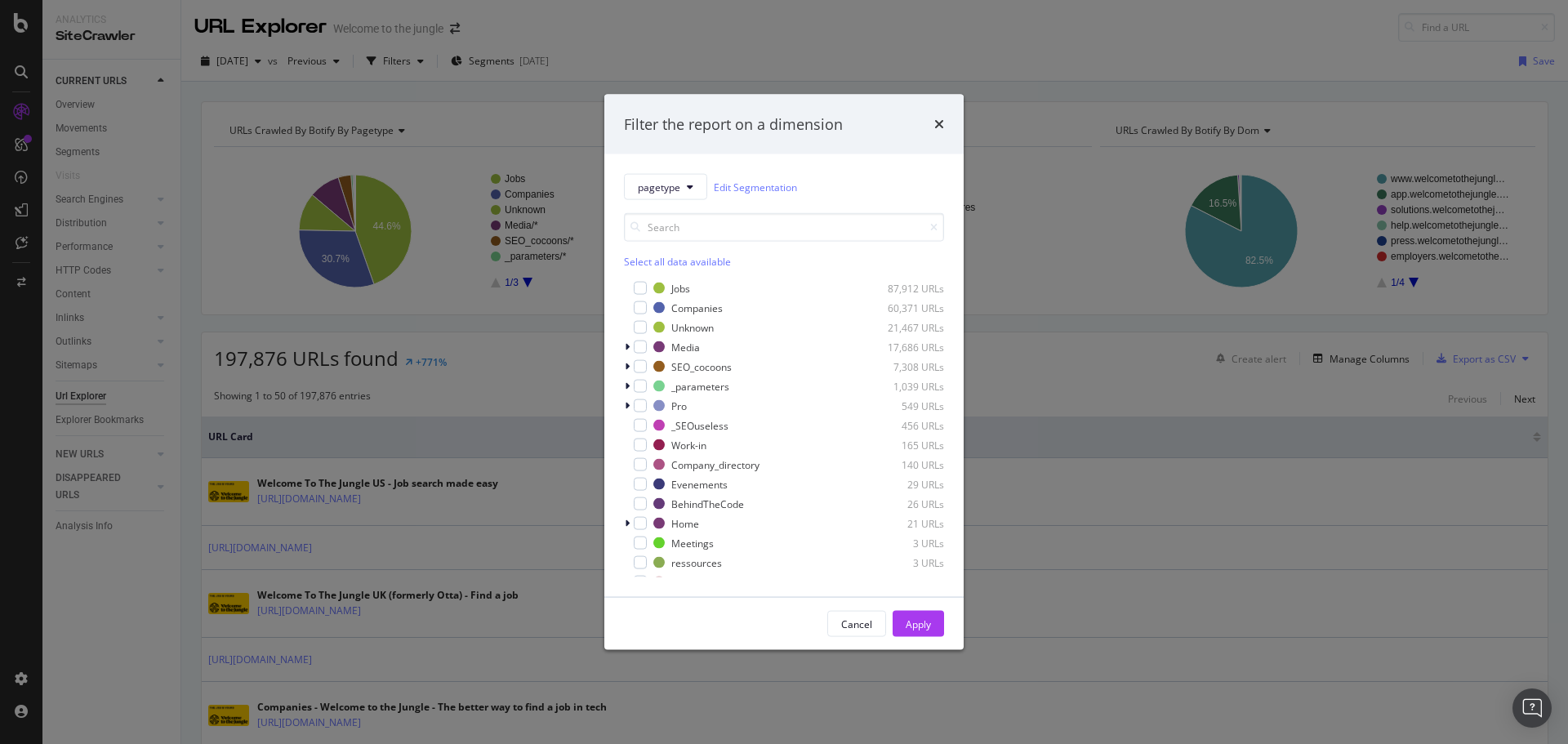 click on "Filter the report on a dimension pagetype Edit Segmentation Select all data available Jobs 87,912   URLs Companies 60,371   URLs Unknown 21,467   URLs Media 17,686   URLs SEO_cocoons 7,308   URLs _parameters 1,039   URLs Pro 549   URLs _SEOuseless 456   URLs Work-in 165   URLs Company_directory 140   URLs Evenements 29   URLs BehindTheCode 26   URLs Home 21   URLs Meetings 3   URLs ressources 3   URLs Contact 2   URLs Magazine 1   URL Shop 1   URL Cancel Apply" at bounding box center [784, 372] 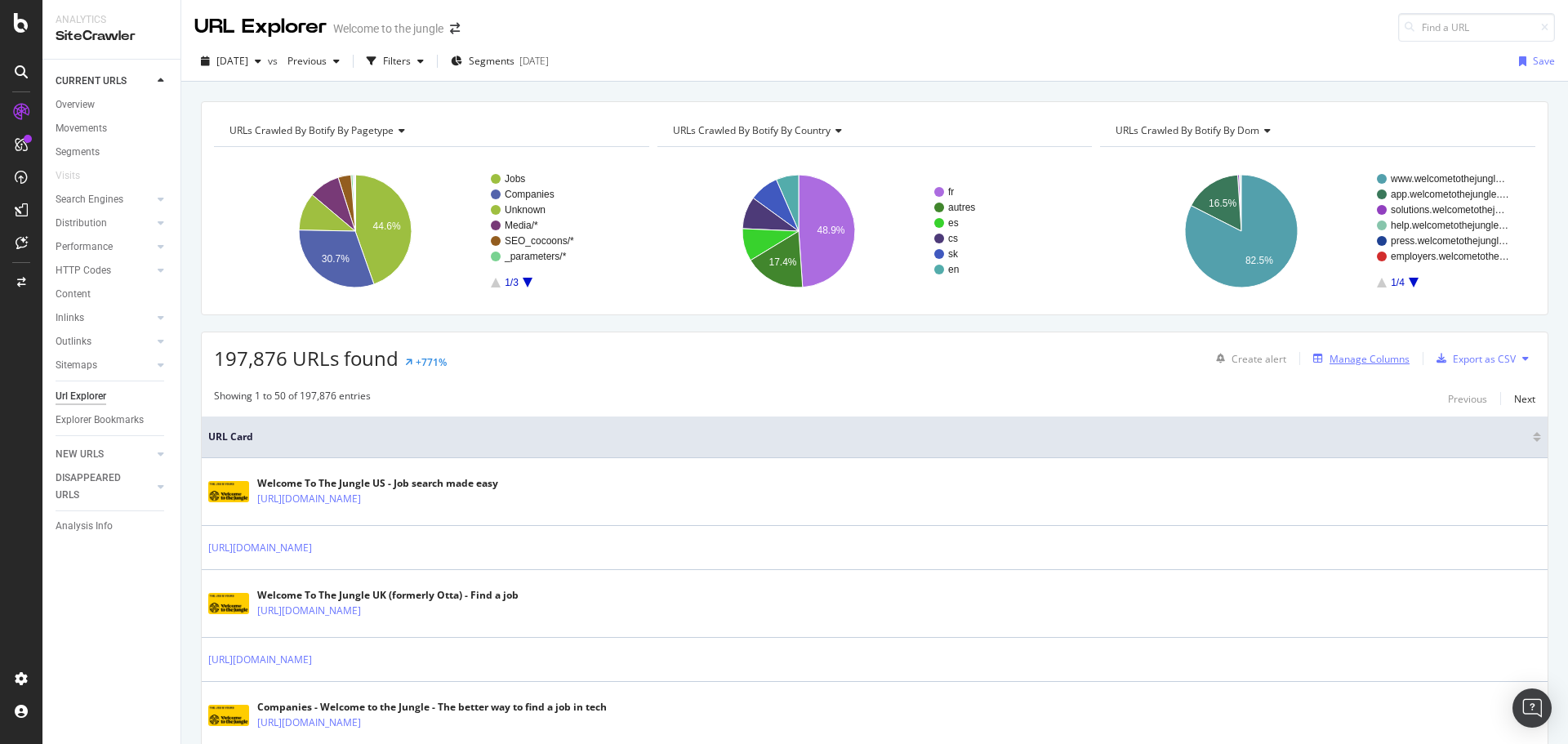 click on "Manage Columns" at bounding box center [1370, 359] 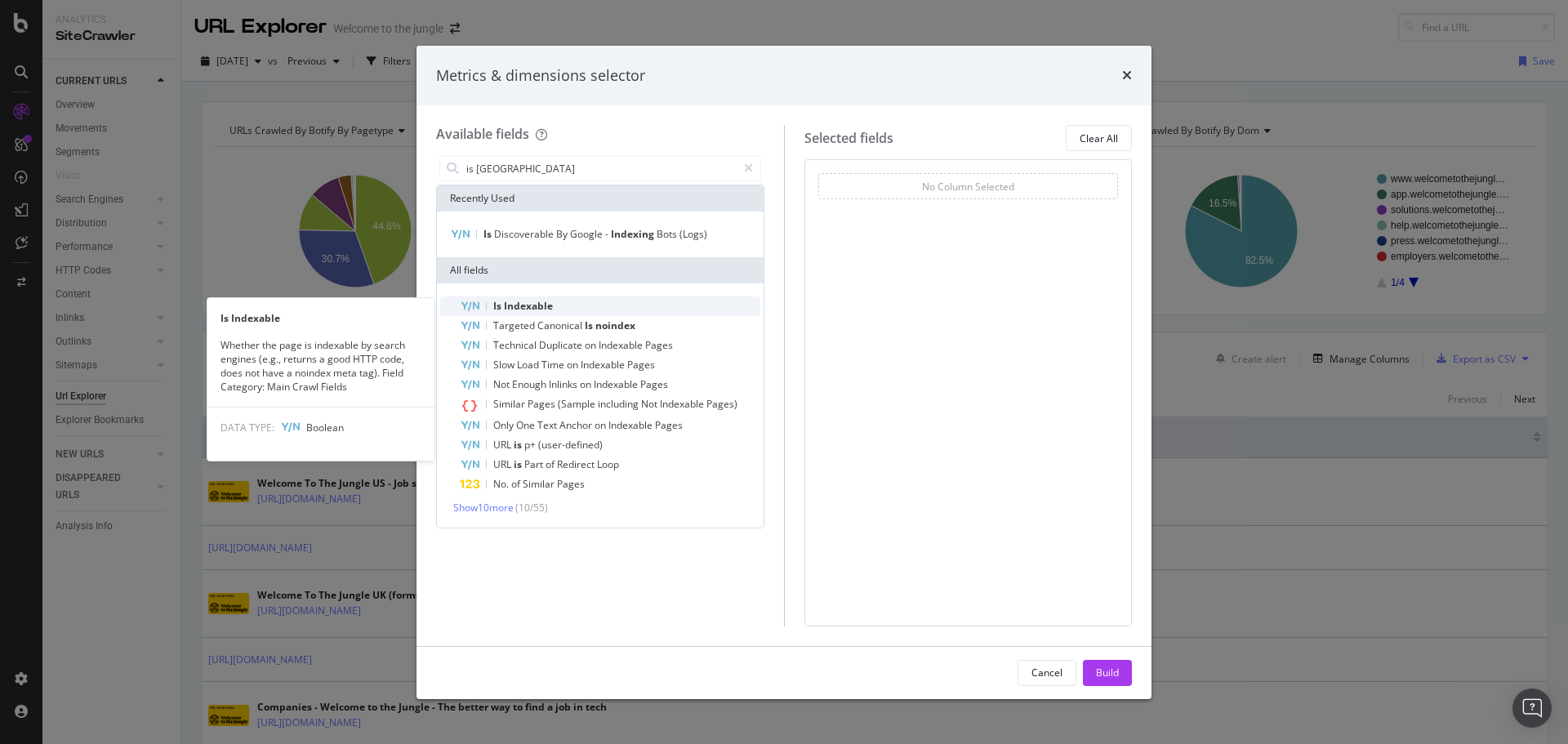 click on "Indexable" at bounding box center (528, 305) 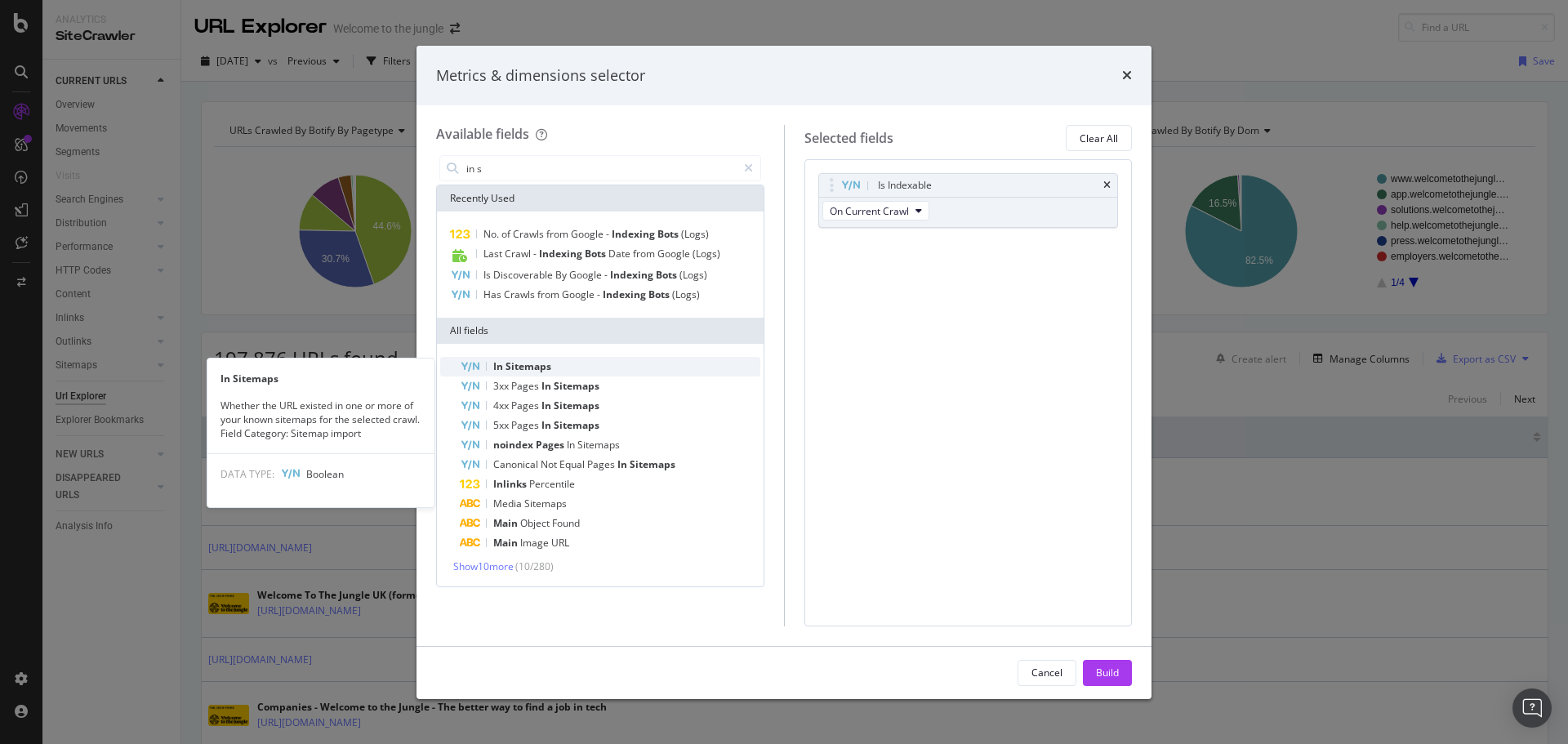 click on "Sitemaps" at bounding box center (528, 366) 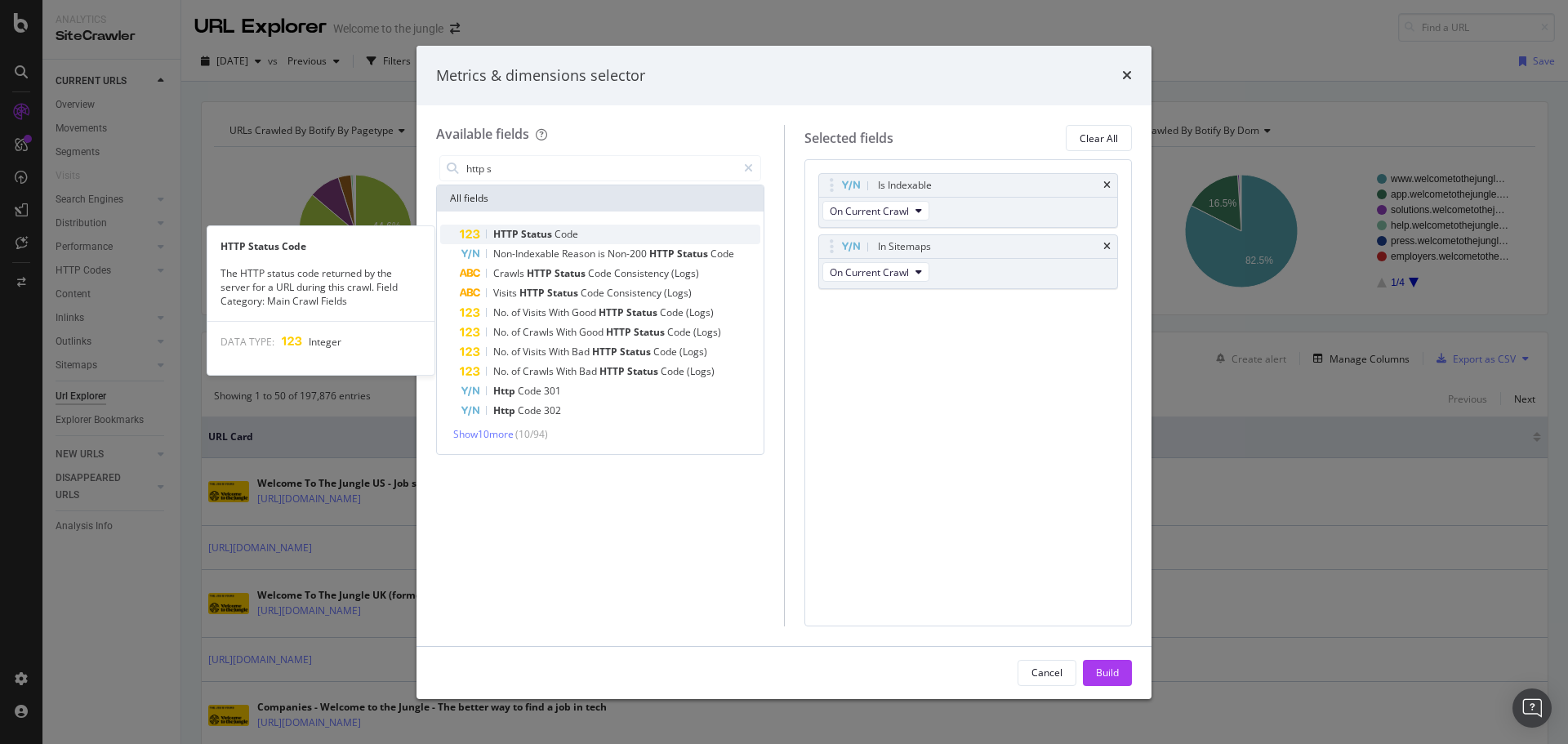 click on "HTTP" at bounding box center [507, 234] 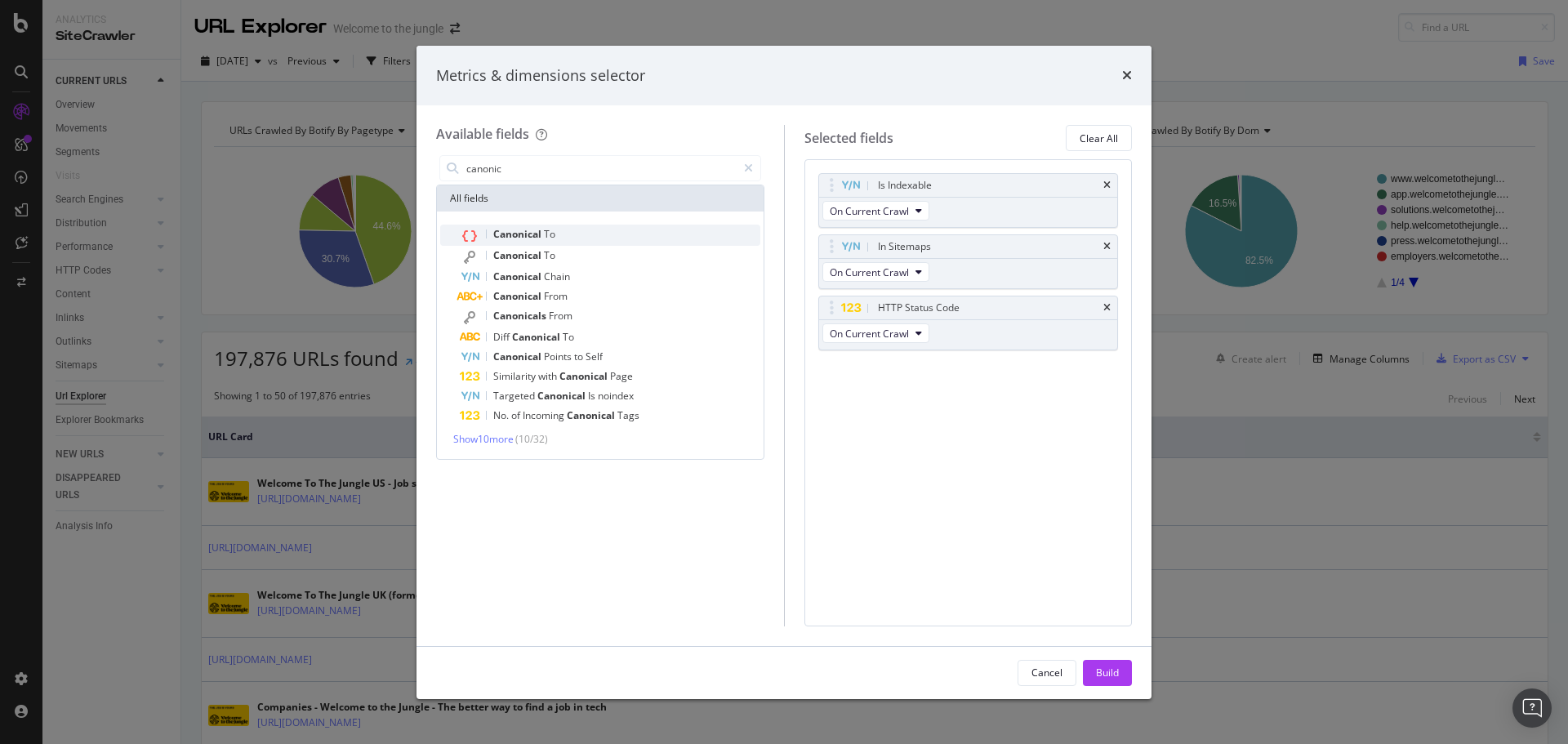click on "Canonical" at bounding box center [519, 234] 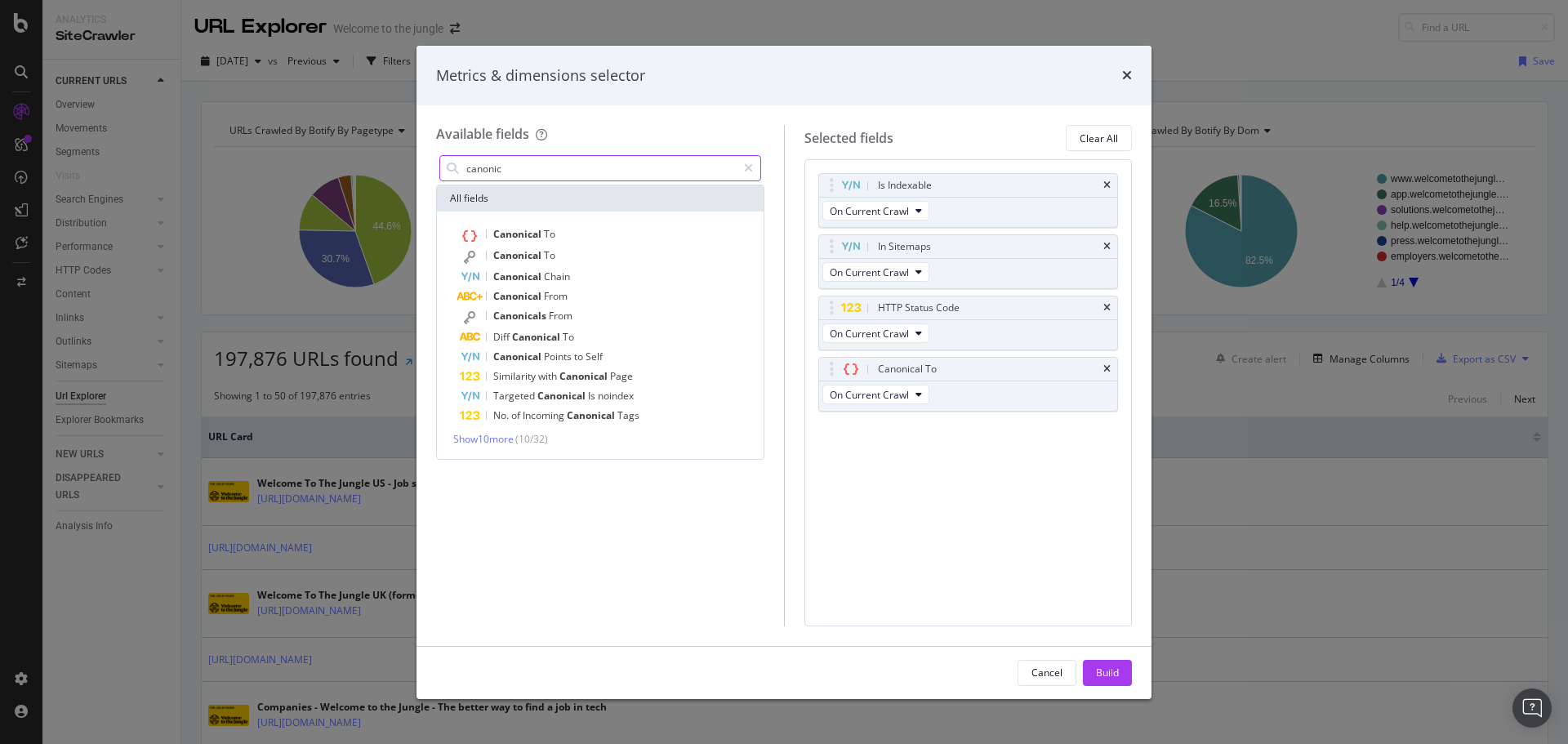 click on "canonic" at bounding box center [600, 168] 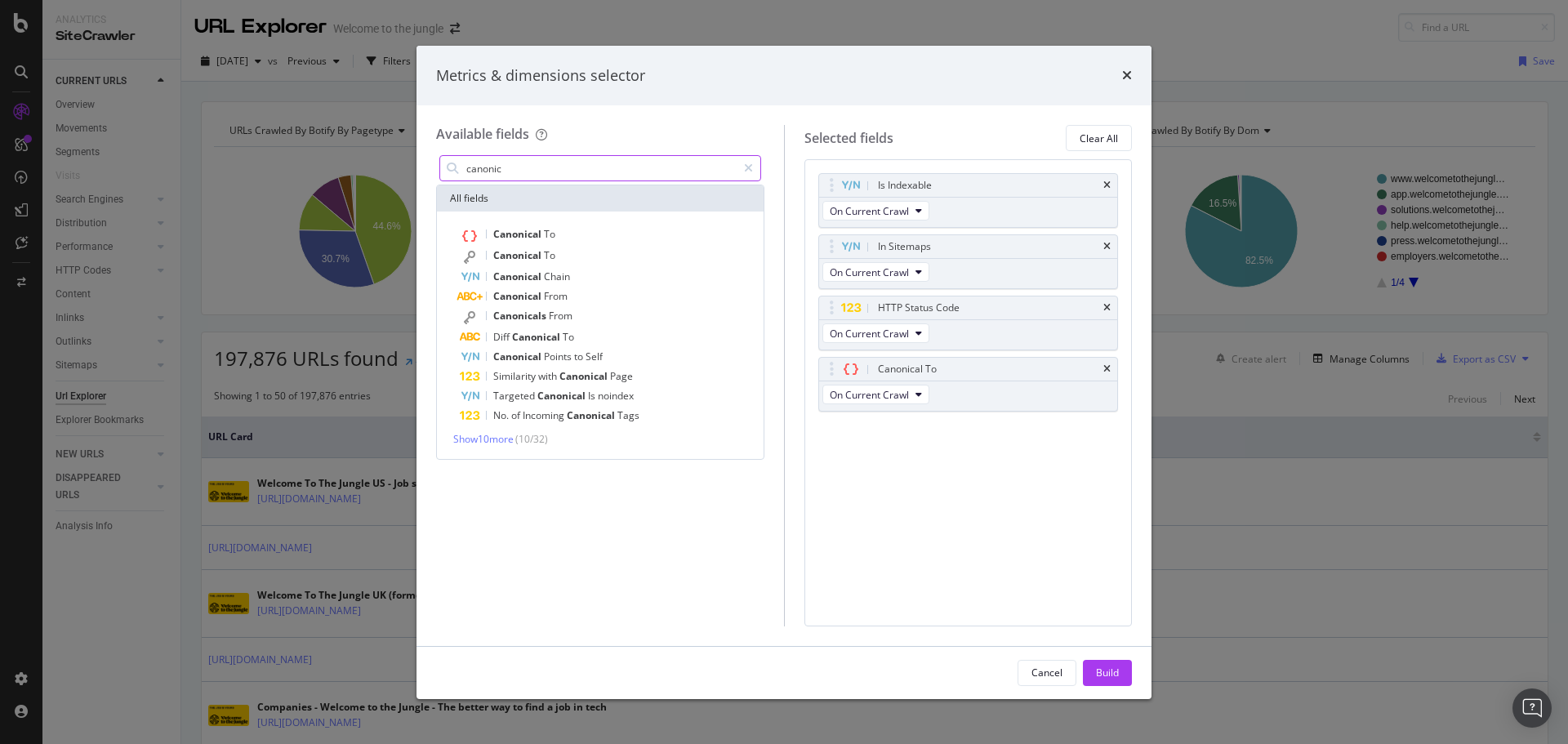 click on "canonic" at bounding box center (600, 168) 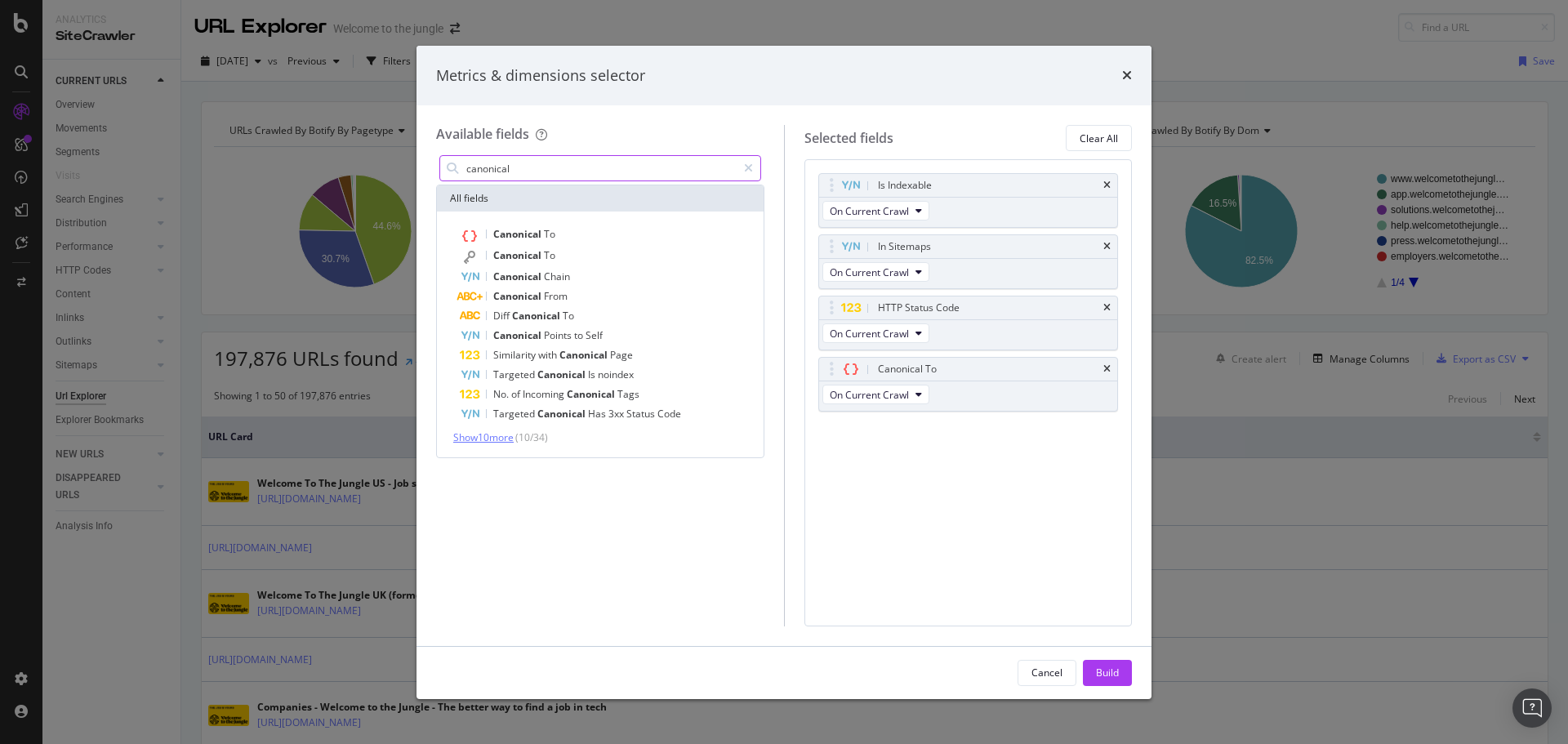 type on "canonical" 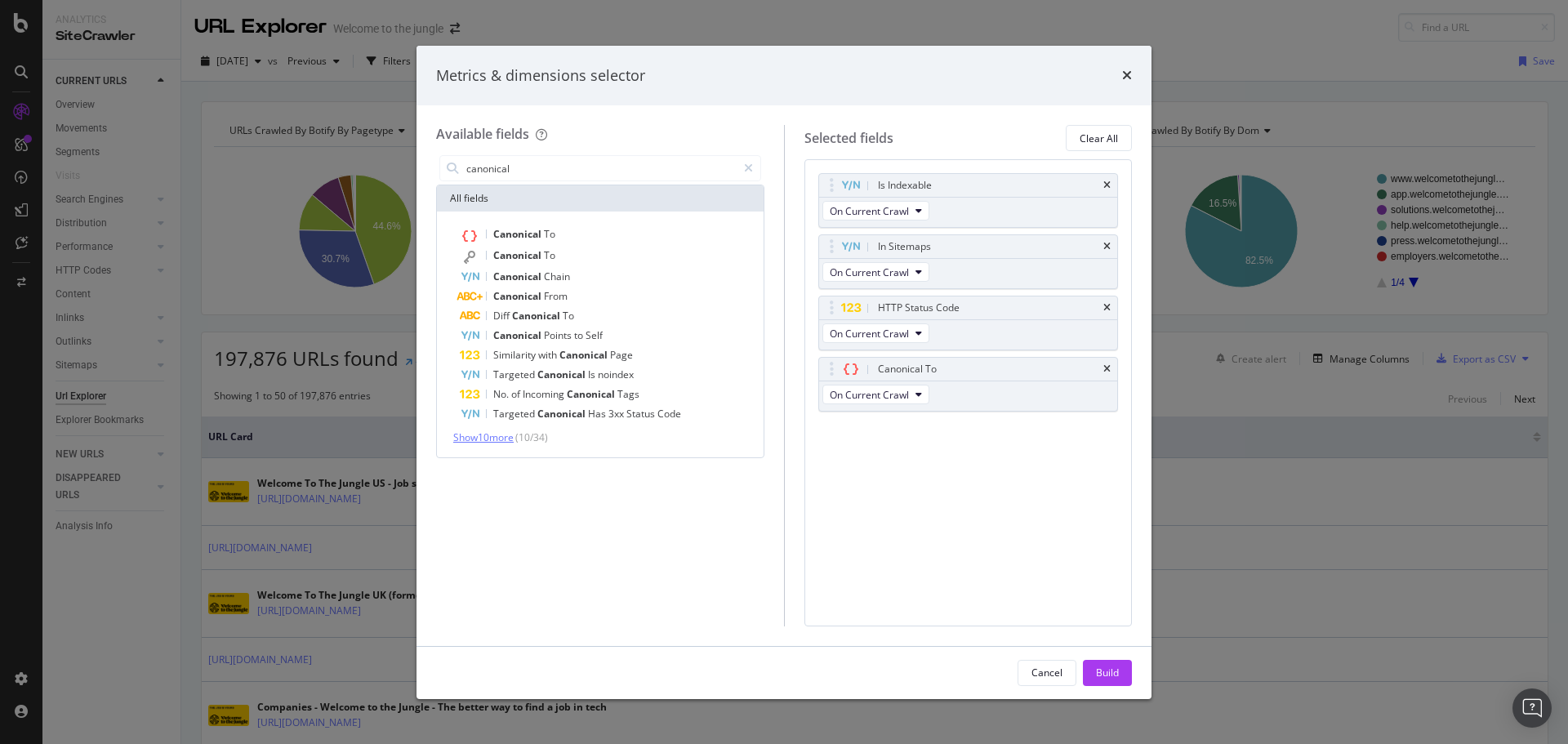 click on "Show  10  more" at bounding box center [483, 437] 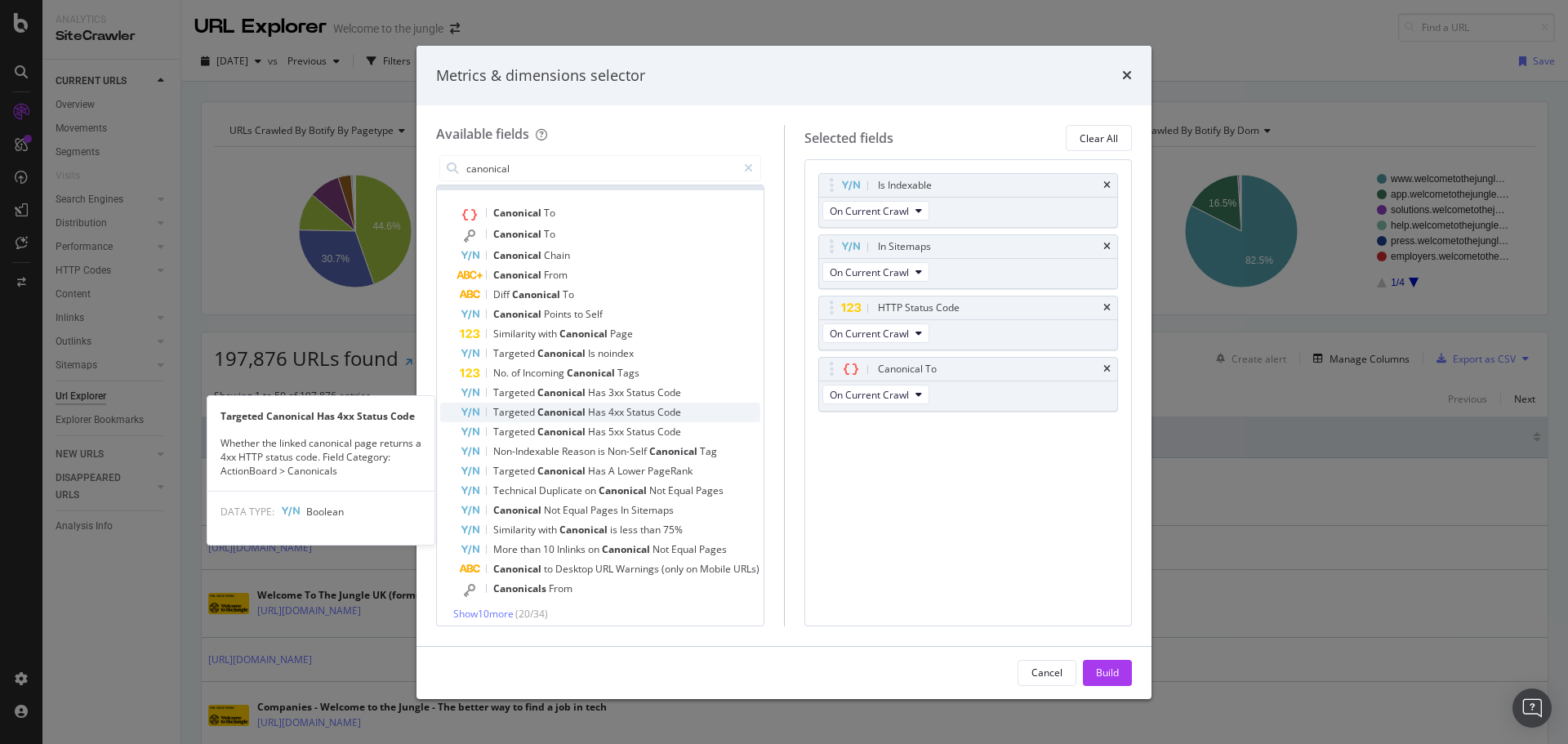 scroll, scrollTop: 29, scrollLeft: 0, axis: vertical 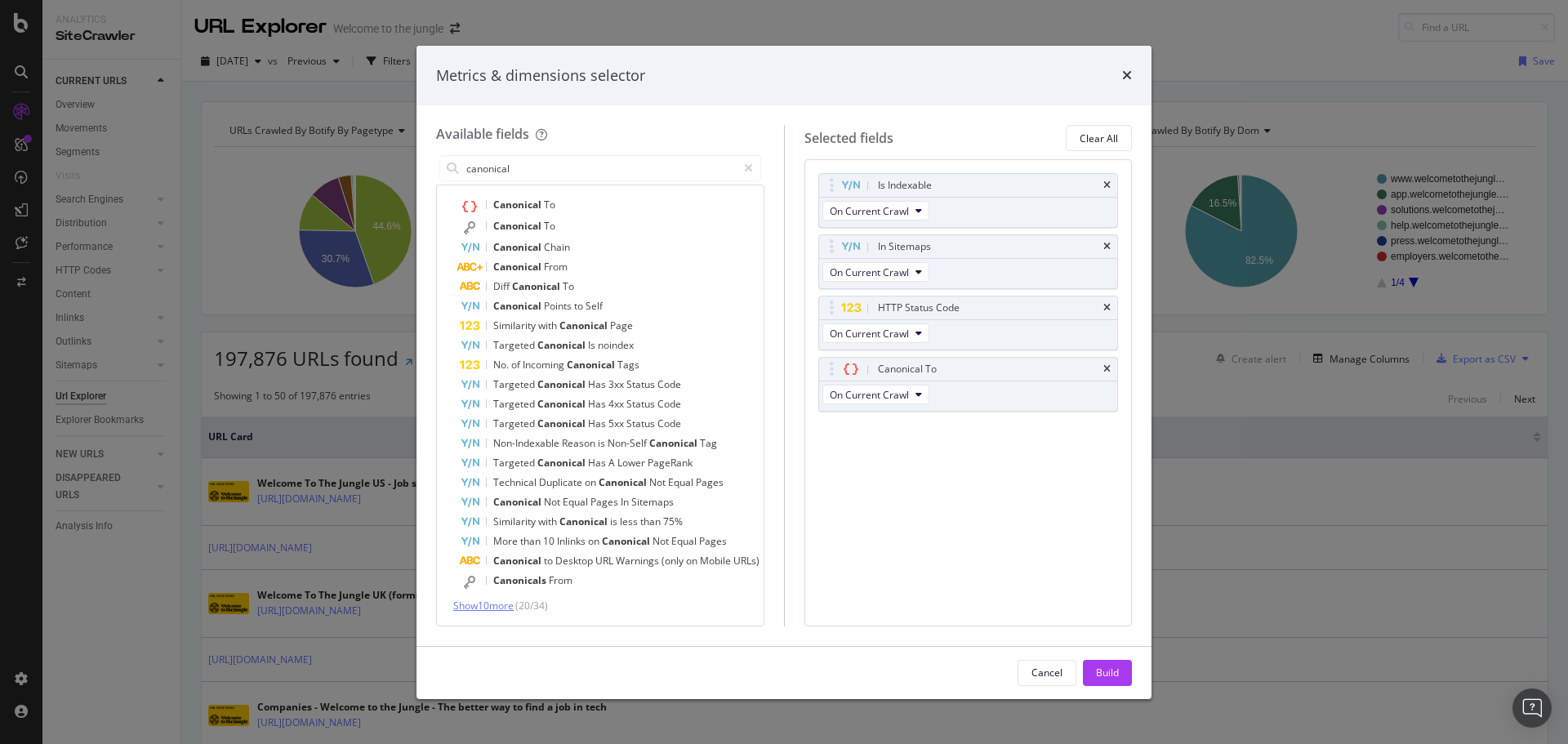 click on "Show  10  more" at bounding box center [483, 605] 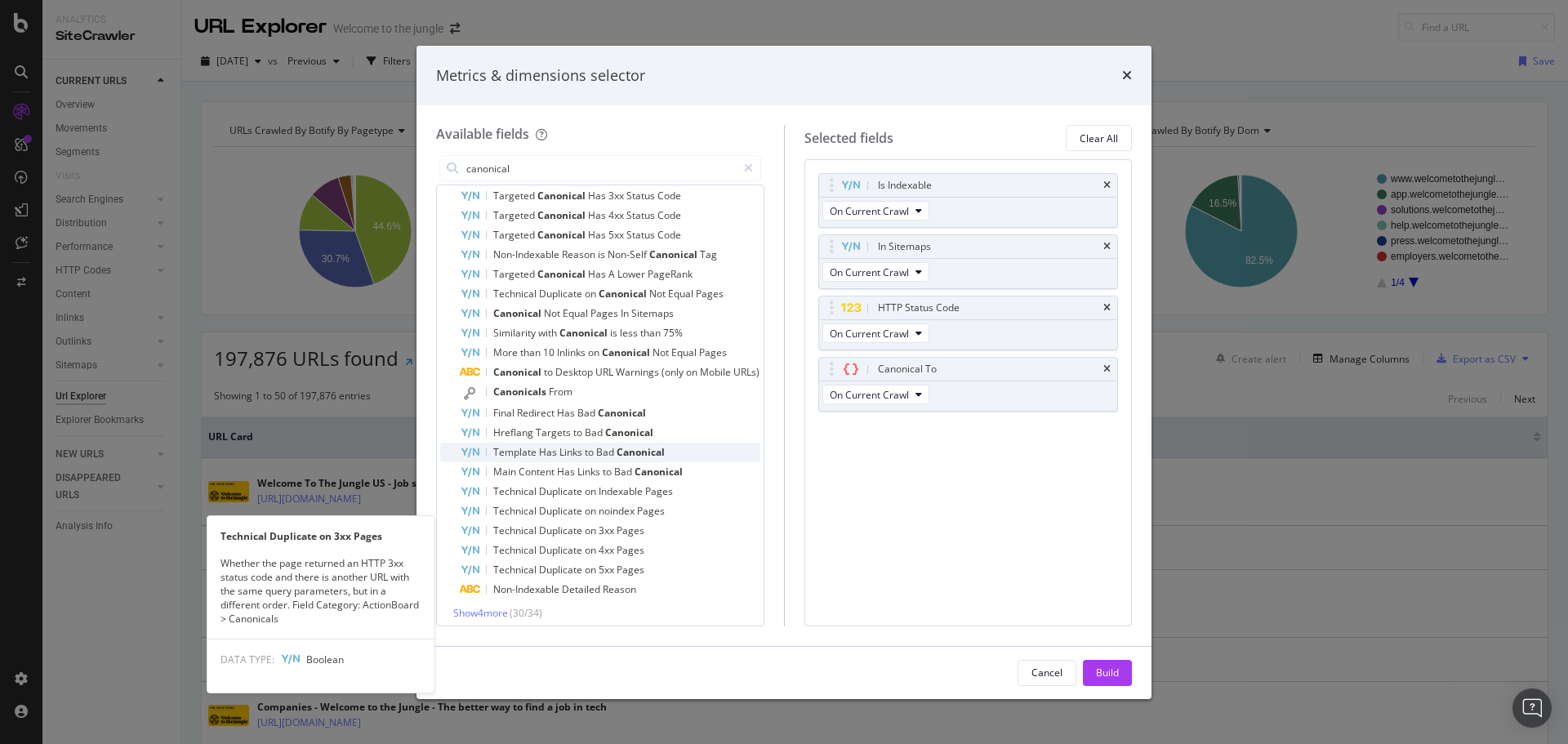 scroll, scrollTop: 225, scrollLeft: 0, axis: vertical 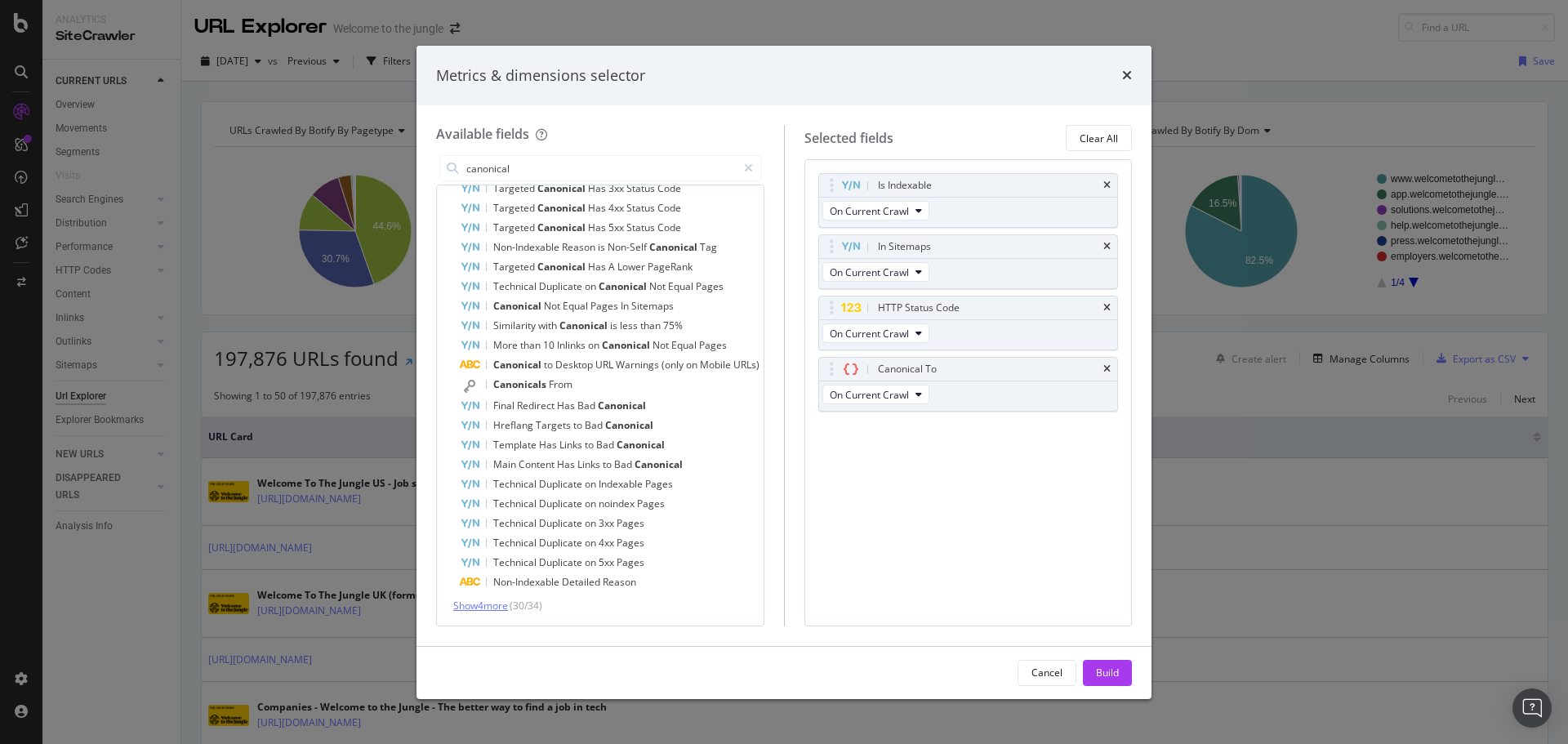 click on "Show  4  more" at bounding box center [480, 605] 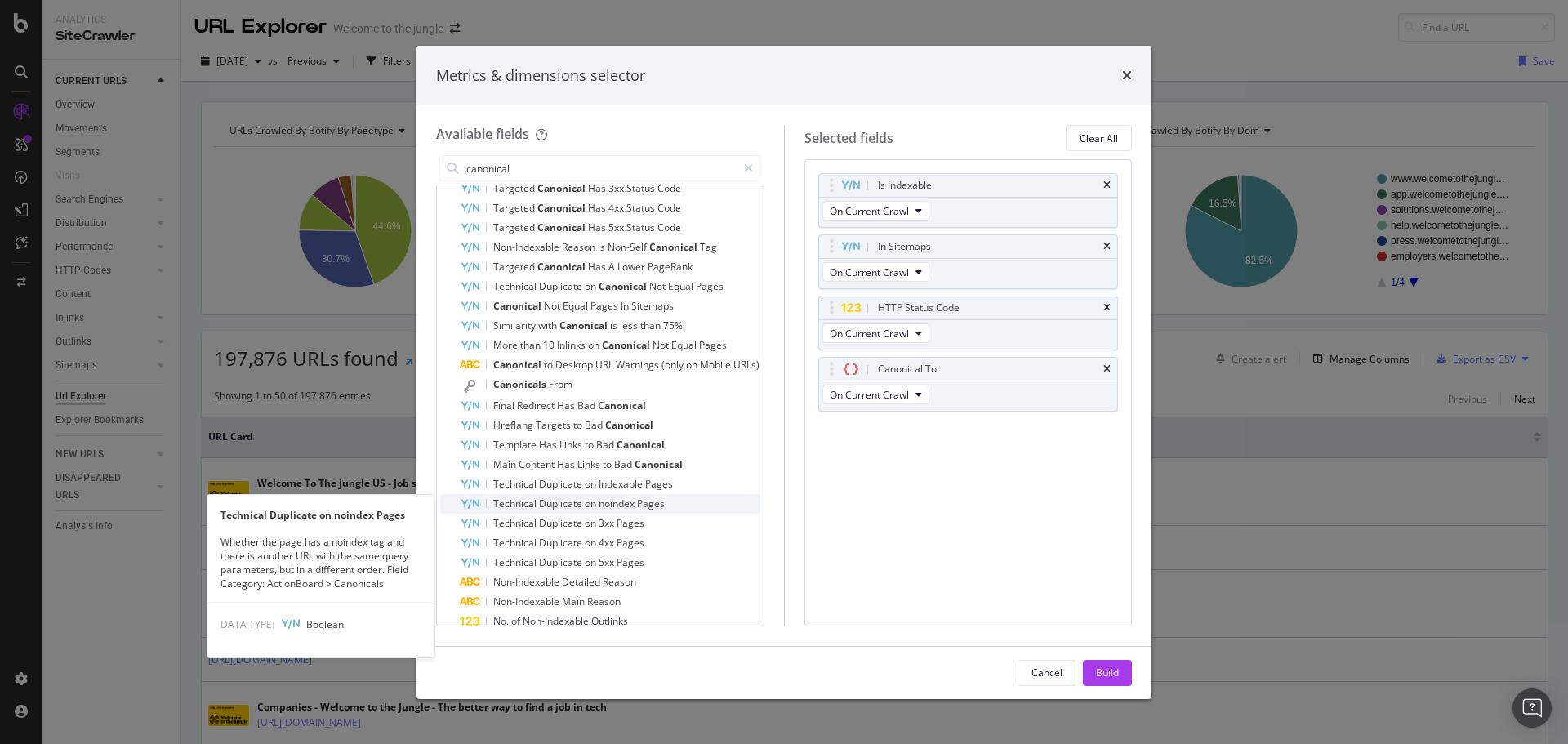 scroll, scrollTop: 283, scrollLeft: 0, axis: vertical 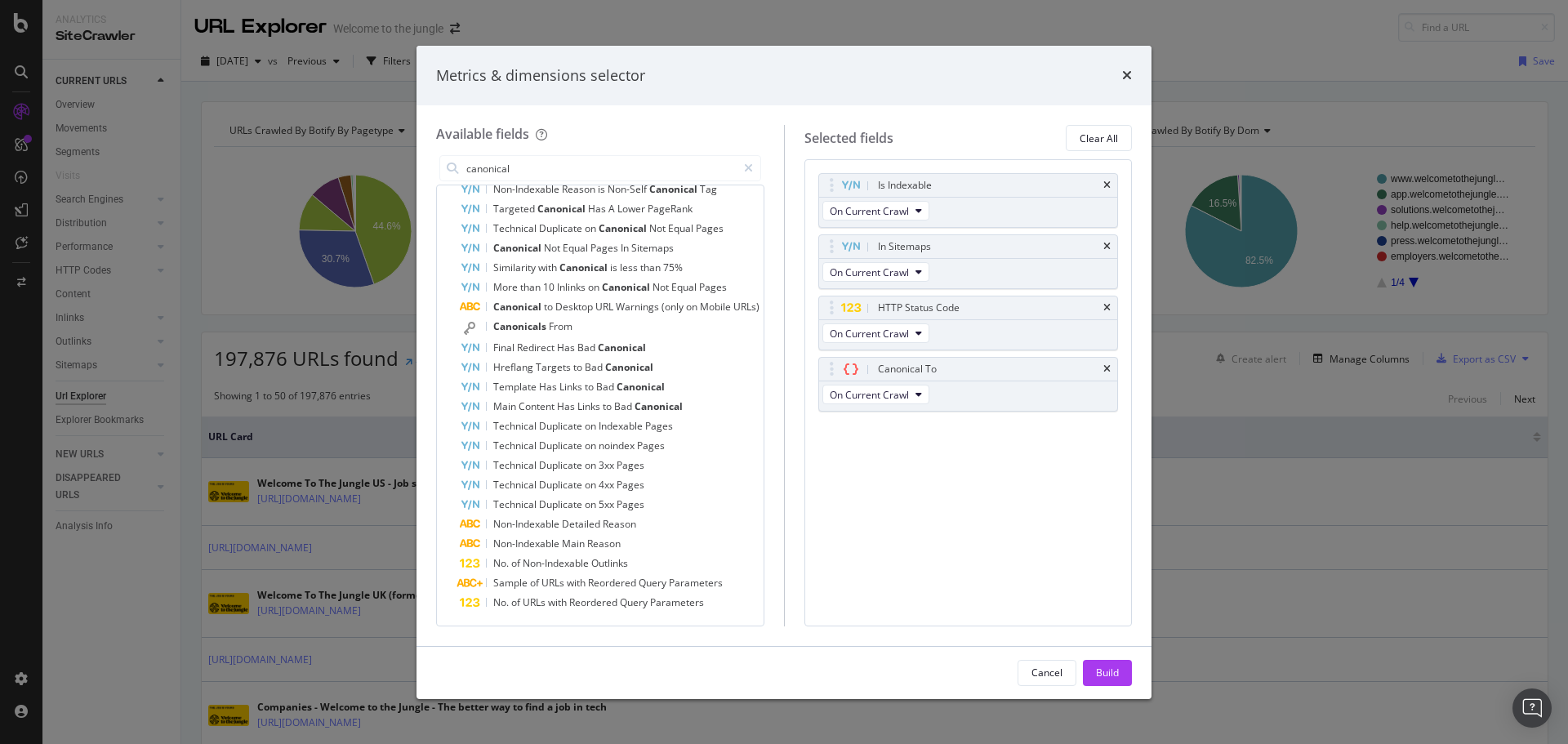click on "Is Indexable On Current Crawl In Sitemaps On Current Crawl HTTP Status Code On Current Crawl Canonical To On Current Crawl You can use this field as a
To pick up a draggable item, press the space bar.
While dragging, use the arrow keys to move the item.
Press space again to drop the item in its new position, or press escape to cancel." at bounding box center (969, 392) 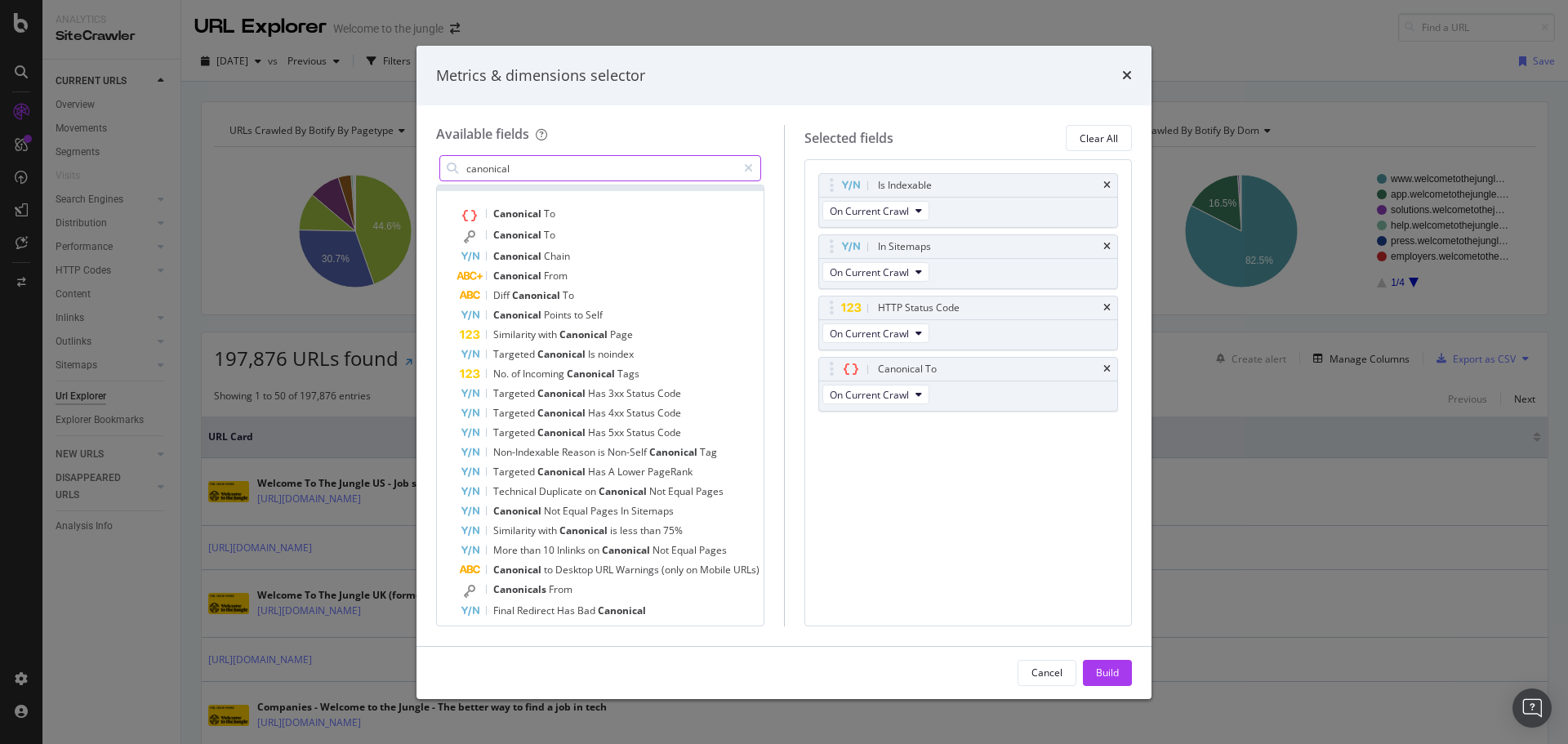 scroll, scrollTop: 0, scrollLeft: 0, axis: both 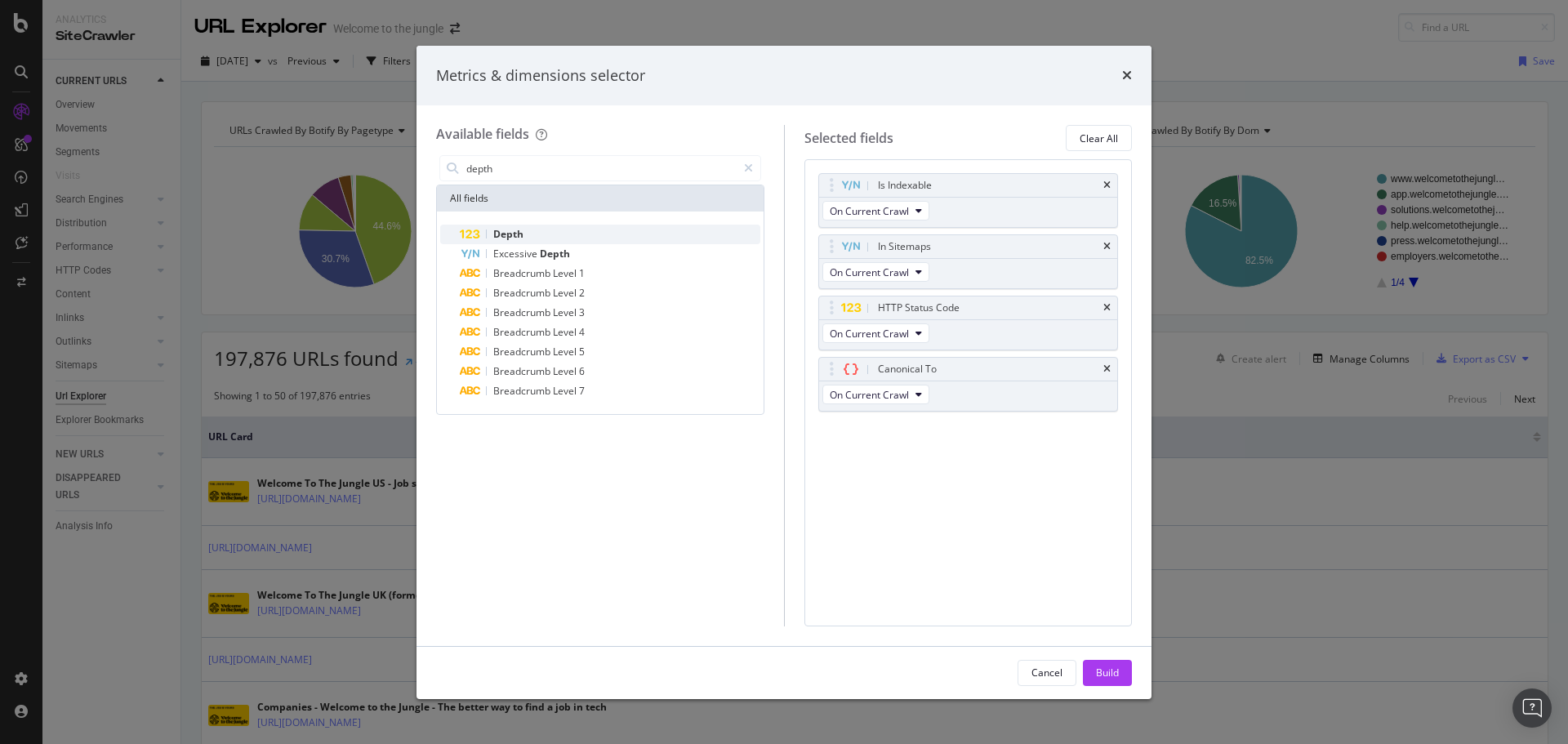 click on "Depth" at bounding box center (610, 234) 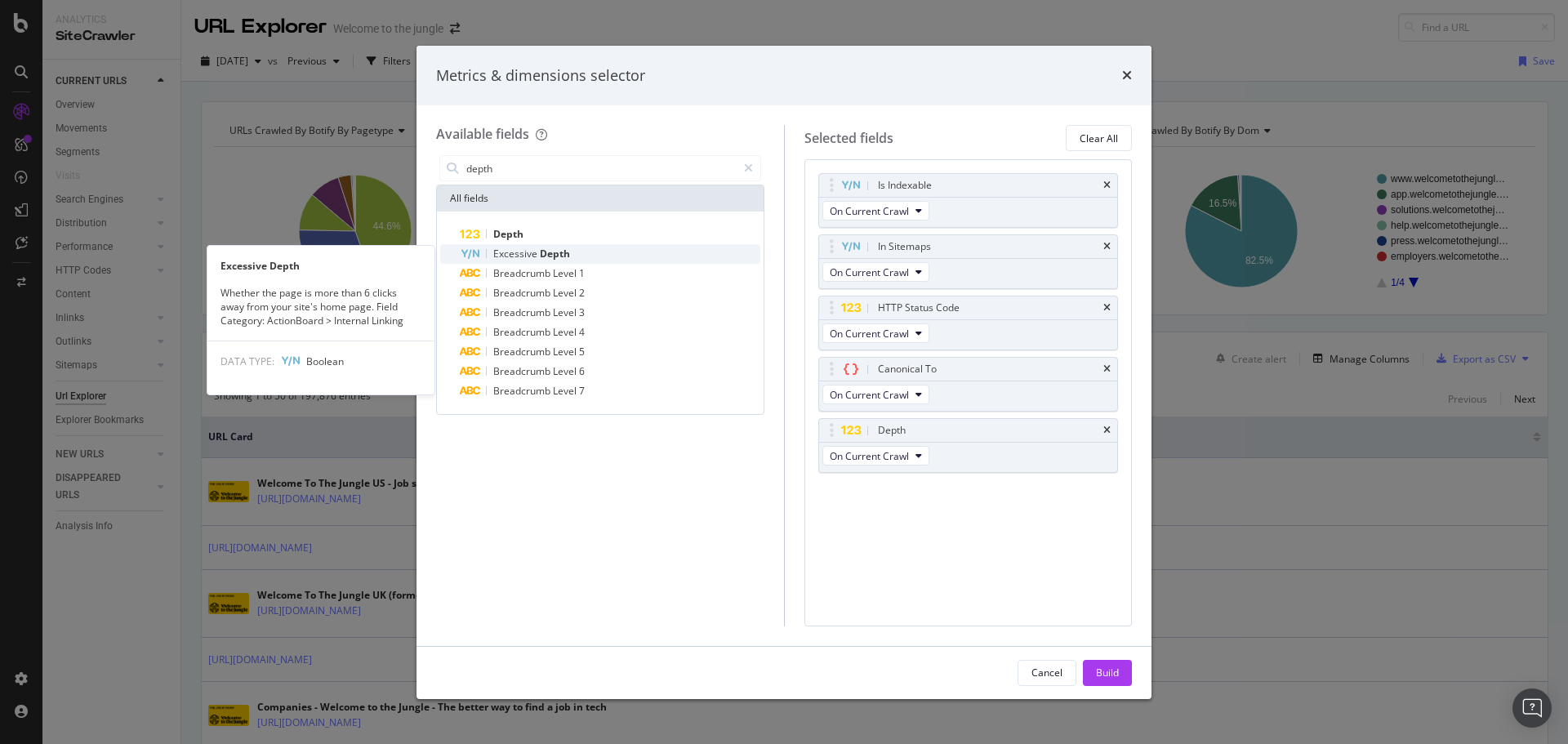 click on "Depth" at bounding box center [555, 253] 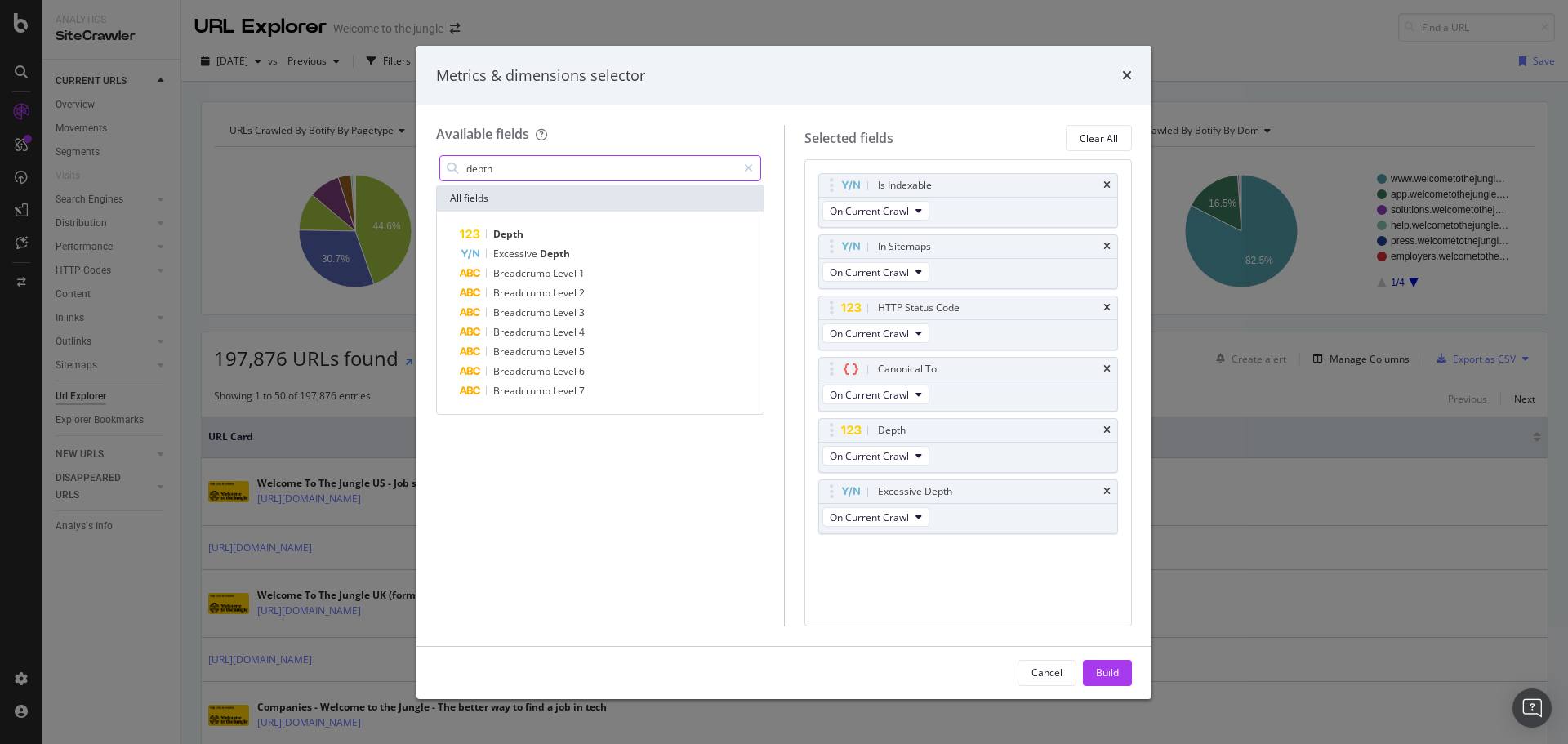 click on "depth" at bounding box center (600, 168) 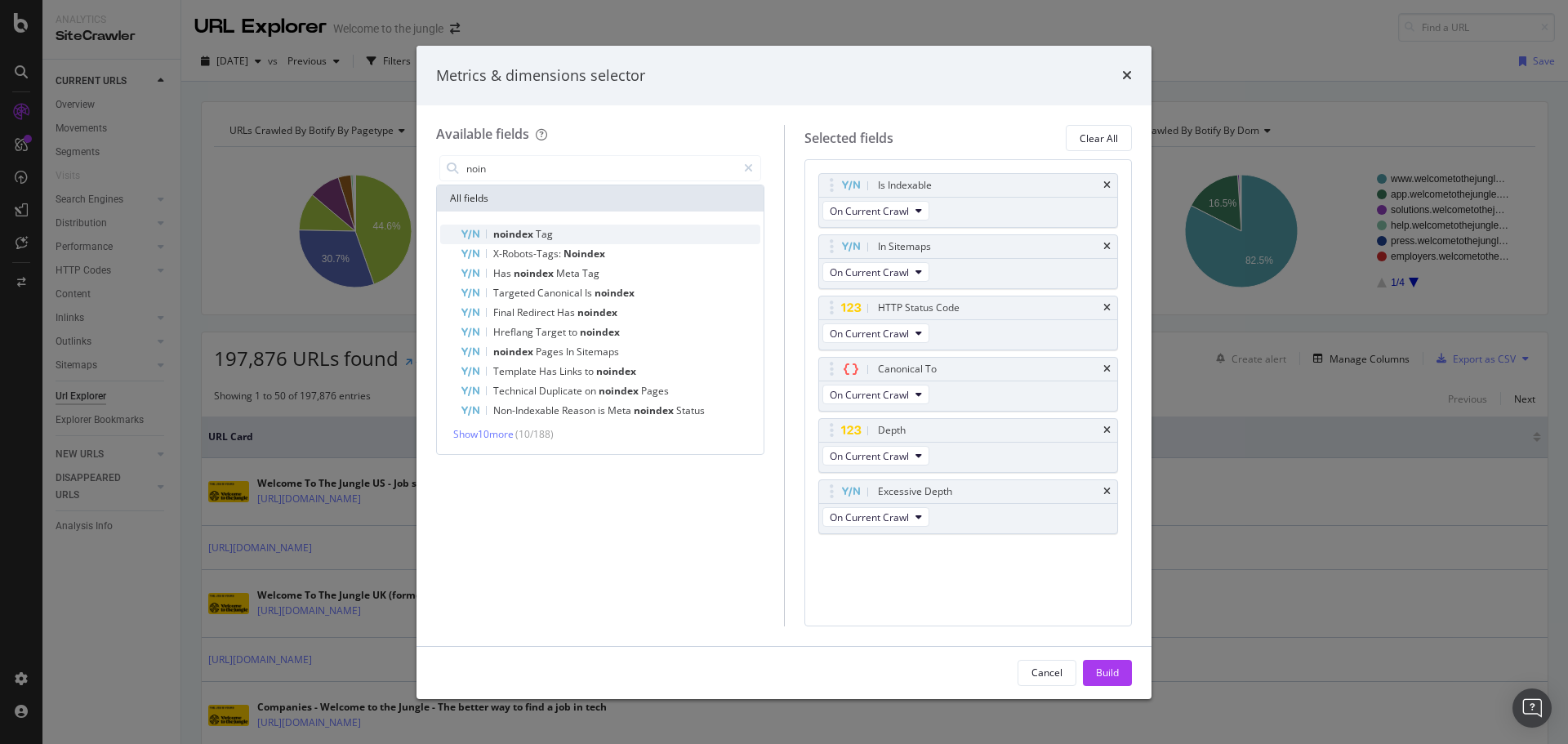 click on "Tag" at bounding box center (544, 234) 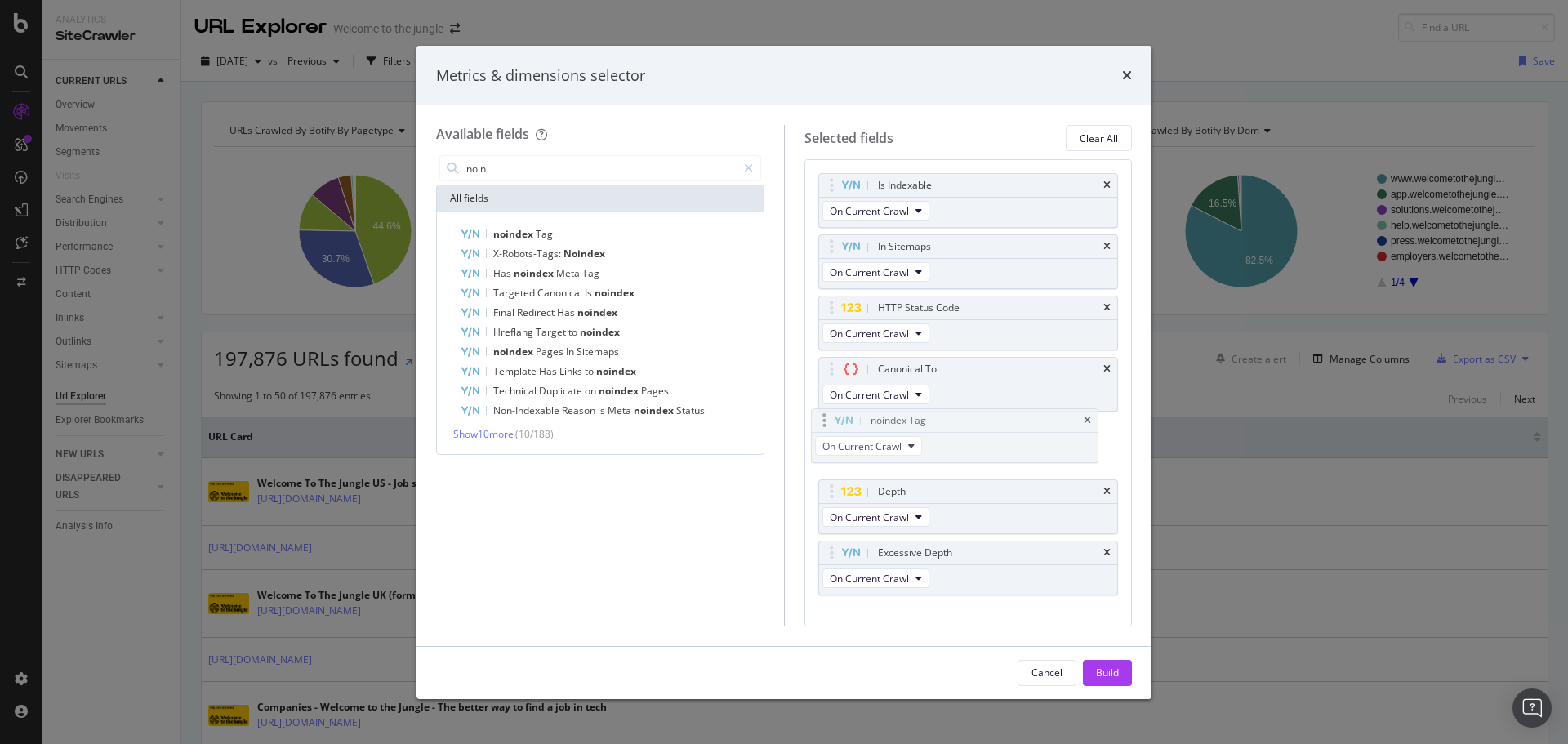 drag, startPoint x: 829, startPoint y: 555, endPoint x: 822, endPoint y: 425, distance: 130.18833 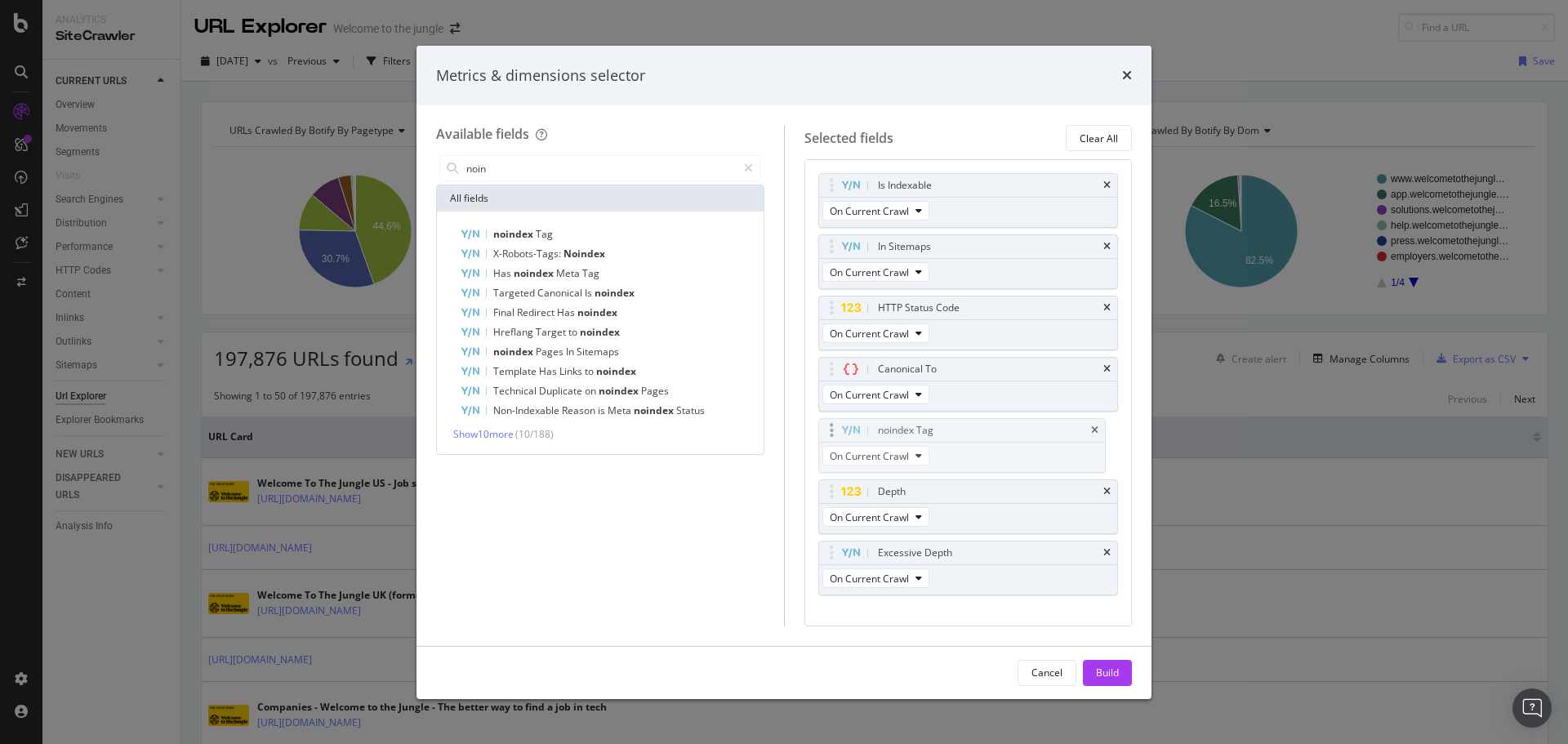 click on "Analytics SiteCrawler CURRENT URLS Overview Movements Segments Visits Search Engines Top Charts Segments Conversion Insights Orphans Explorer Distribution Top Charts Segments Insights Internationalization Performance Top Charts Segments Insights HTTP Codes Top Charts Segments Insights Content Inlinks Top Charts Segments Insights Outlinks Top Charts Segments Insights Sitemaps Top Charts Insights Url Explorer Explorer Bookmarks NEW URLS Overview Segments Search Engines Top Charts Segments Conversion Insights Distribution Top Charts Segments Insights Internationalization Performance Top Charts Segments Insights HTTP Codes Top Charts Segments Insights Content Inlinks Top Charts Segments Insights Outlinks Top Charts Segments Insights Sitemaps Top Charts Insights Url Explorer Explorer Bookmarks DISAPPEARED URLS Overview Segments Search Engines Top Charts Segments Conversion Insights Distribution Top Charts Segments Insights Internationalization Performance Top Charts Segments Insights HTTP Codes Top Charts Segments" at bounding box center [784, 372] 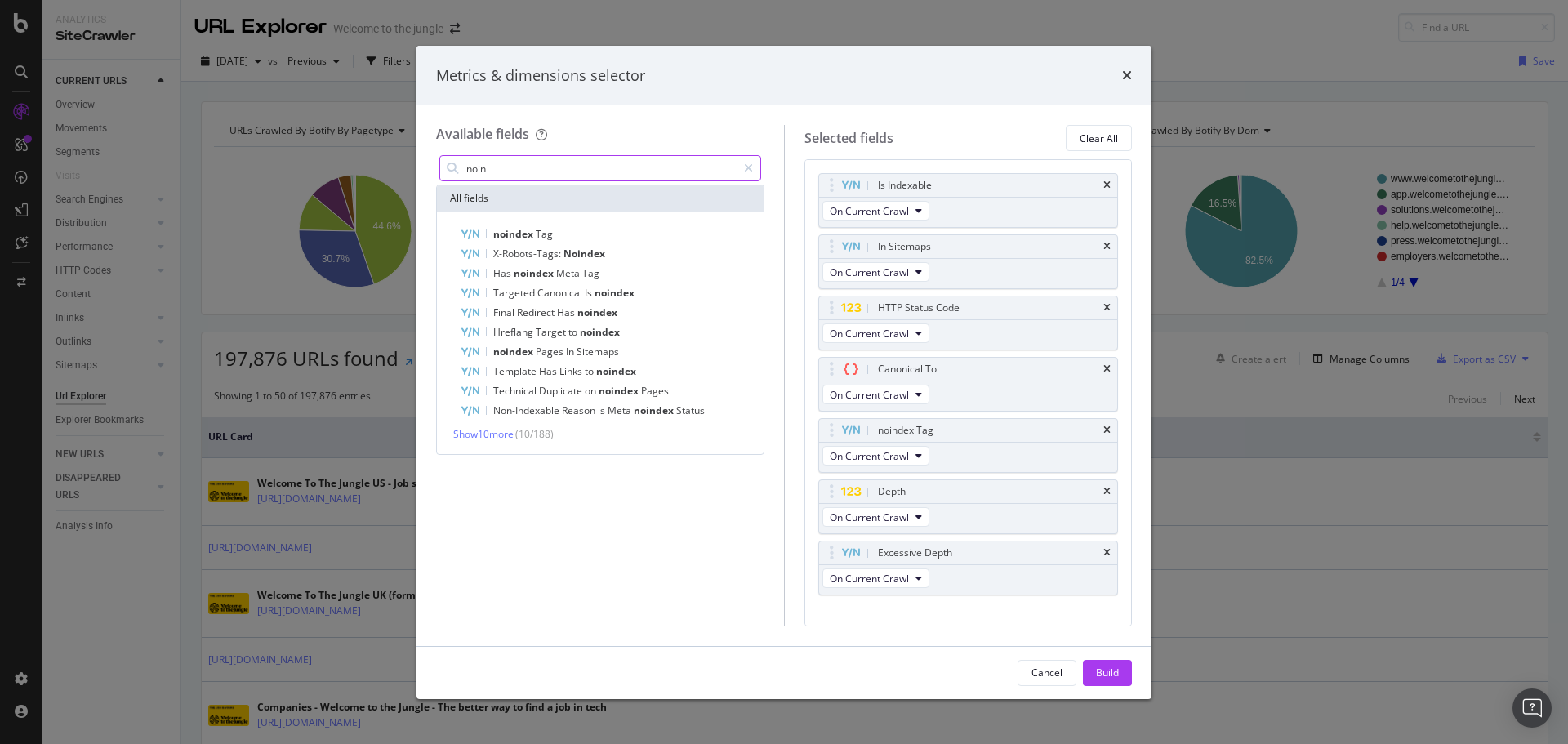 click on "noin" at bounding box center [600, 168] 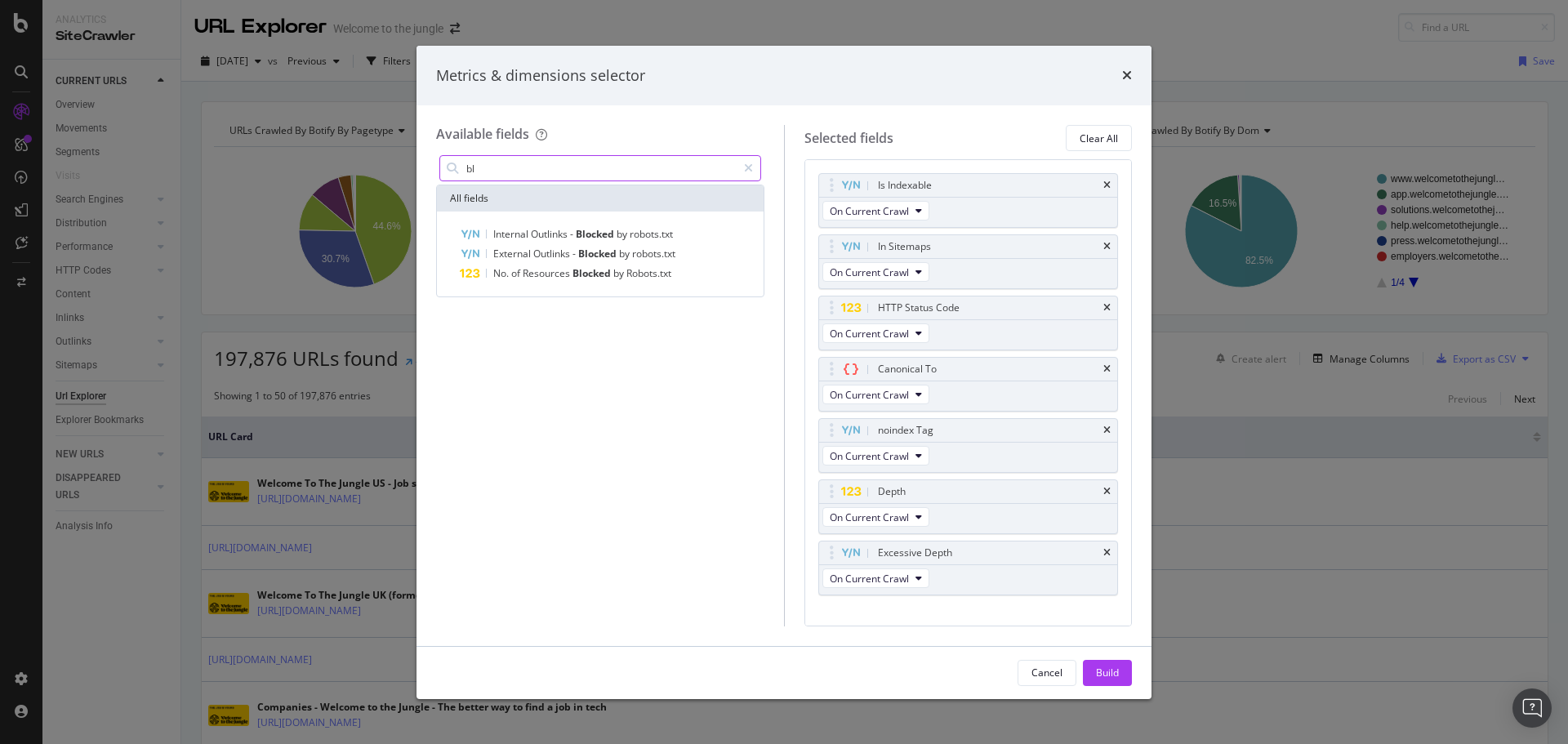 type on "b" 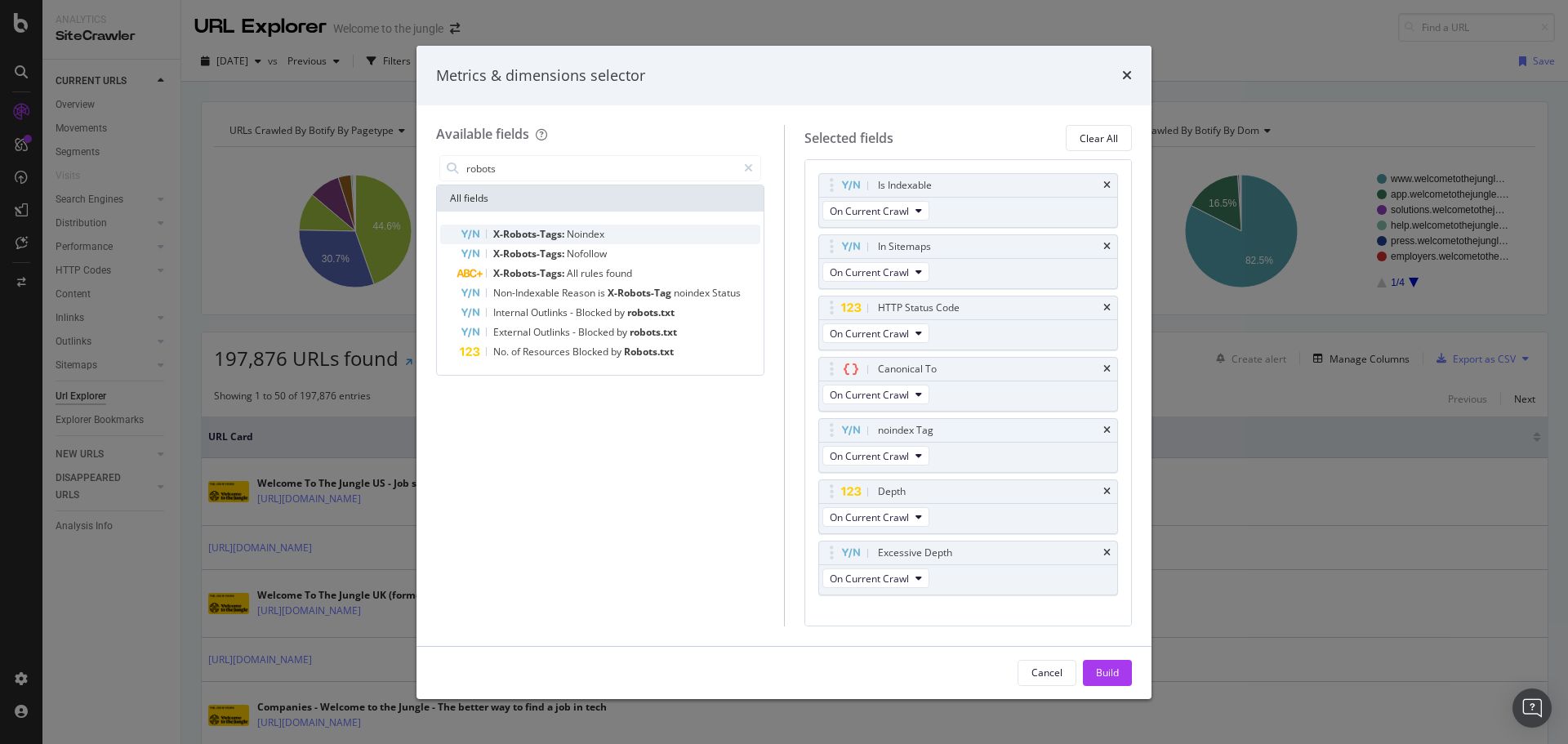 click on "X-Robots-Tags:" at bounding box center [530, 234] 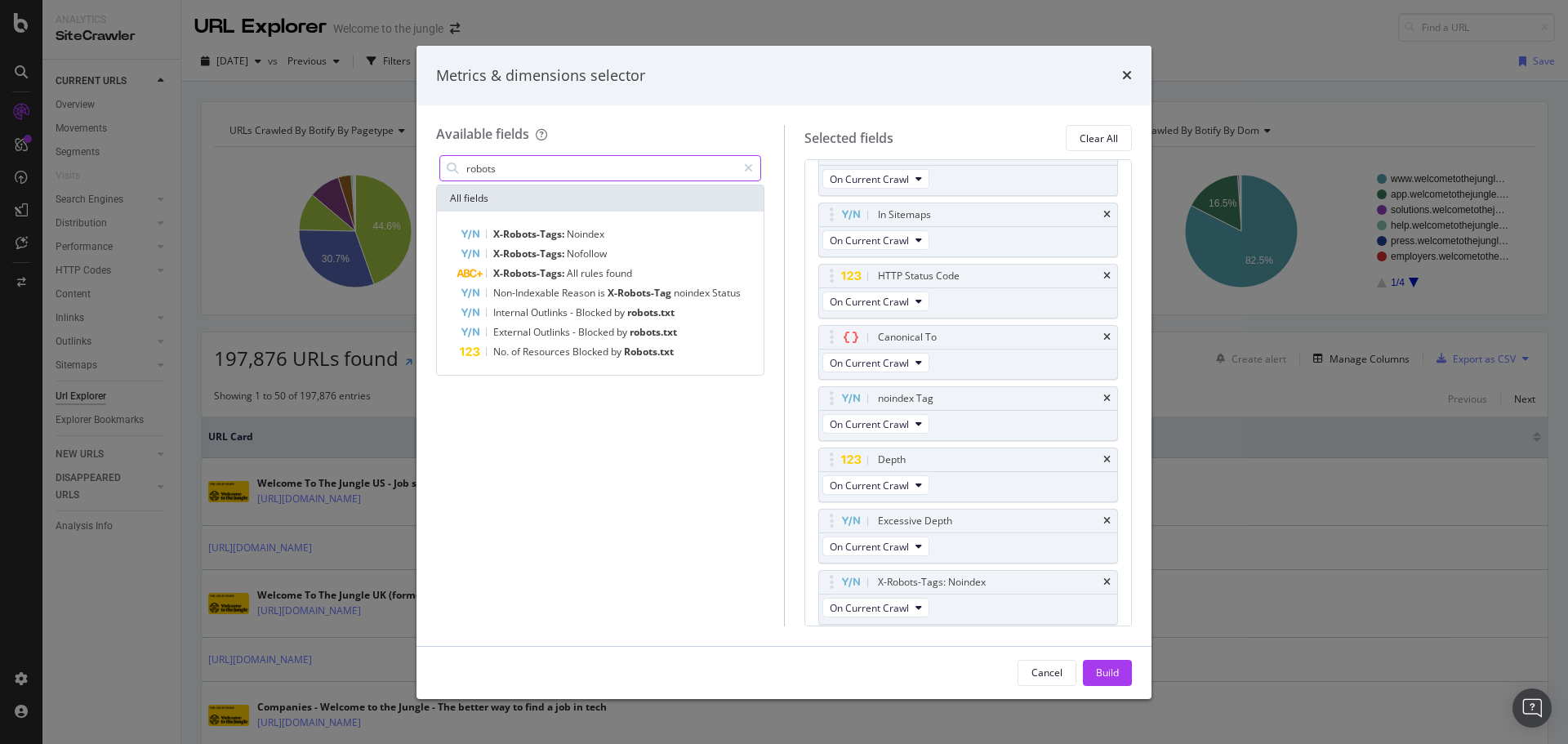 click on "robots" at bounding box center (600, 168) 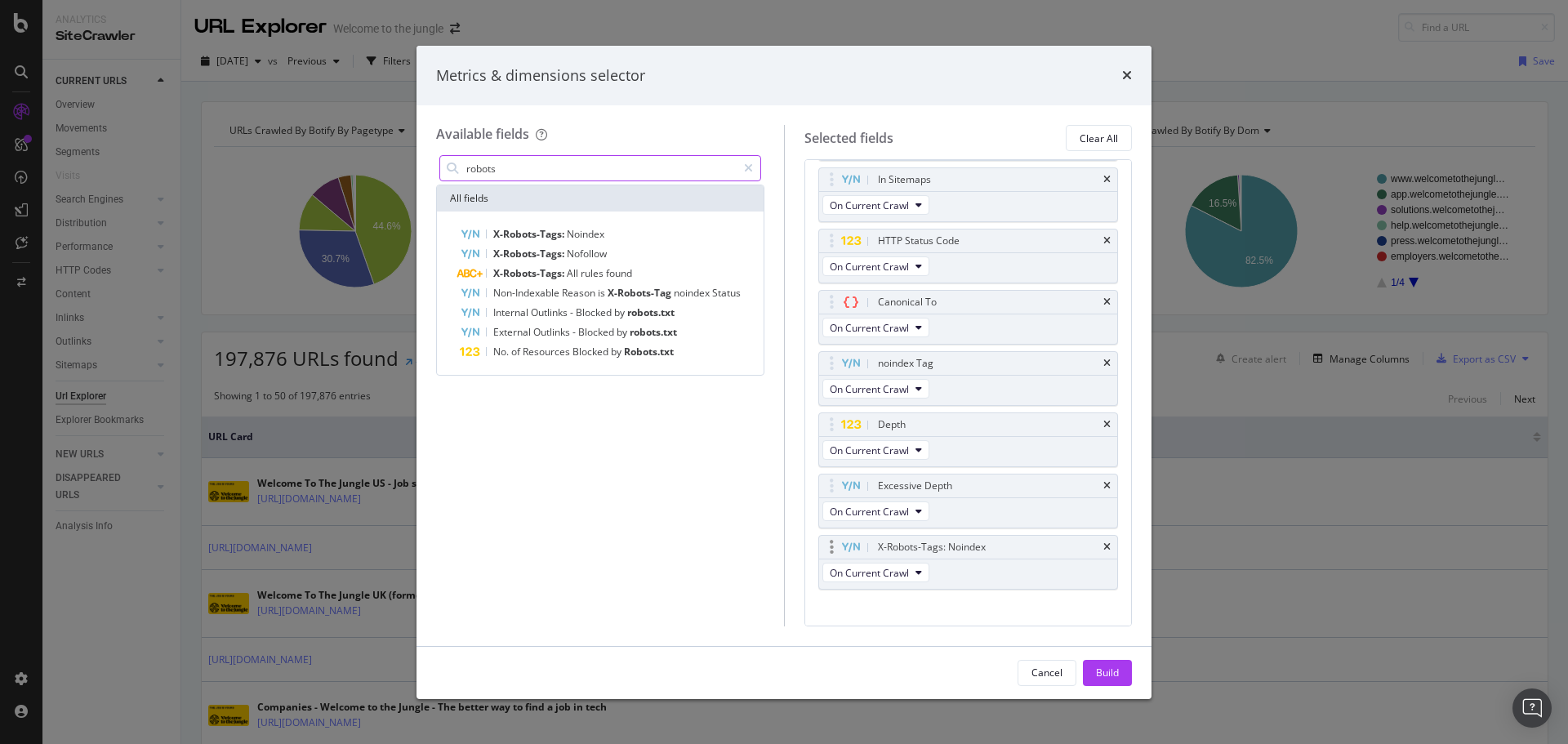 scroll, scrollTop: 86, scrollLeft: 0, axis: vertical 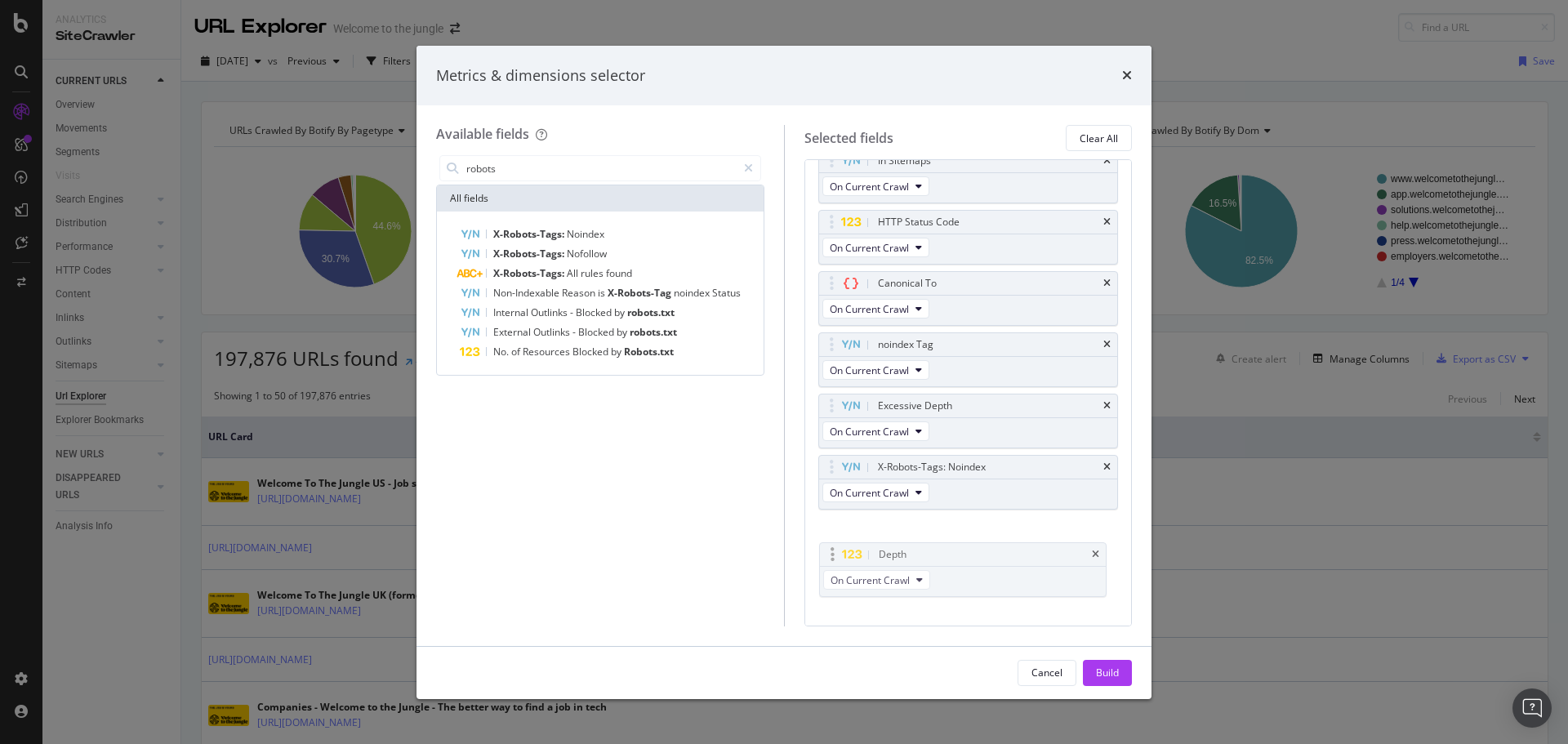 drag, startPoint x: 834, startPoint y: 408, endPoint x: 835, endPoint y: 556, distance: 148.00338 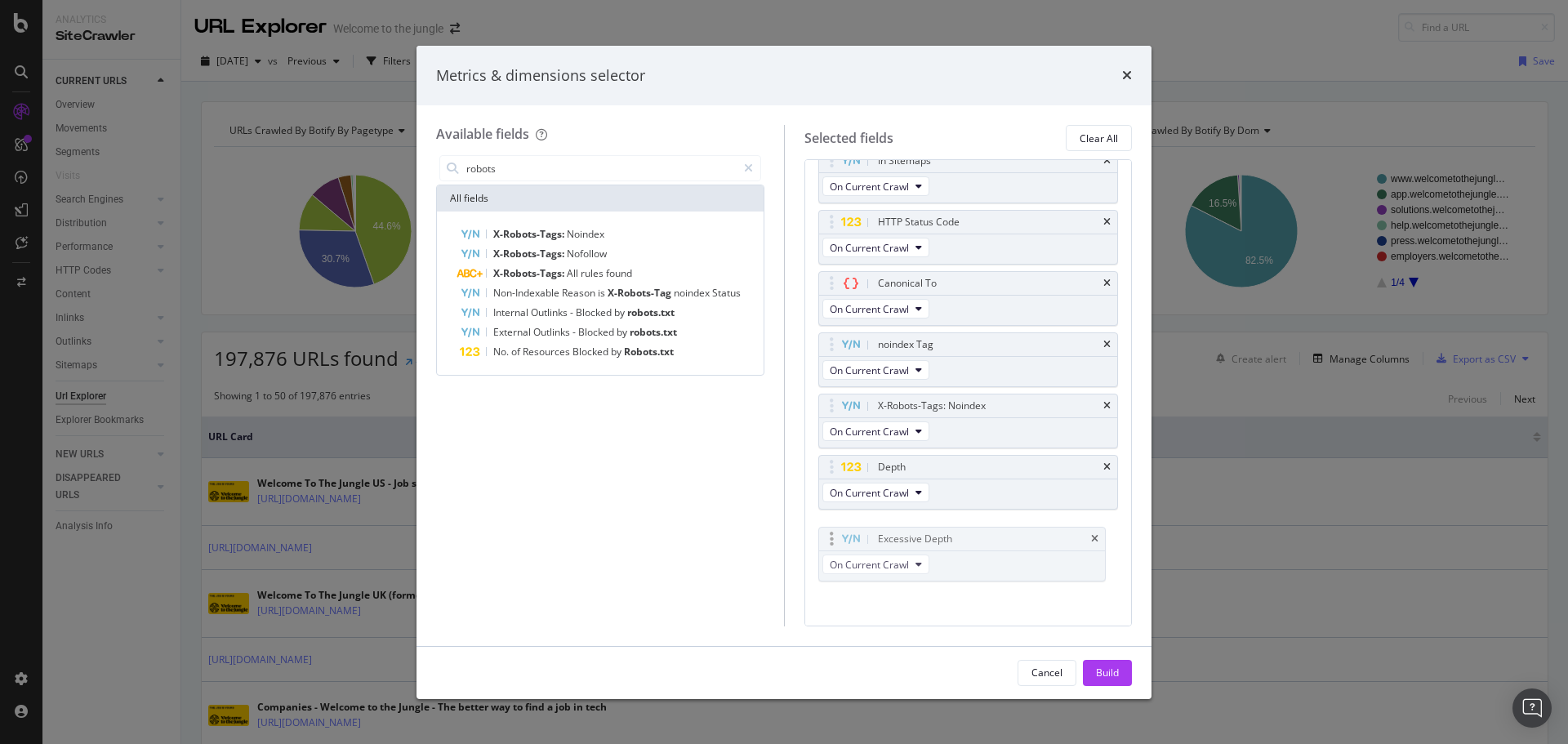 drag, startPoint x: 832, startPoint y: 407, endPoint x: 832, endPoint y: 539, distance: 132 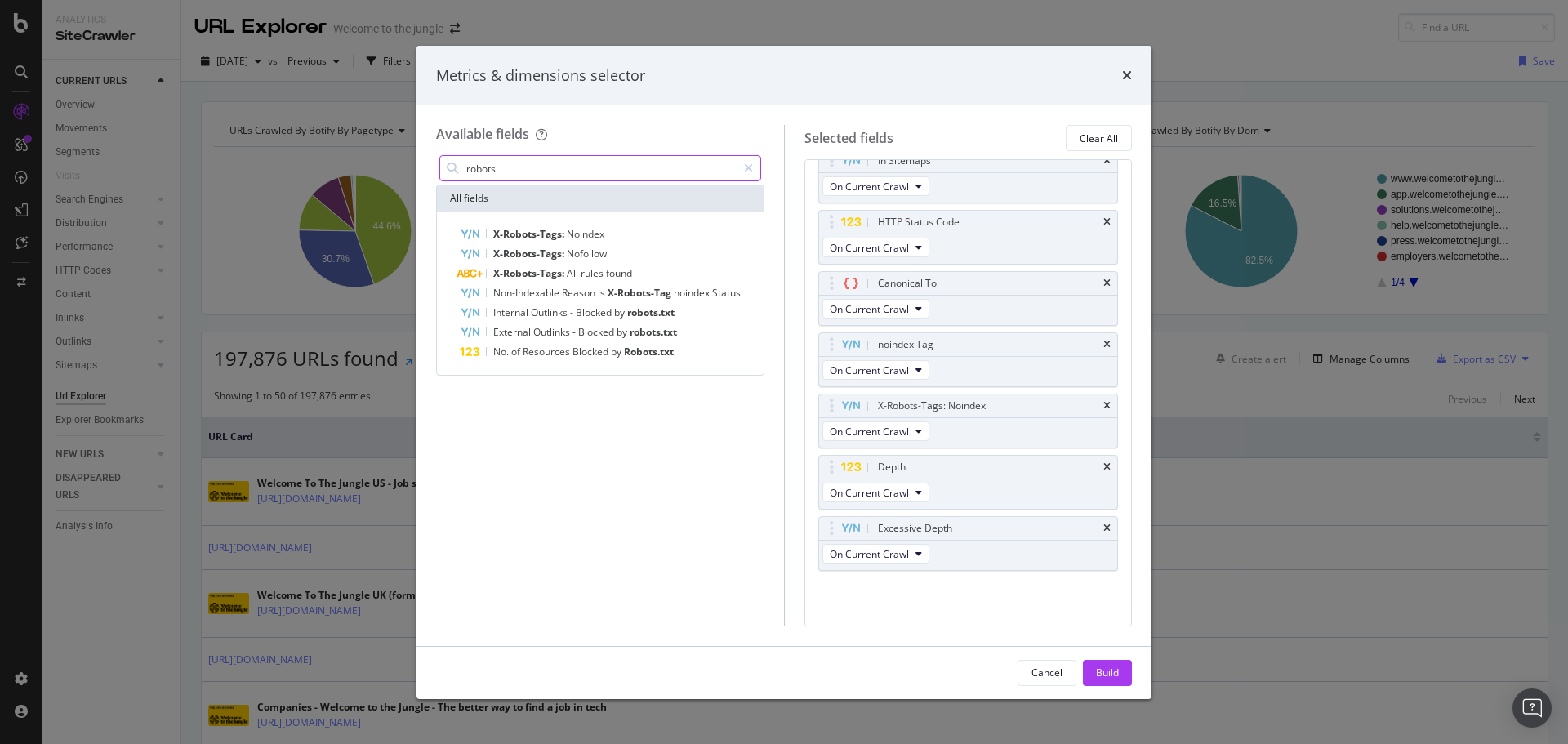 click on "robots" at bounding box center [600, 168] 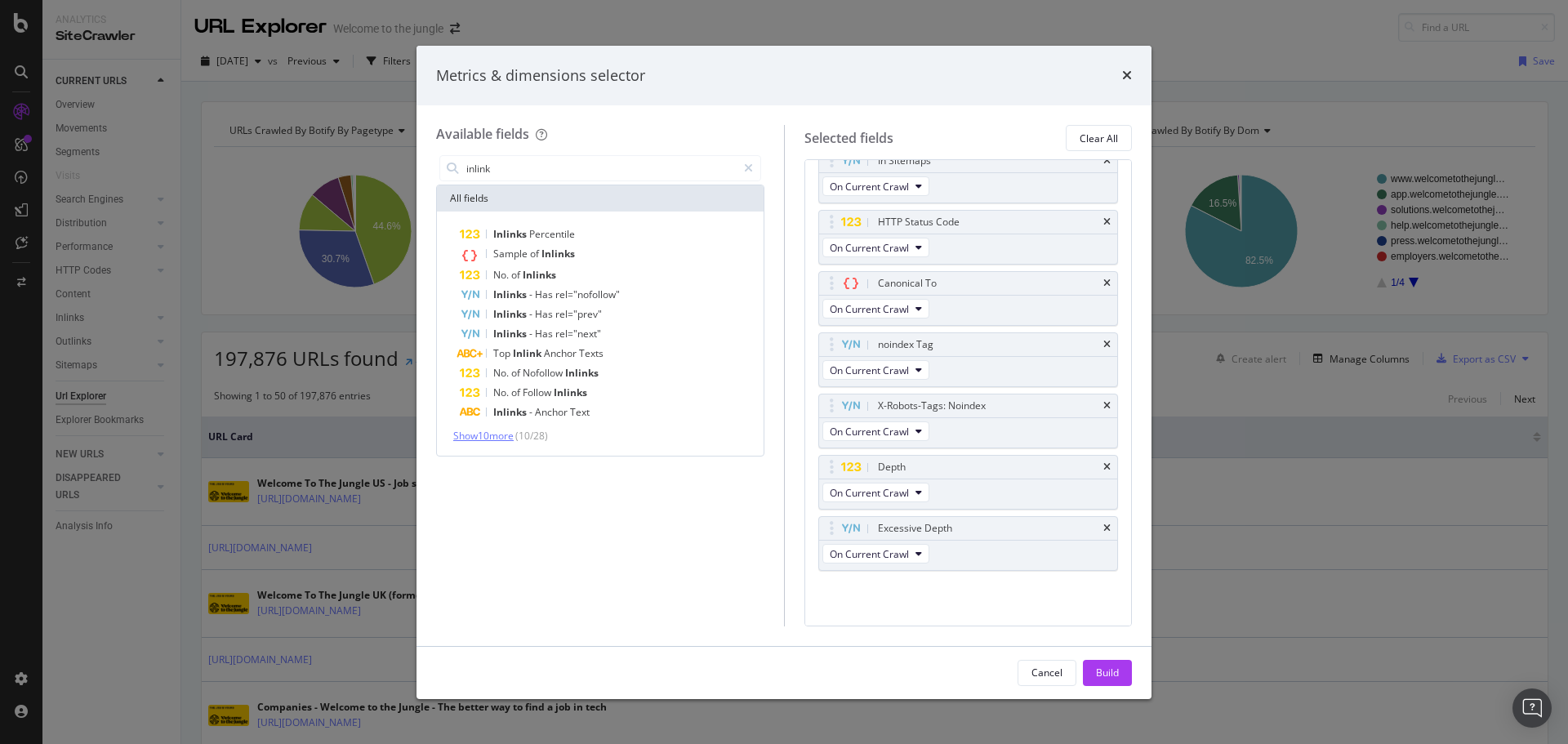 click on "Show  10  more" at bounding box center [483, 435] 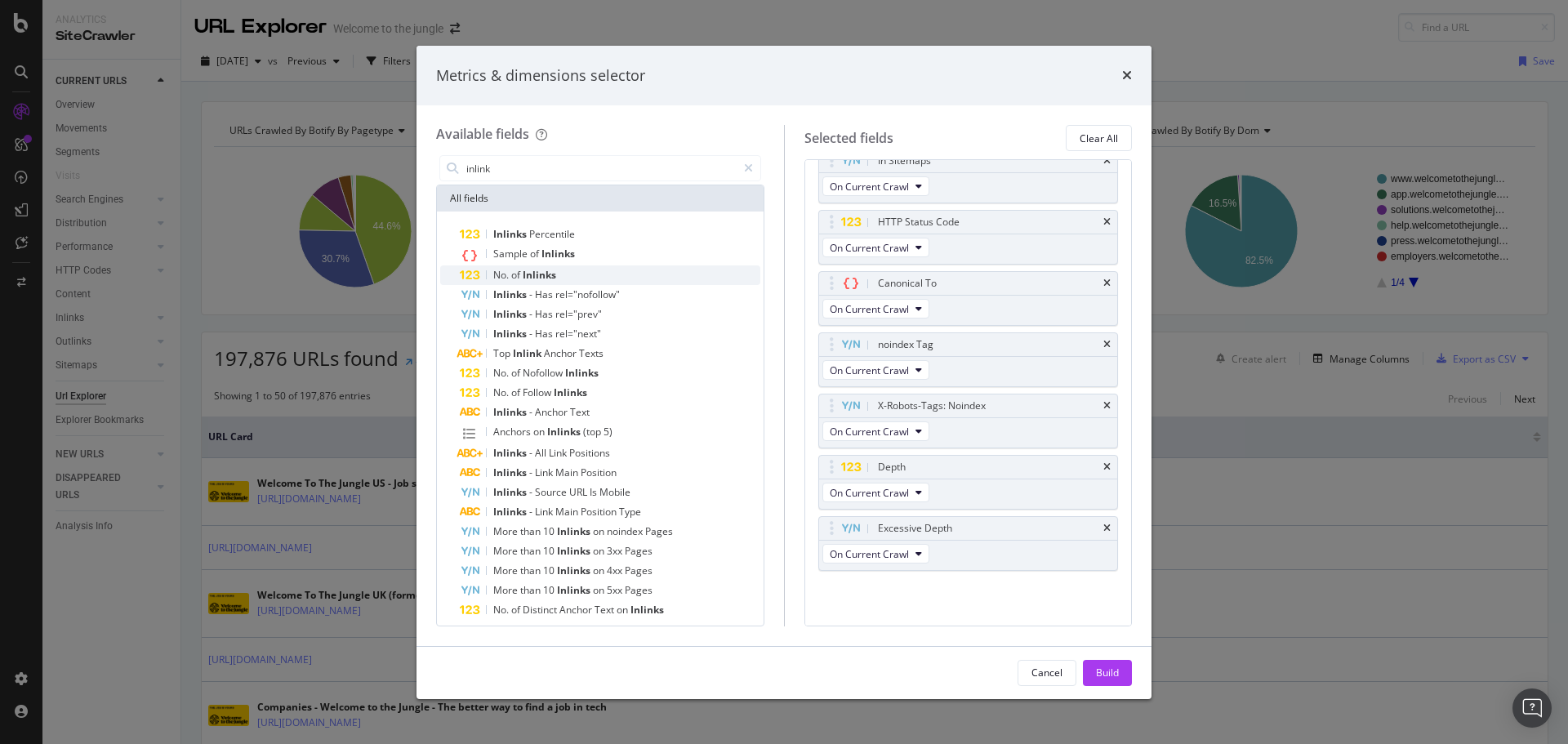 click on "Inlinks" at bounding box center [539, 274] 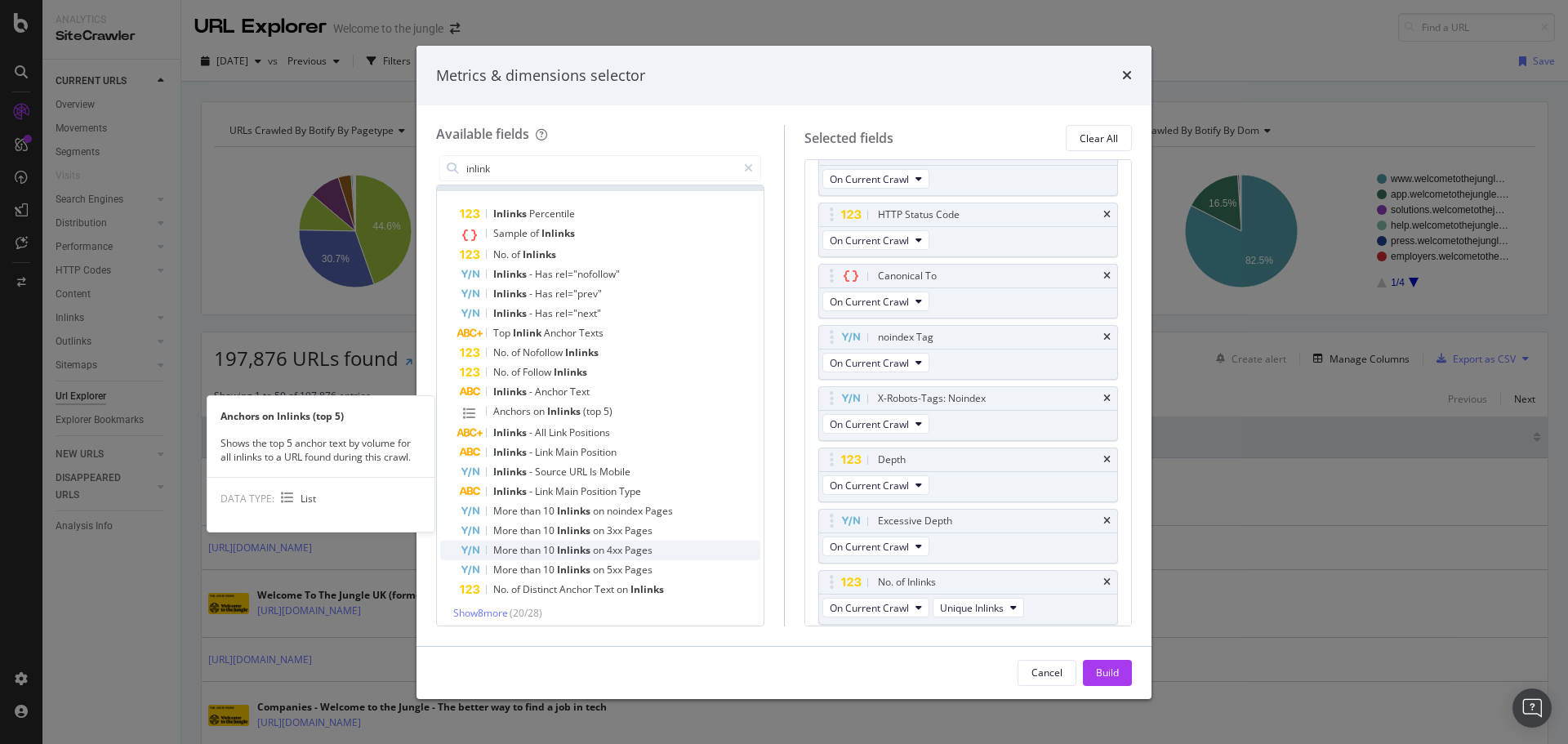 scroll, scrollTop: 28, scrollLeft: 0, axis: vertical 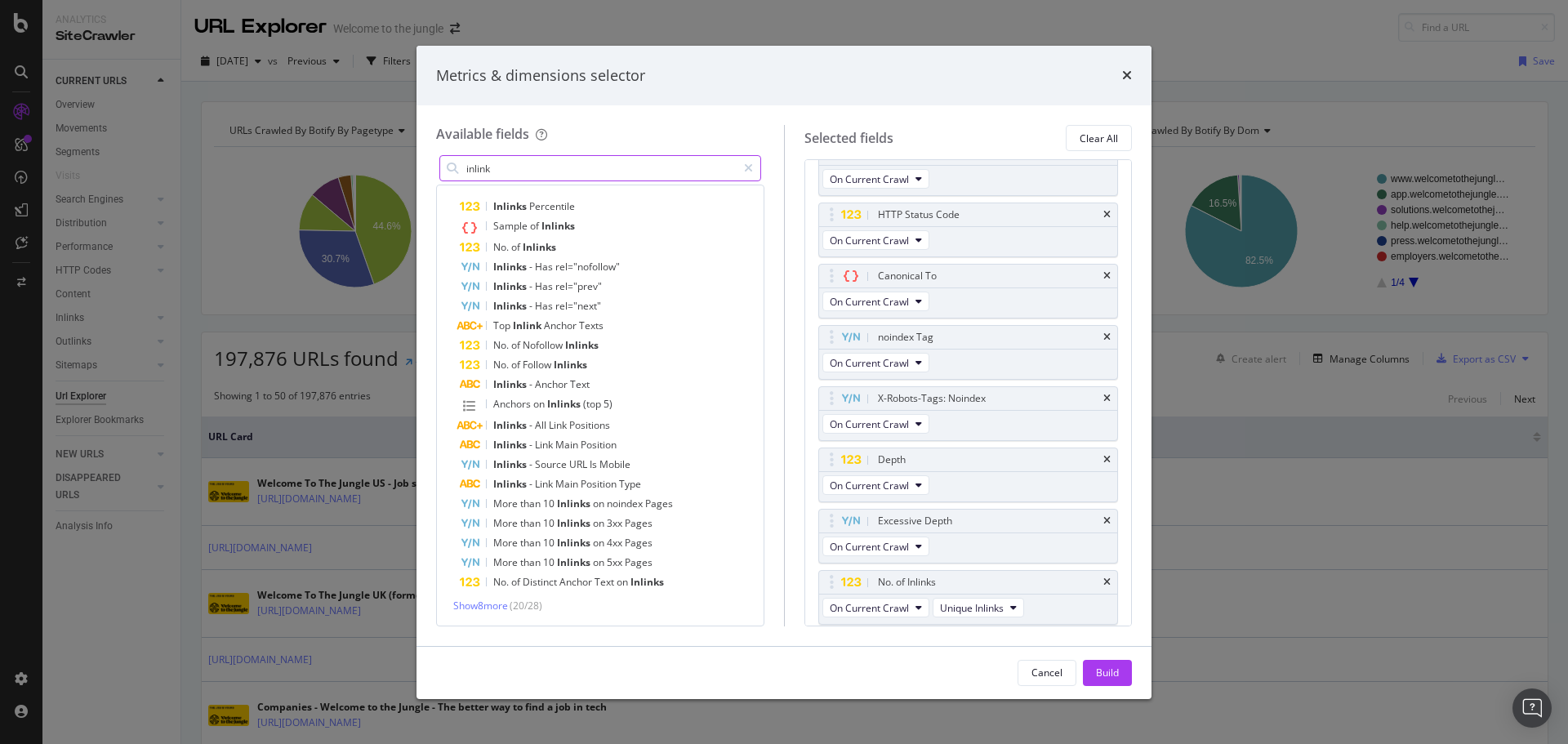 click on "inlink" at bounding box center [600, 168] 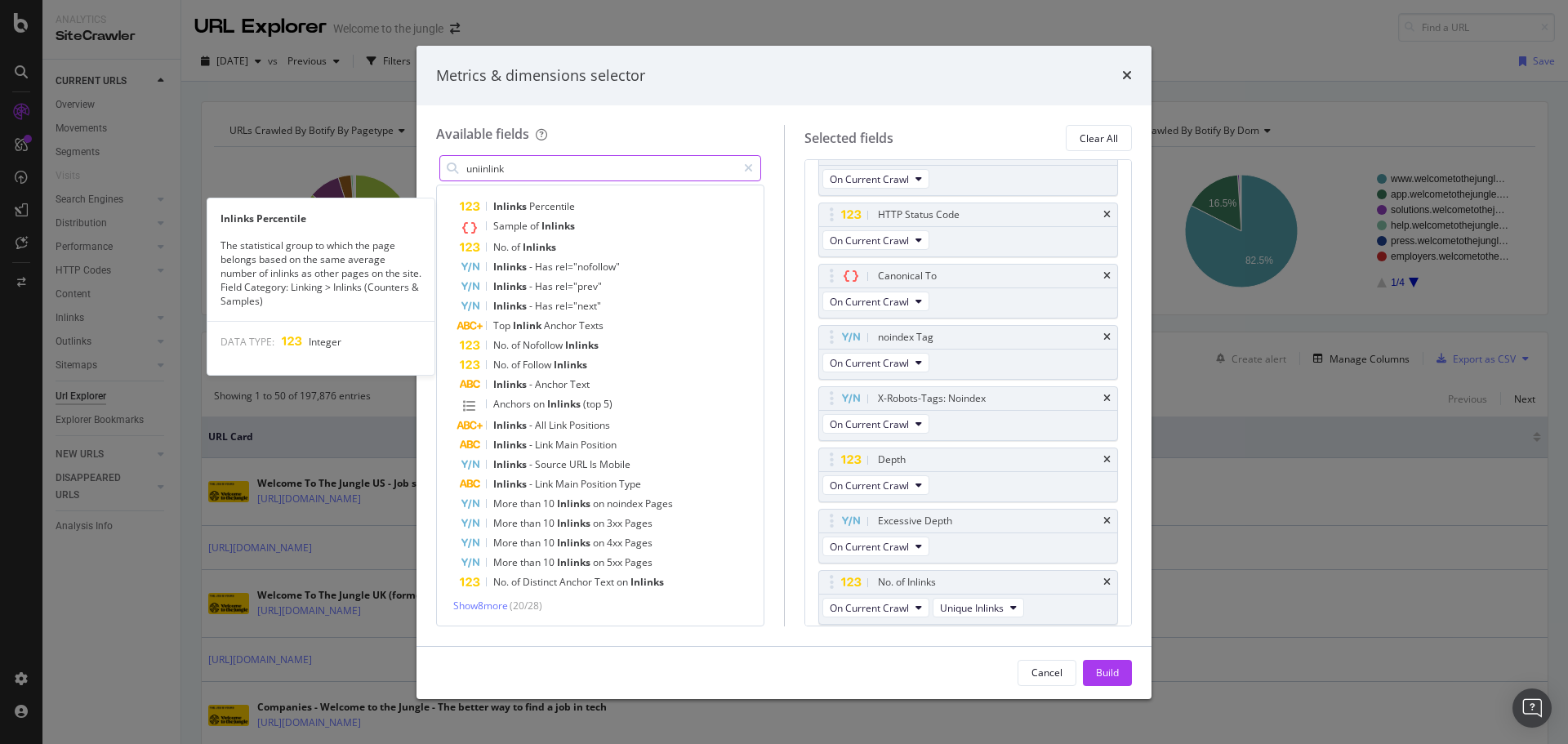 scroll, scrollTop: 0, scrollLeft: 0, axis: both 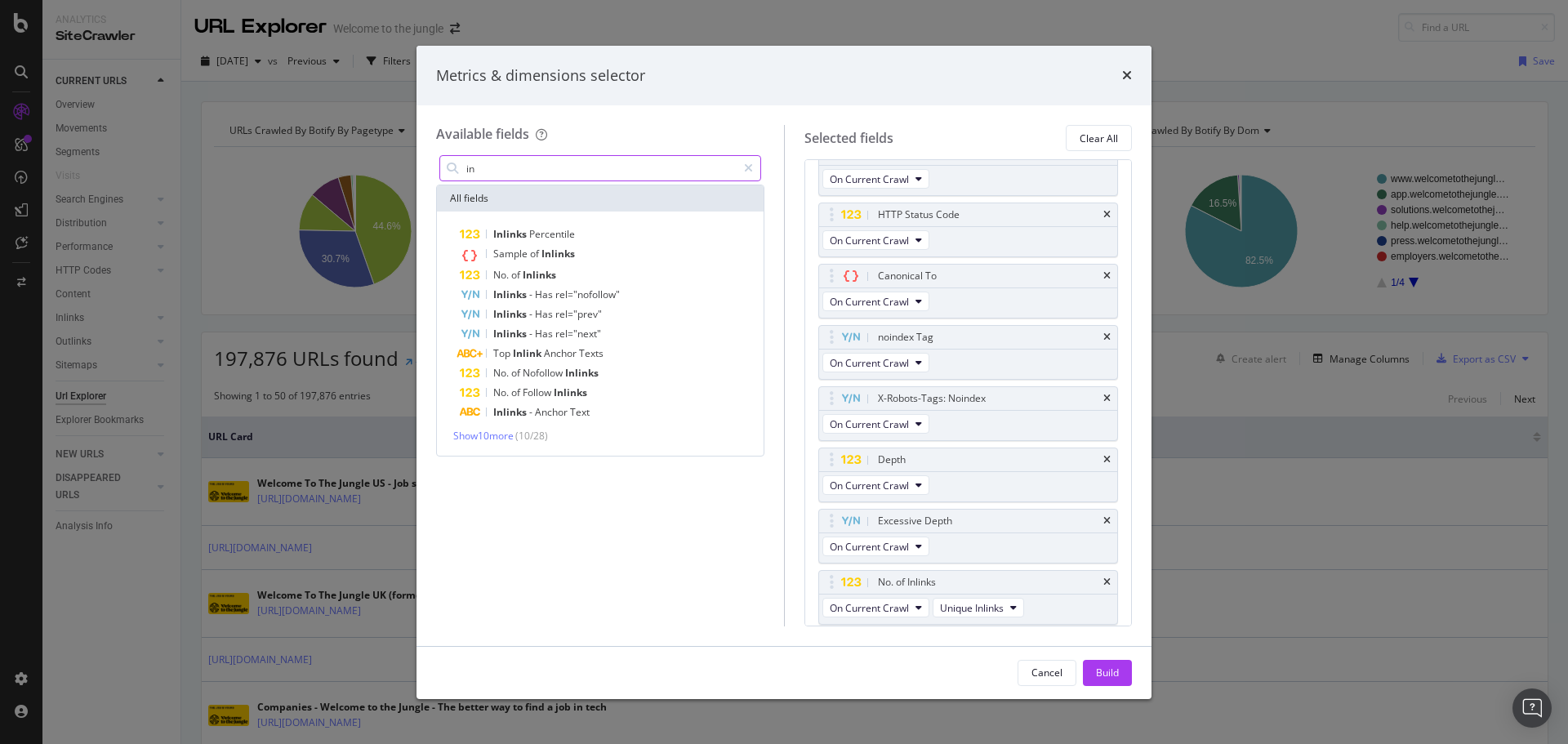 type on "i" 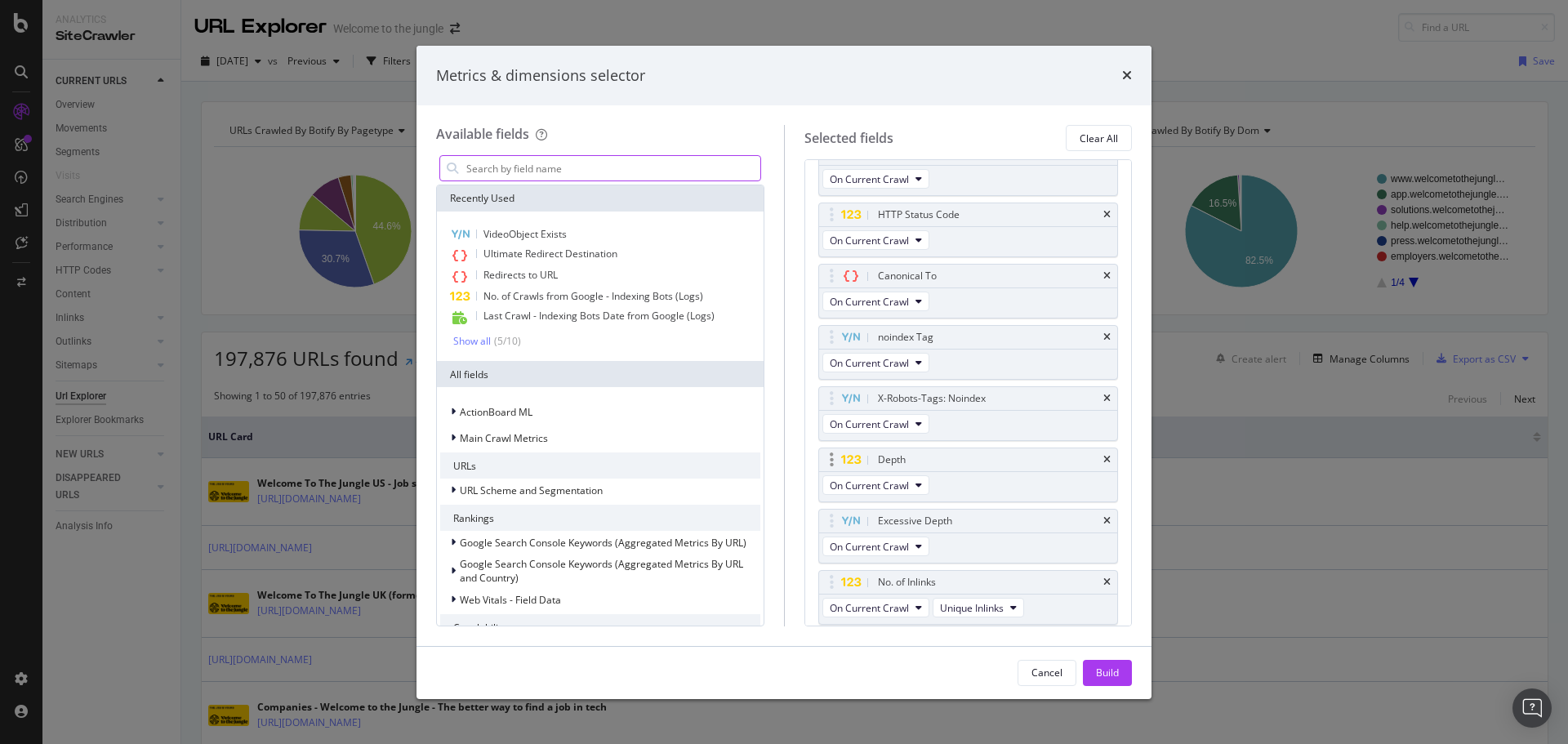 scroll, scrollTop: 147, scrollLeft: 0, axis: vertical 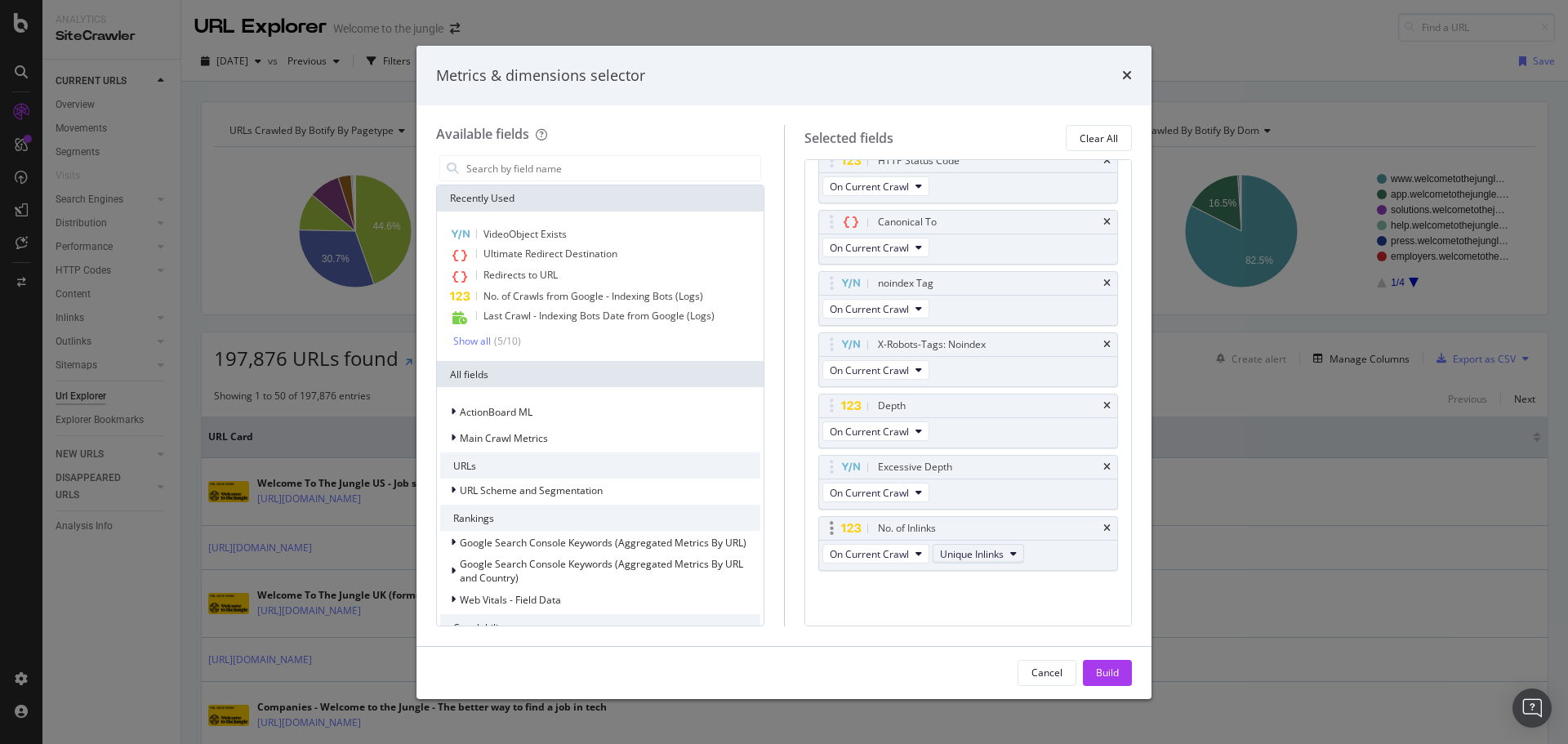 click on "Unique Inlinks" at bounding box center [972, 554] 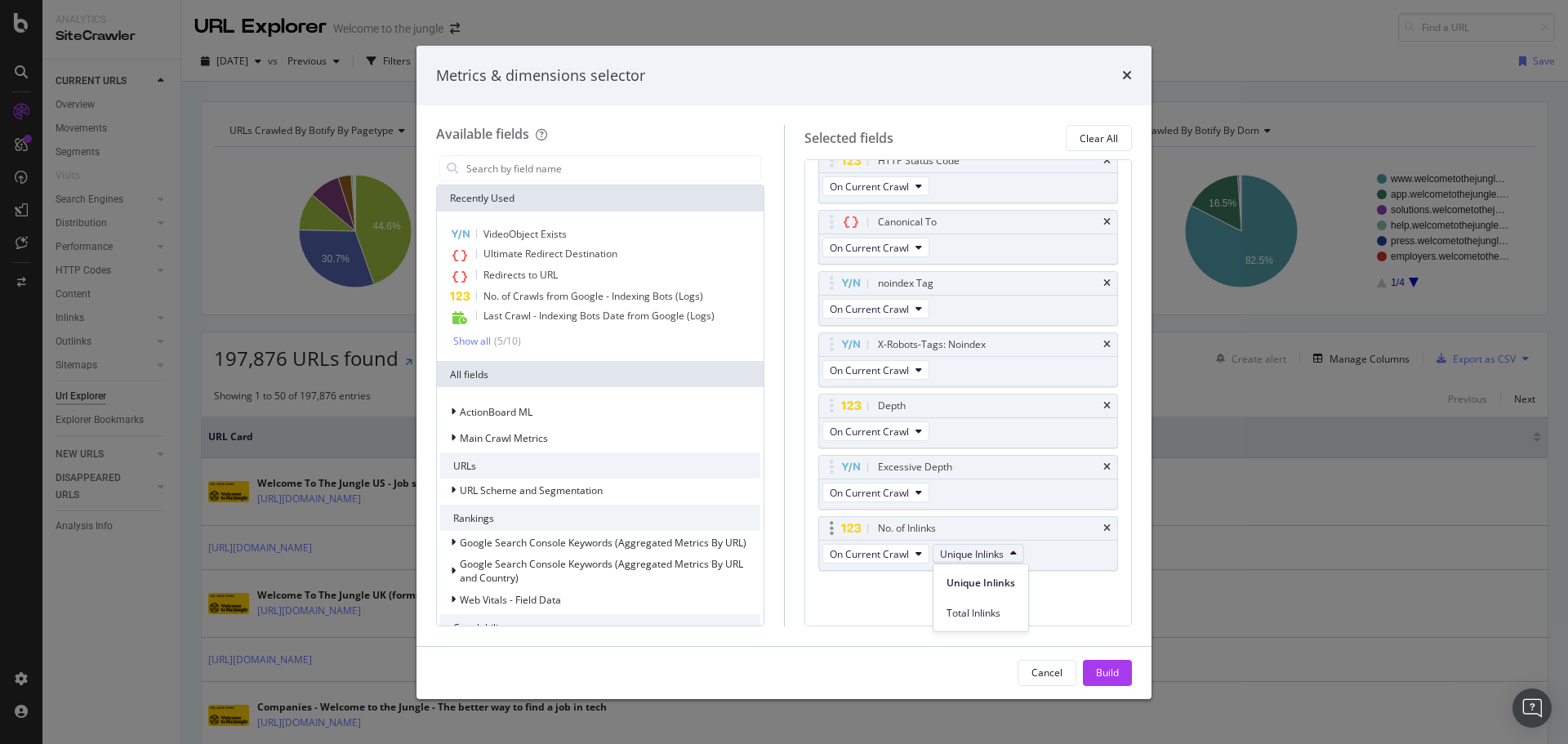 click on "Unique Inlinks" at bounding box center (972, 554) 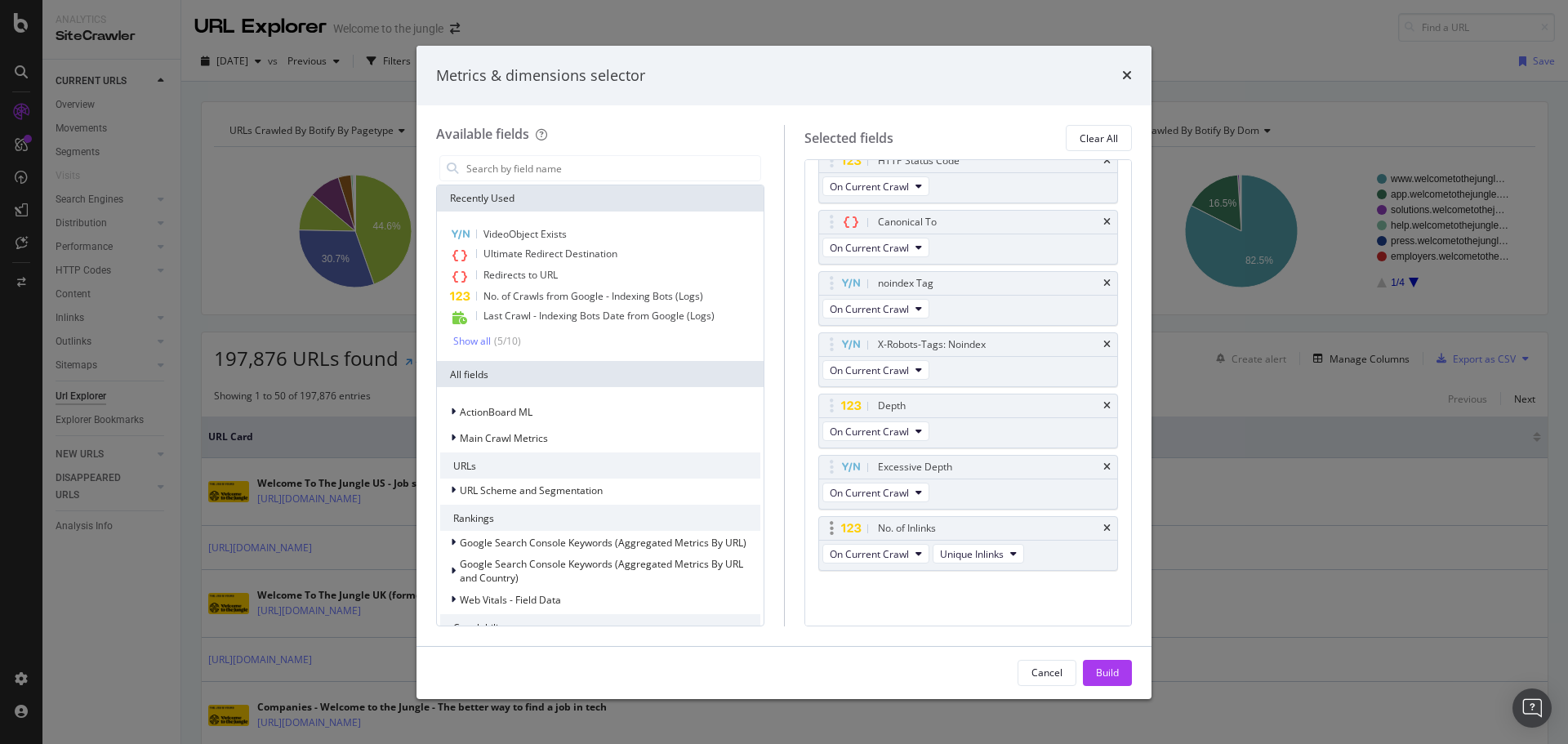 click at bounding box center (831, 528) 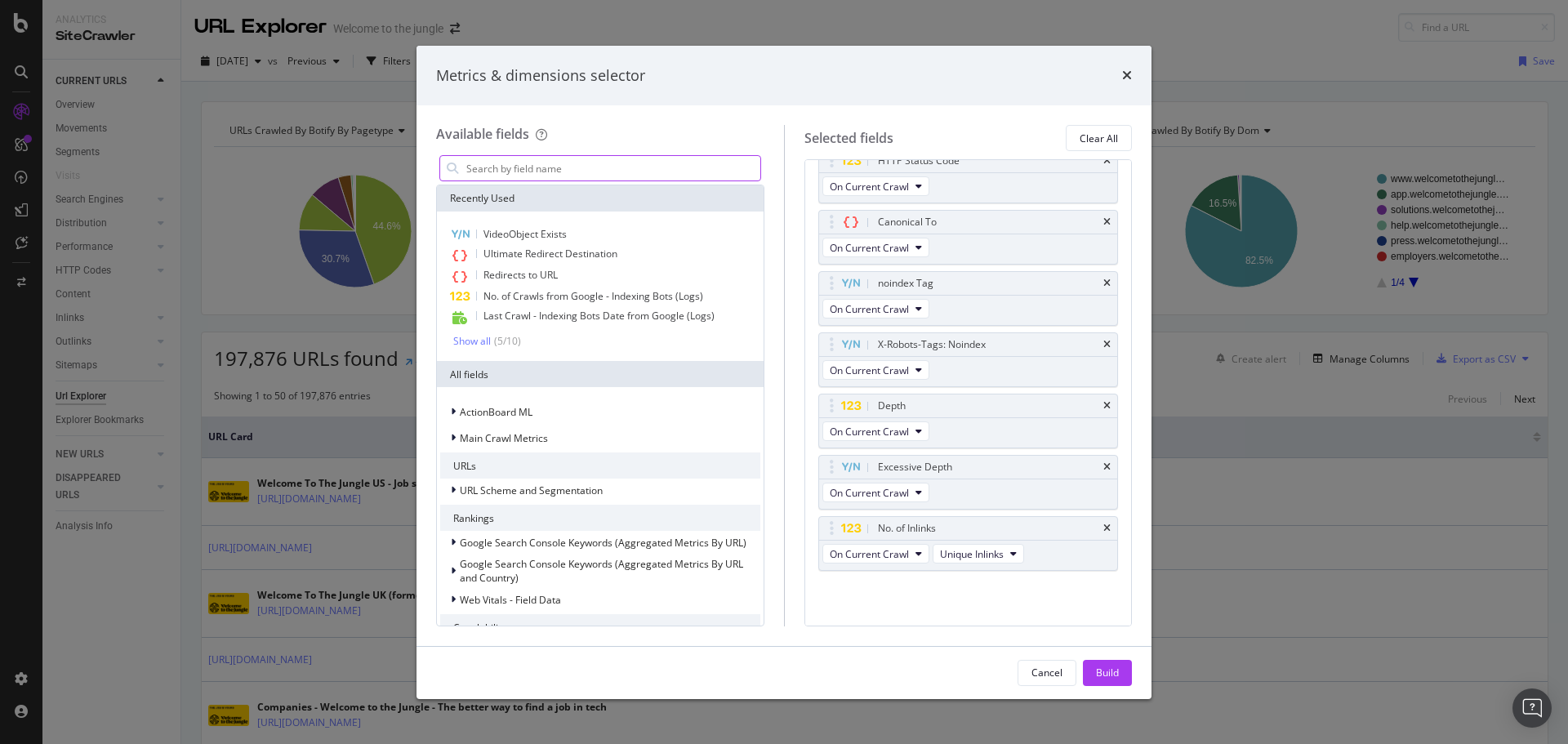 click at bounding box center [612, 168] 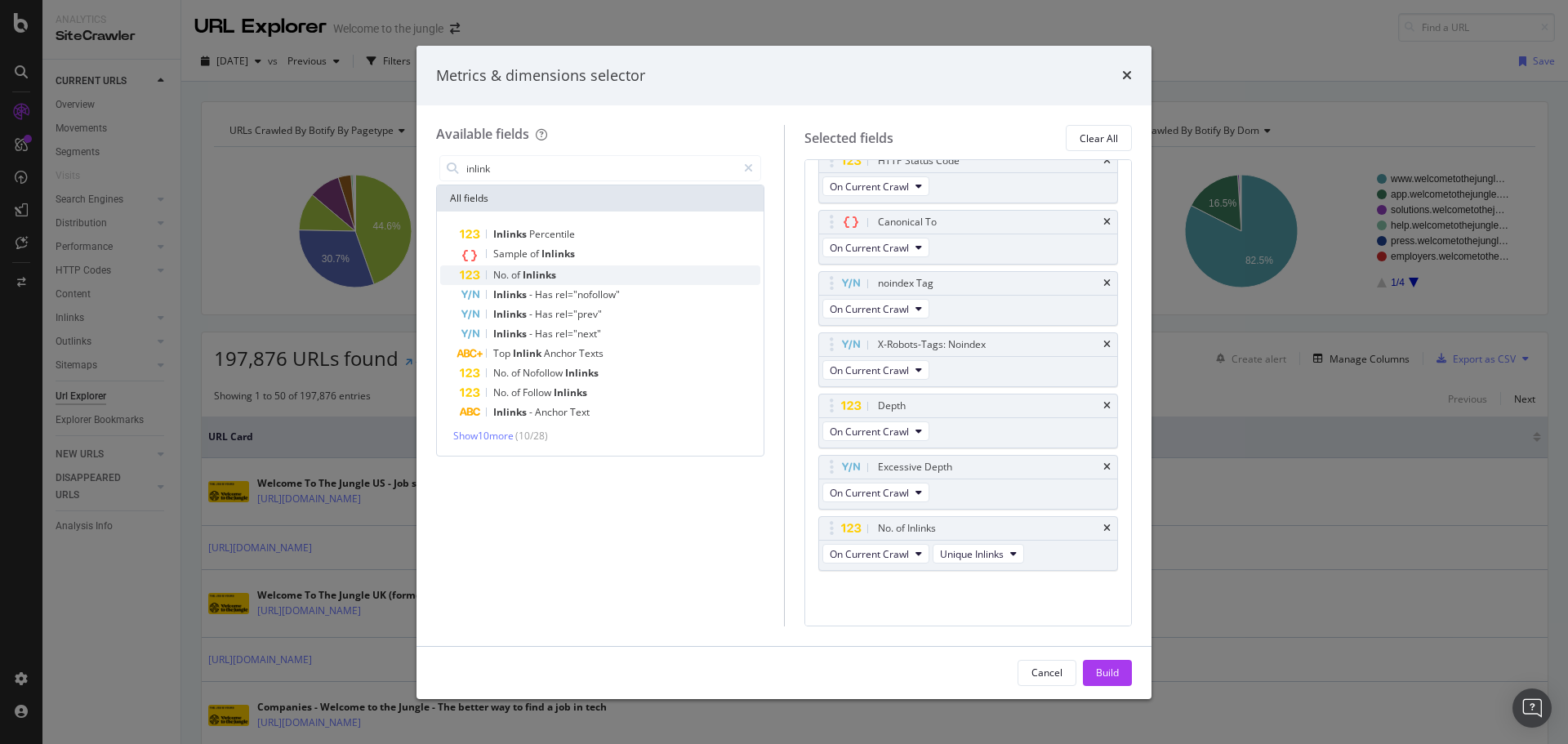 click on "No.   of   Inlinks" at bounding box center (610, 275) 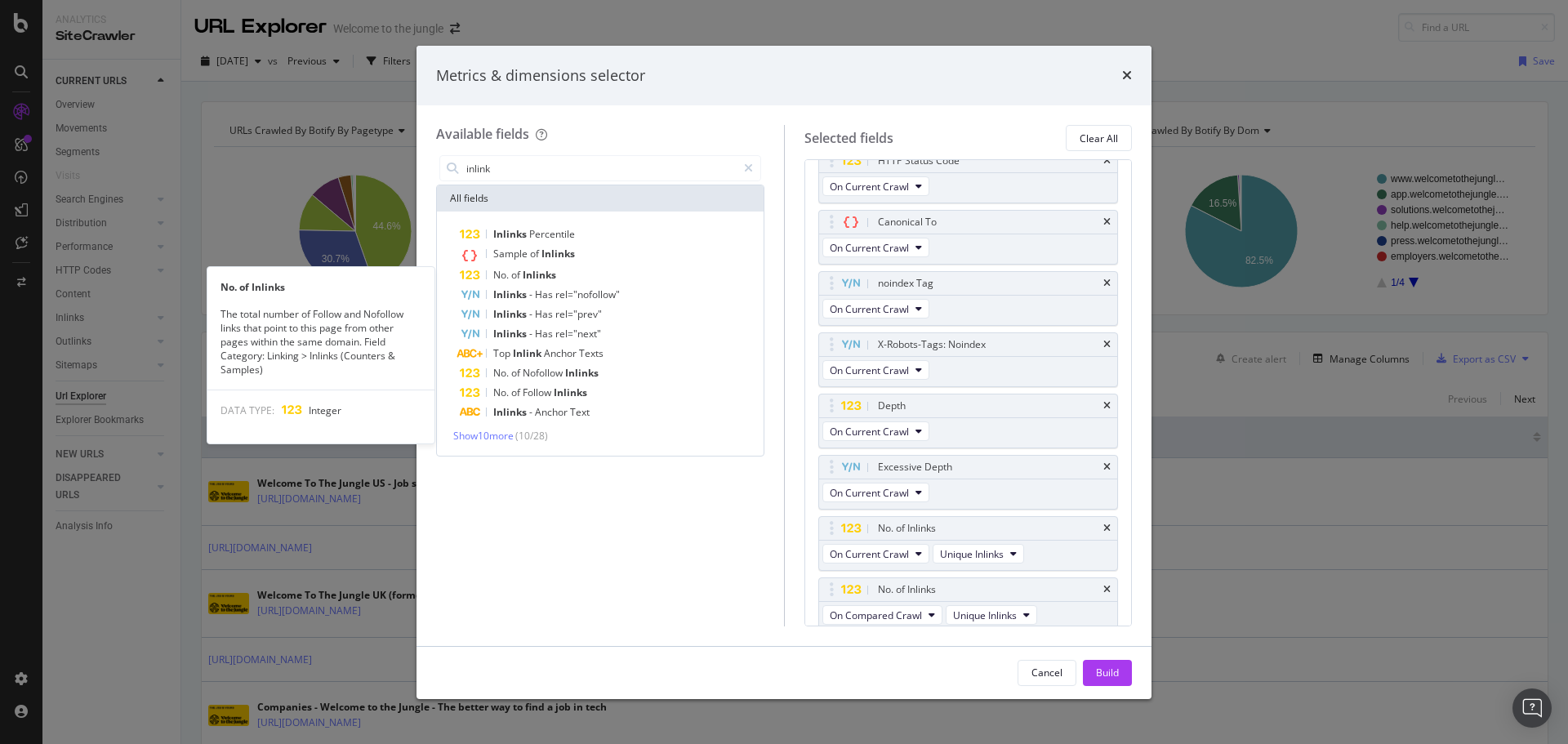 scroll, scrollTop: 154, scrollLeft: 0, axis: vertical 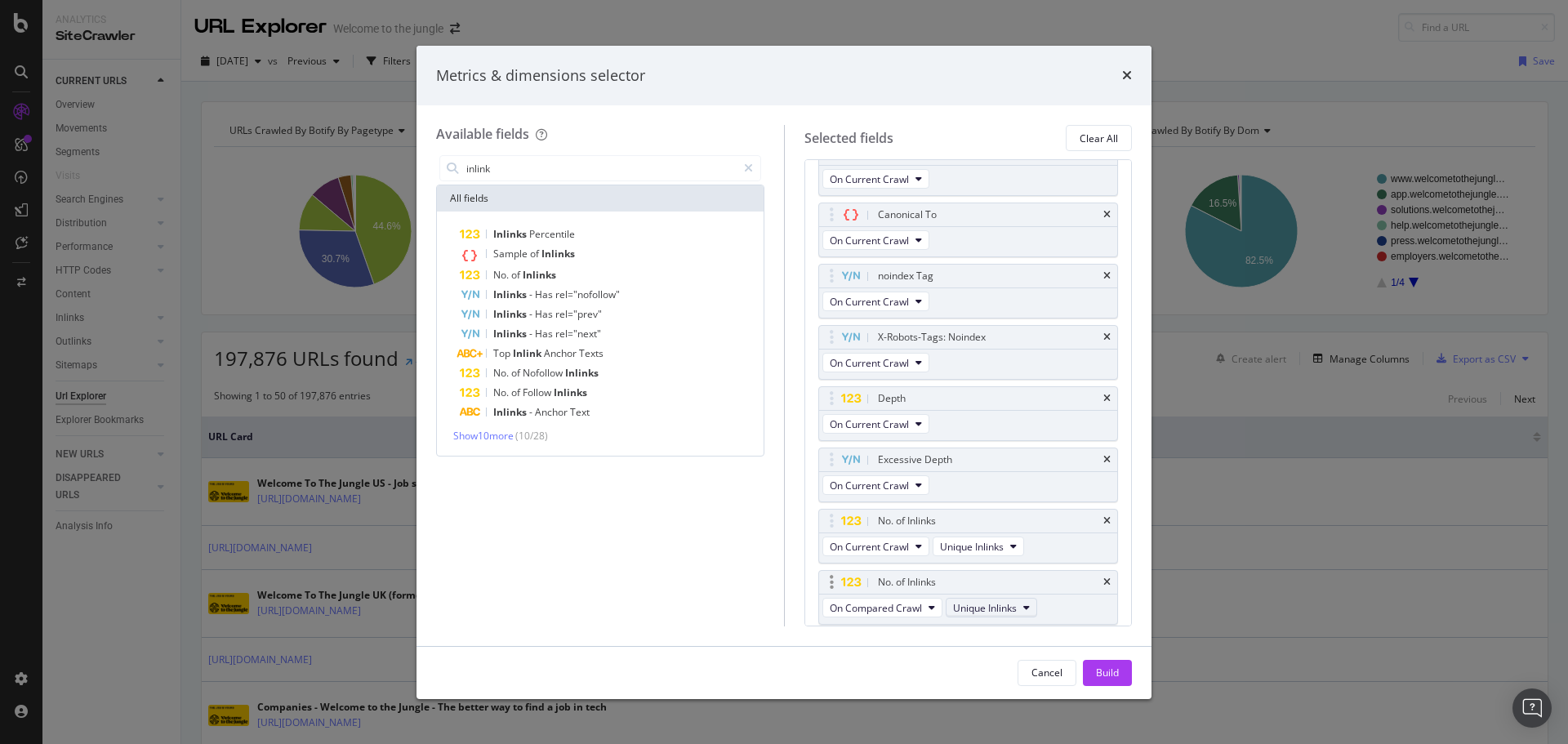 click on "Unique Inlinks" at bounding box center [991, 608] 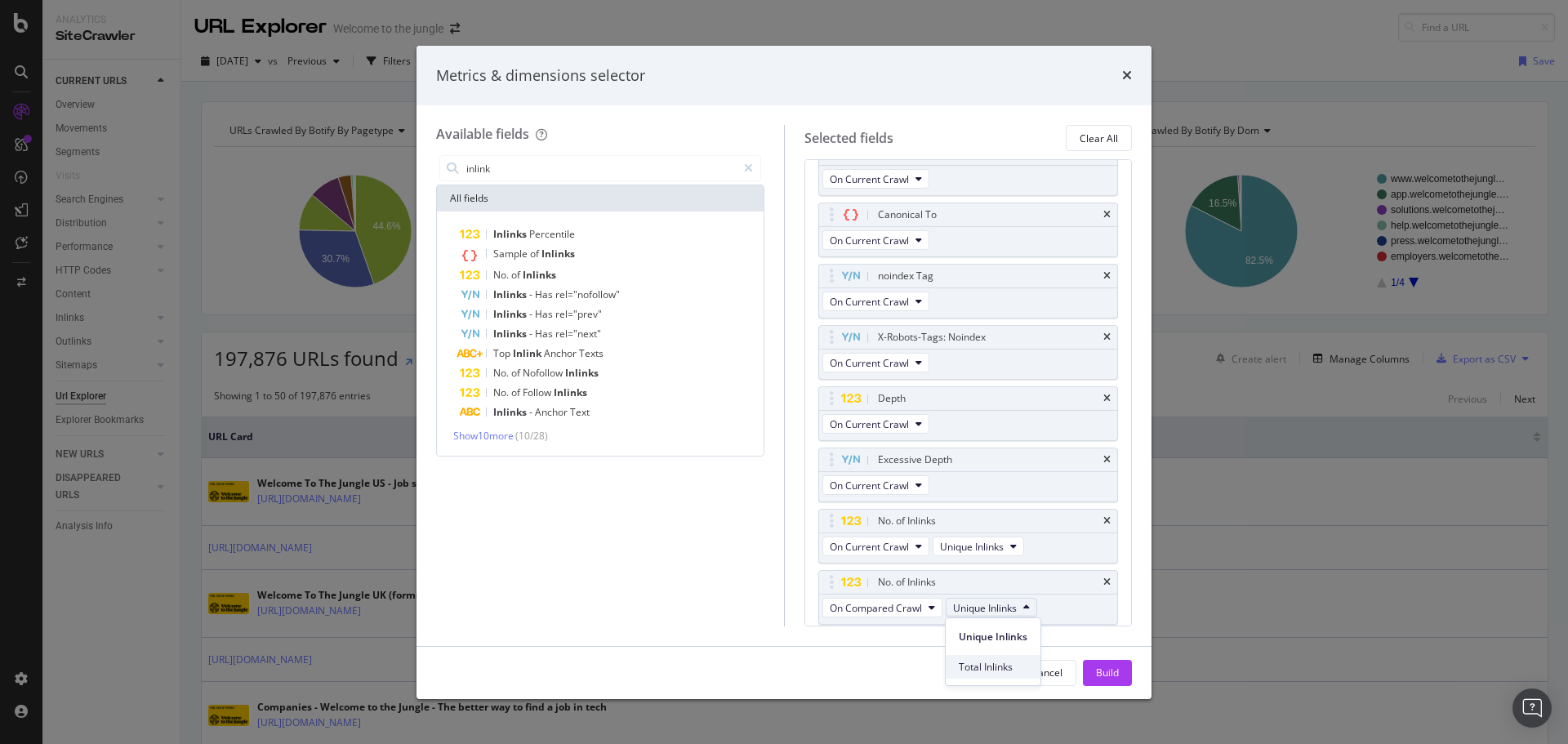 click on "Total Inlinks" at bounding box center (993, 667) 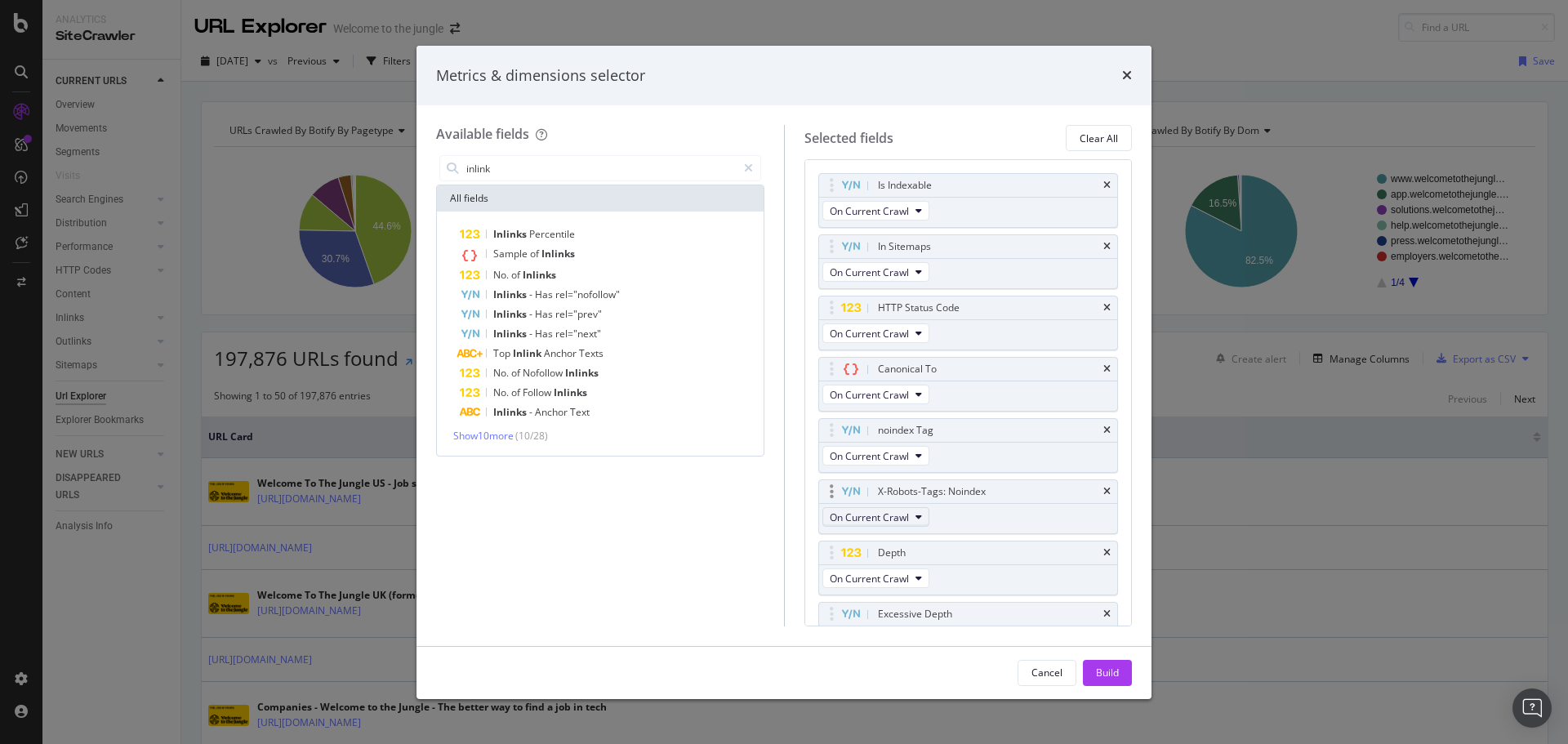 scroll, scrollTop: 208, scrollLeft: 0, axis: vertical 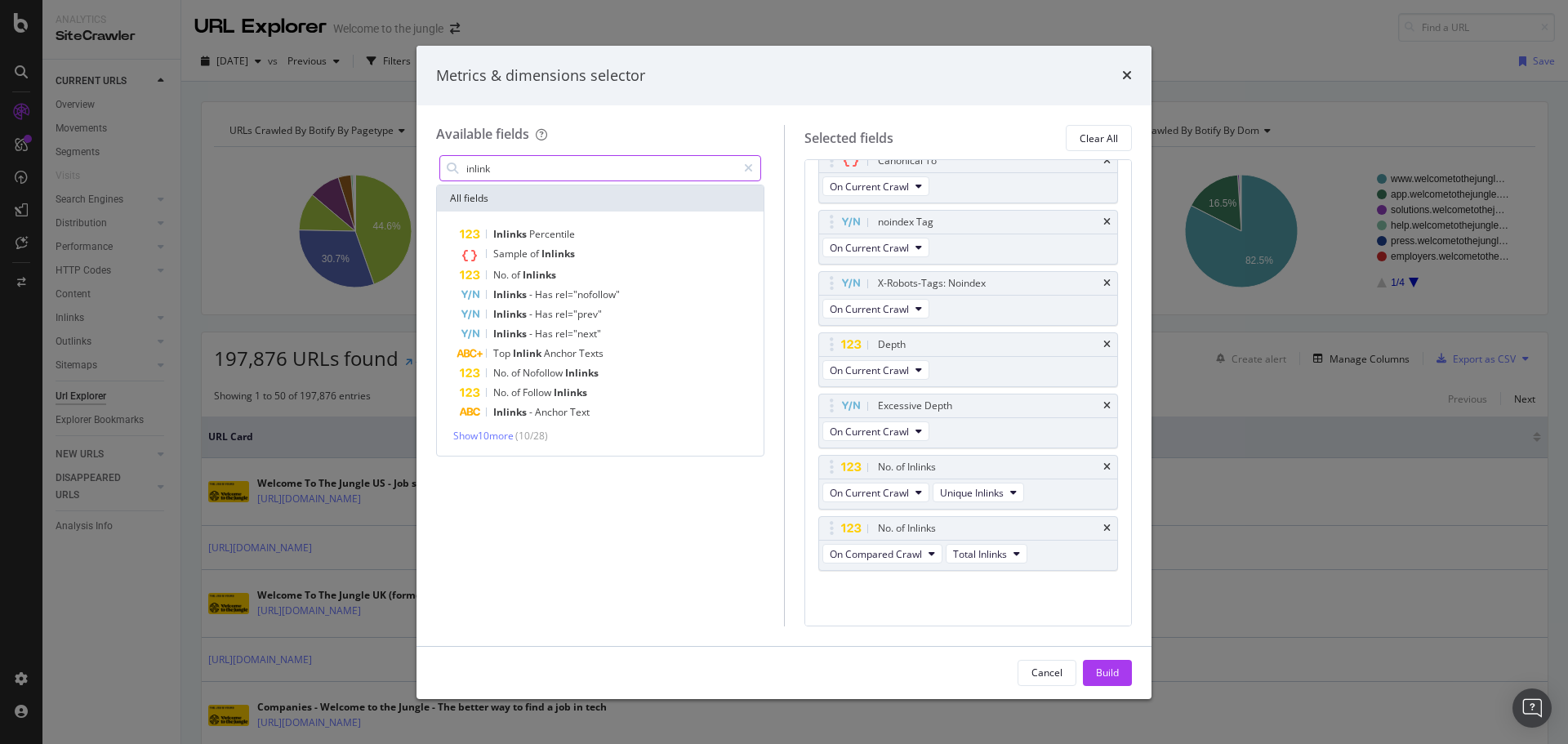 click on "inlink" at bounding box center (600, 168) 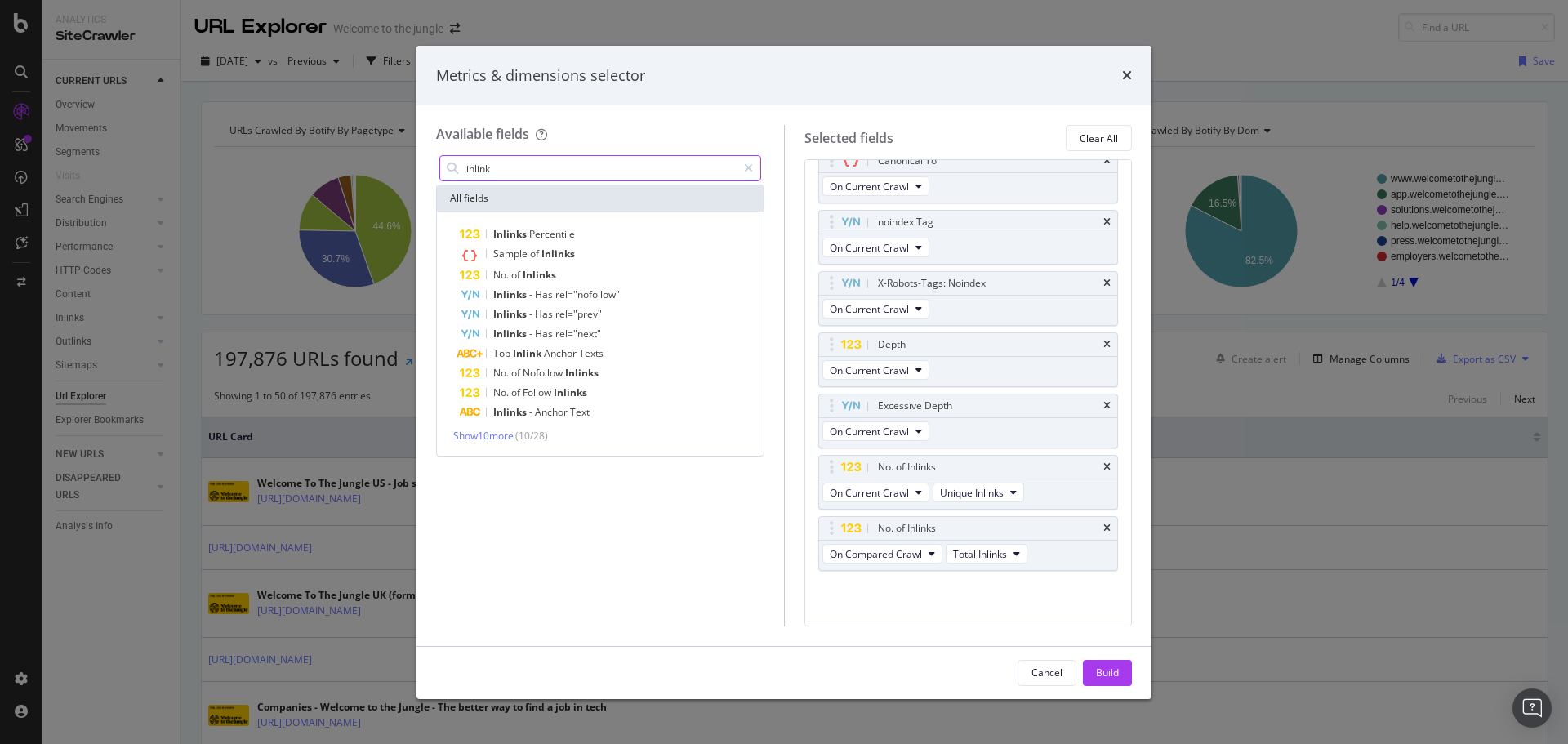 click on "inlink" at bounding box center (600, 168) 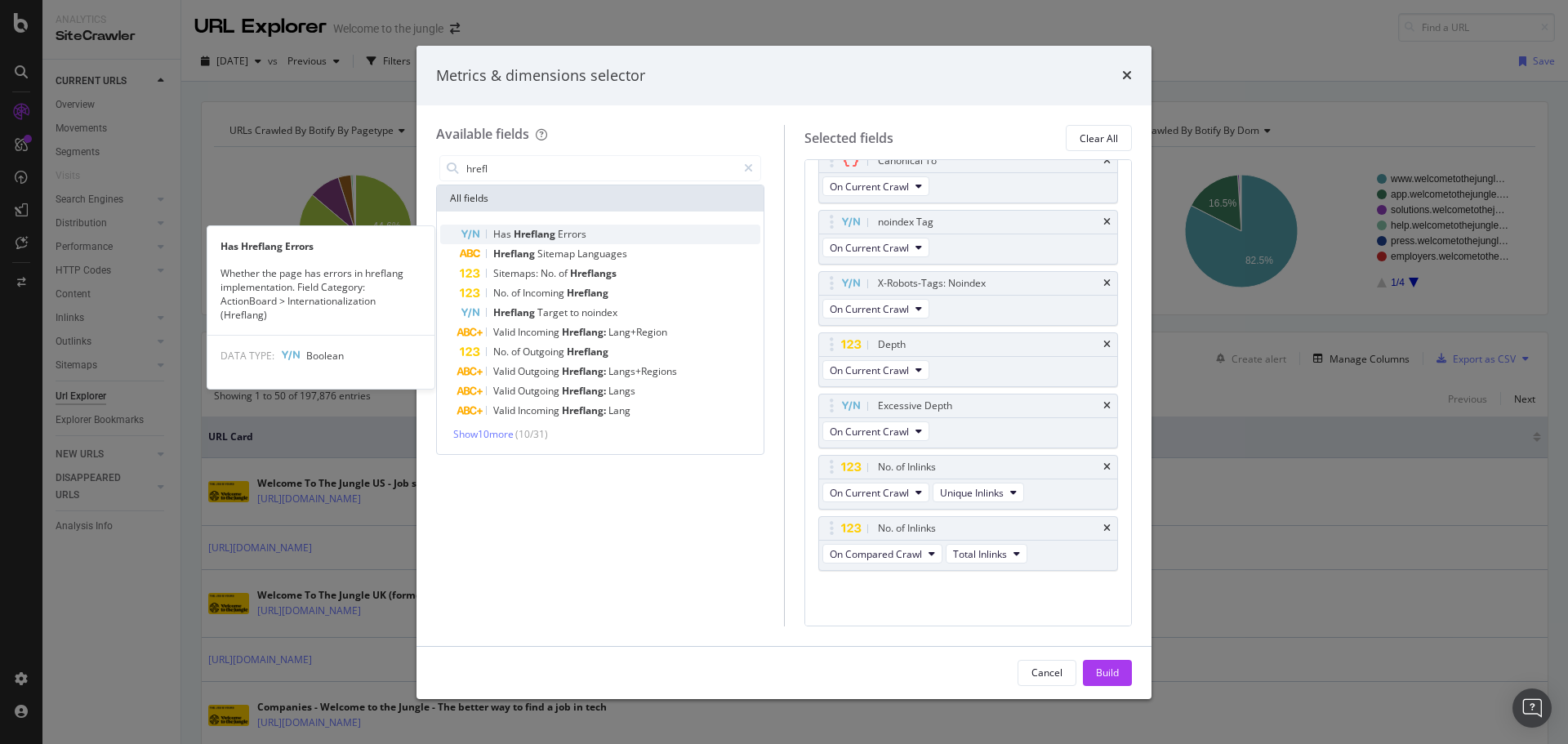 click on "Hreflang" at bounding box center [536, 234] 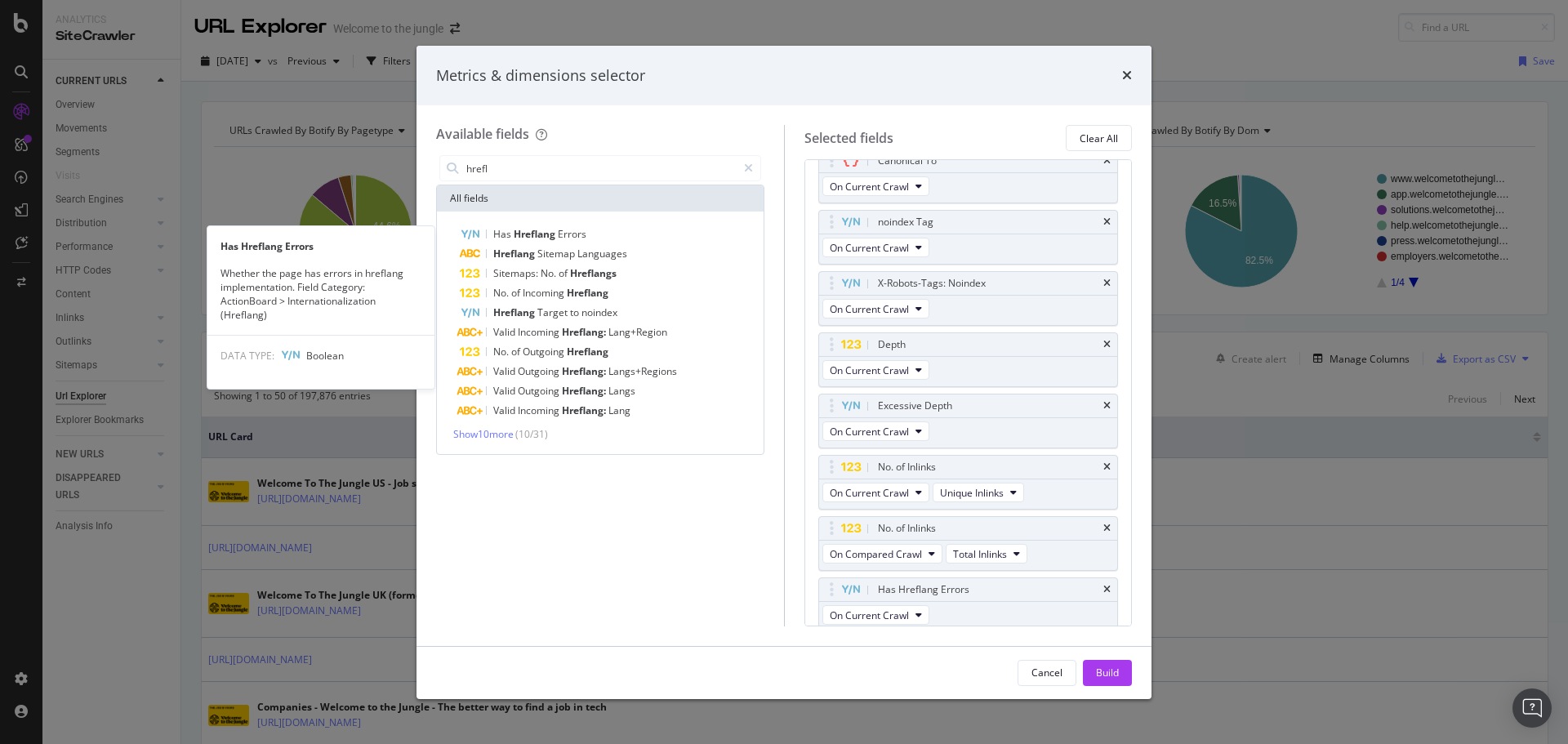 scroll, scrollTop: 216, scrollLeft: 0, axis: vertical 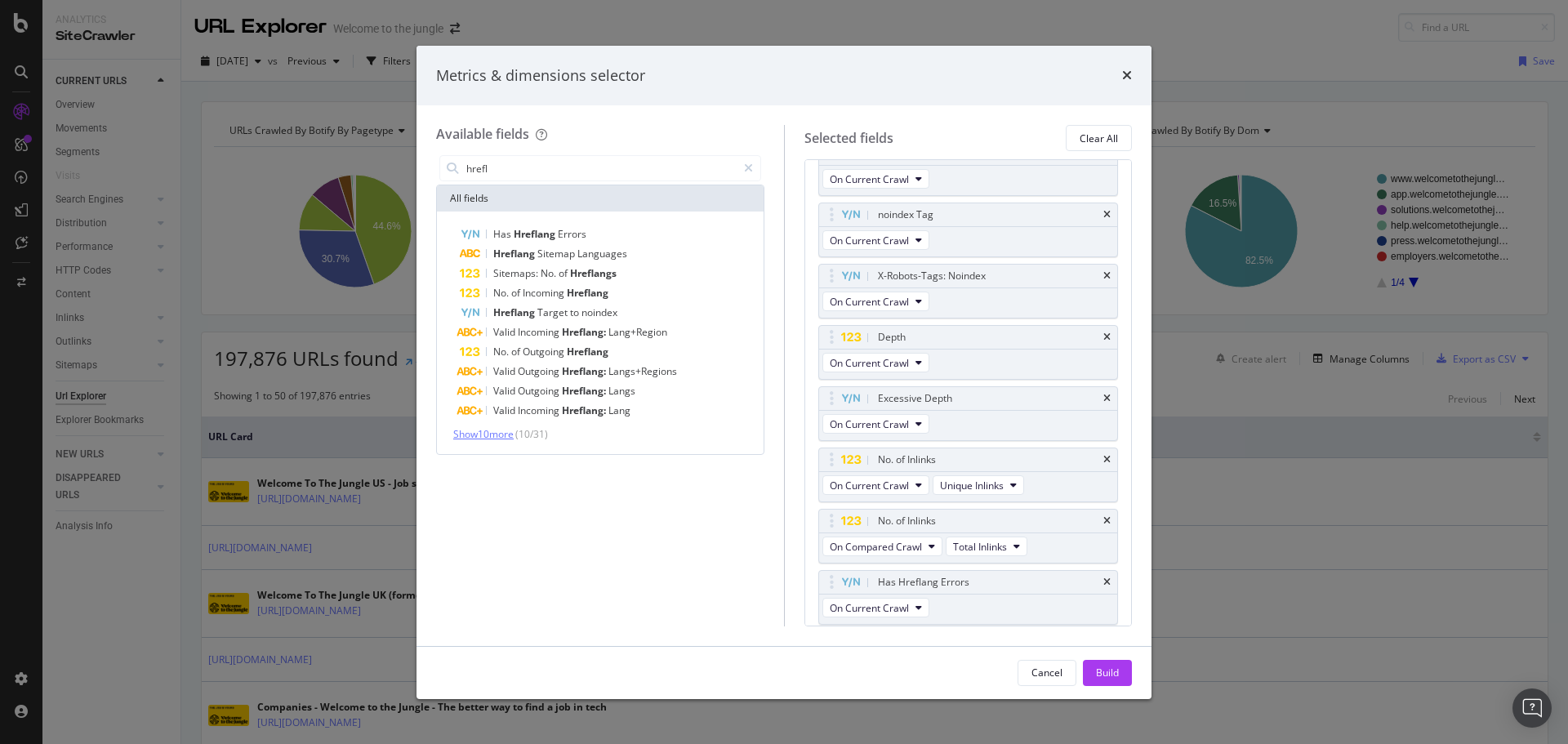 click on "Show  10  more" at bounding box center (483, 434) 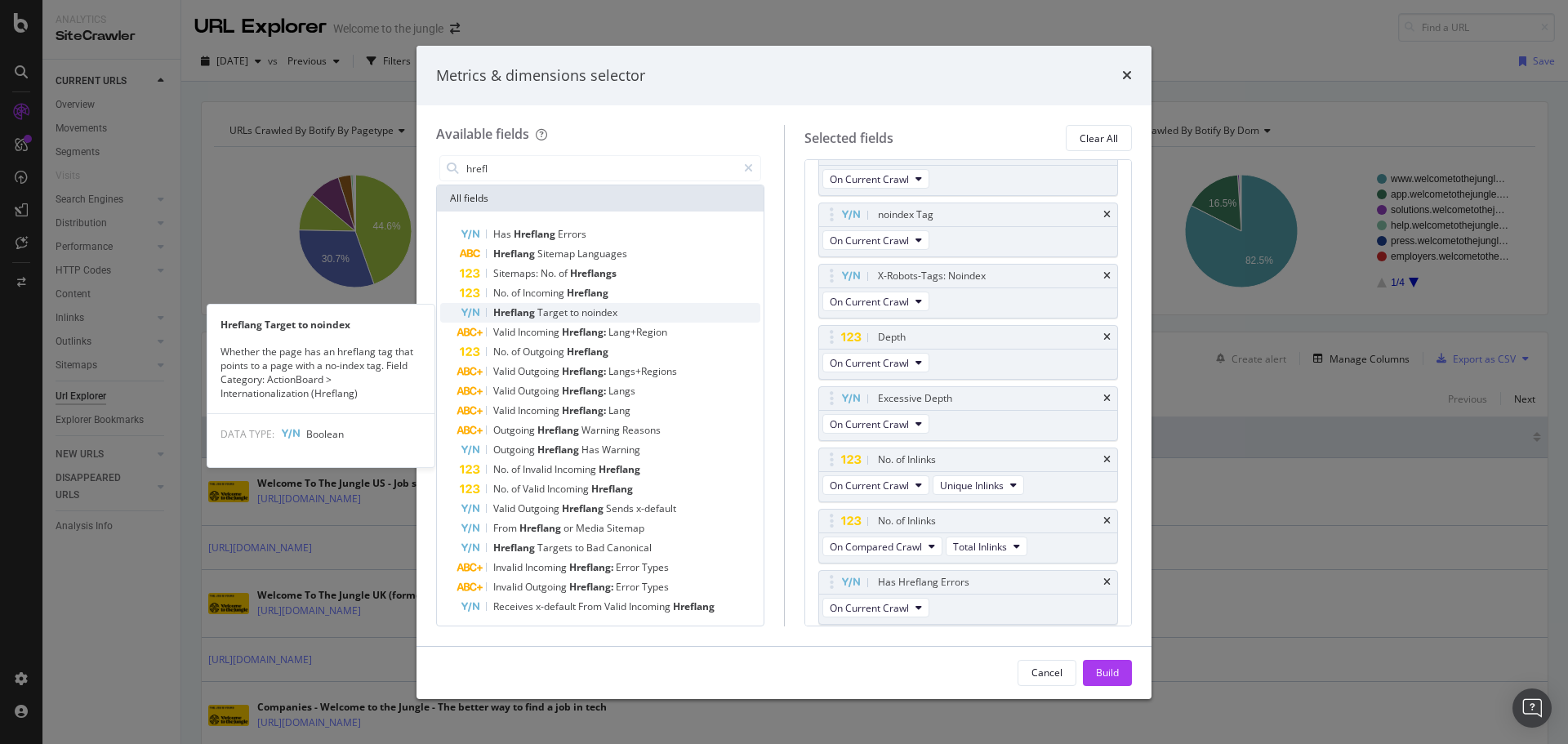 click on "Target" at bounding box center (554, 312) 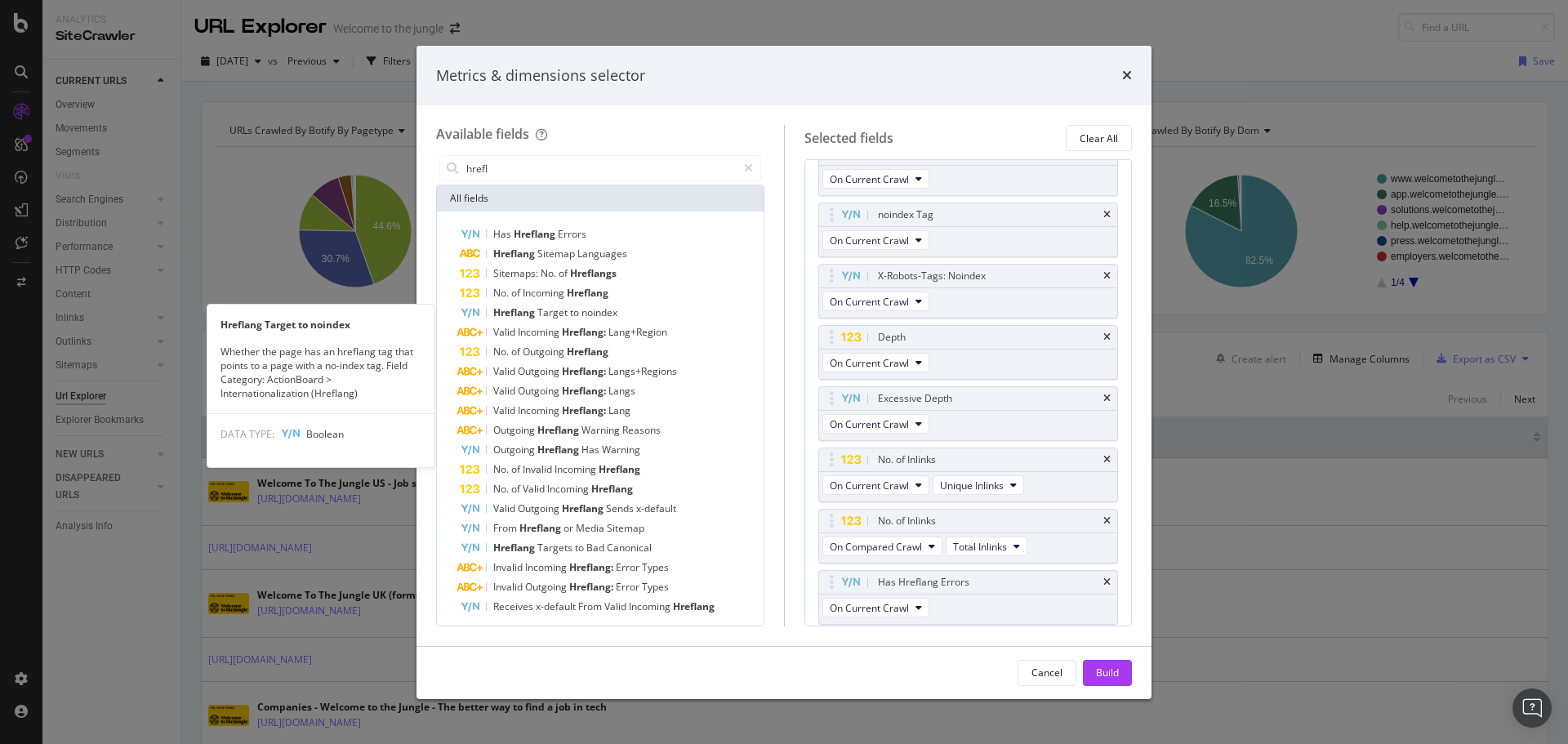 scroll, scrollTop: 277, scrollLeft: 0, axis: vertical 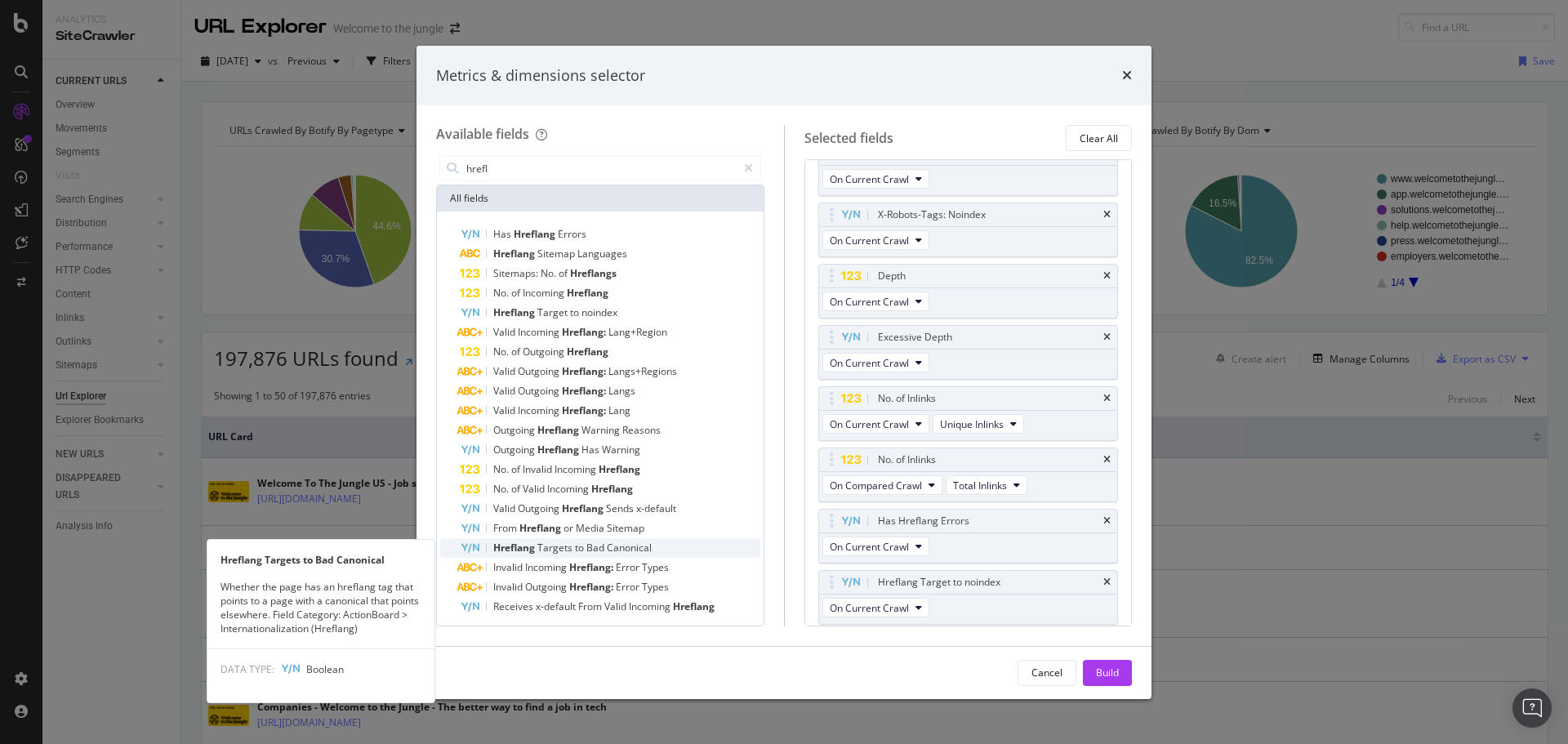 click on "to" at bounding box center [581, 547] 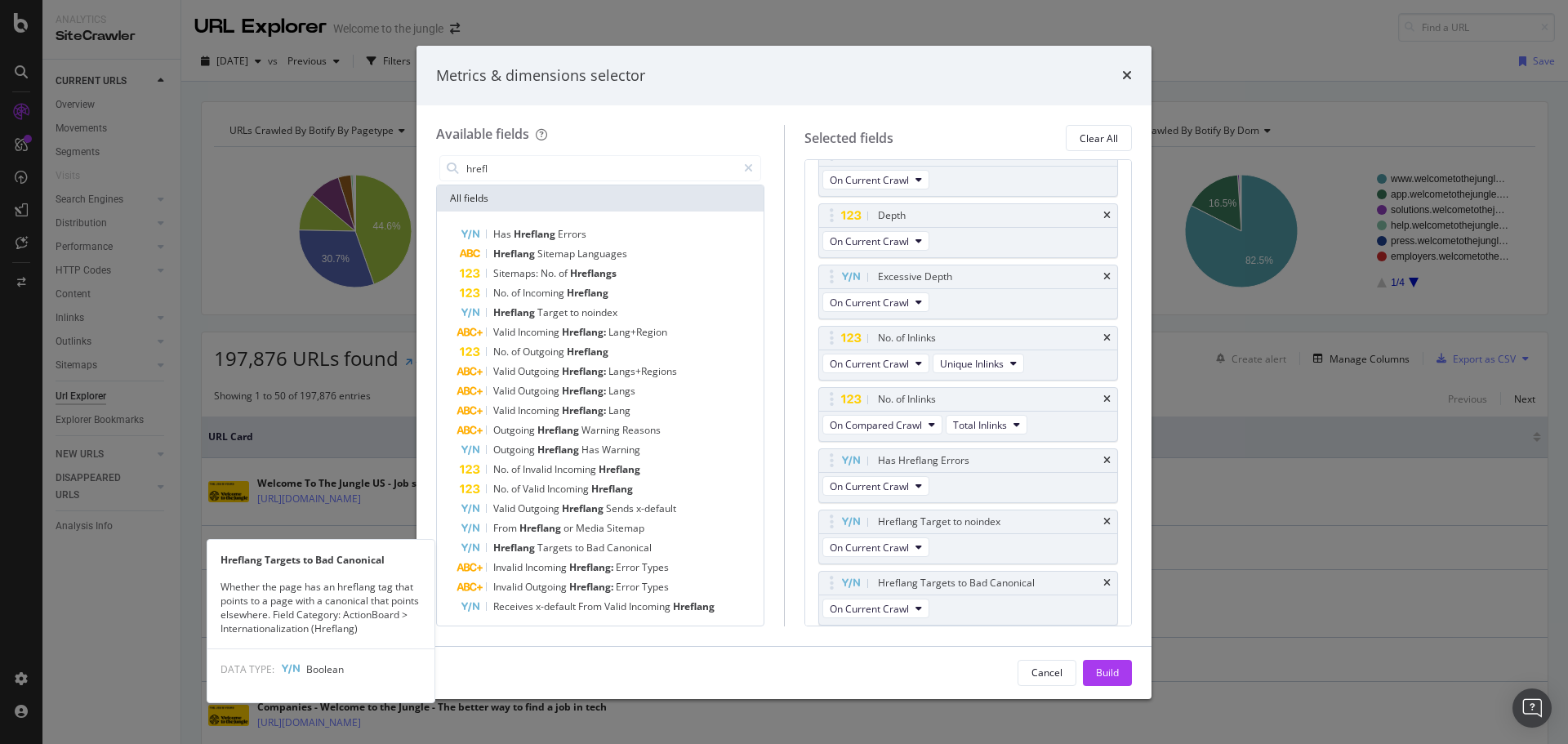 scroll, scrollTop: 338, scrollLeft: 0, axis: vertical 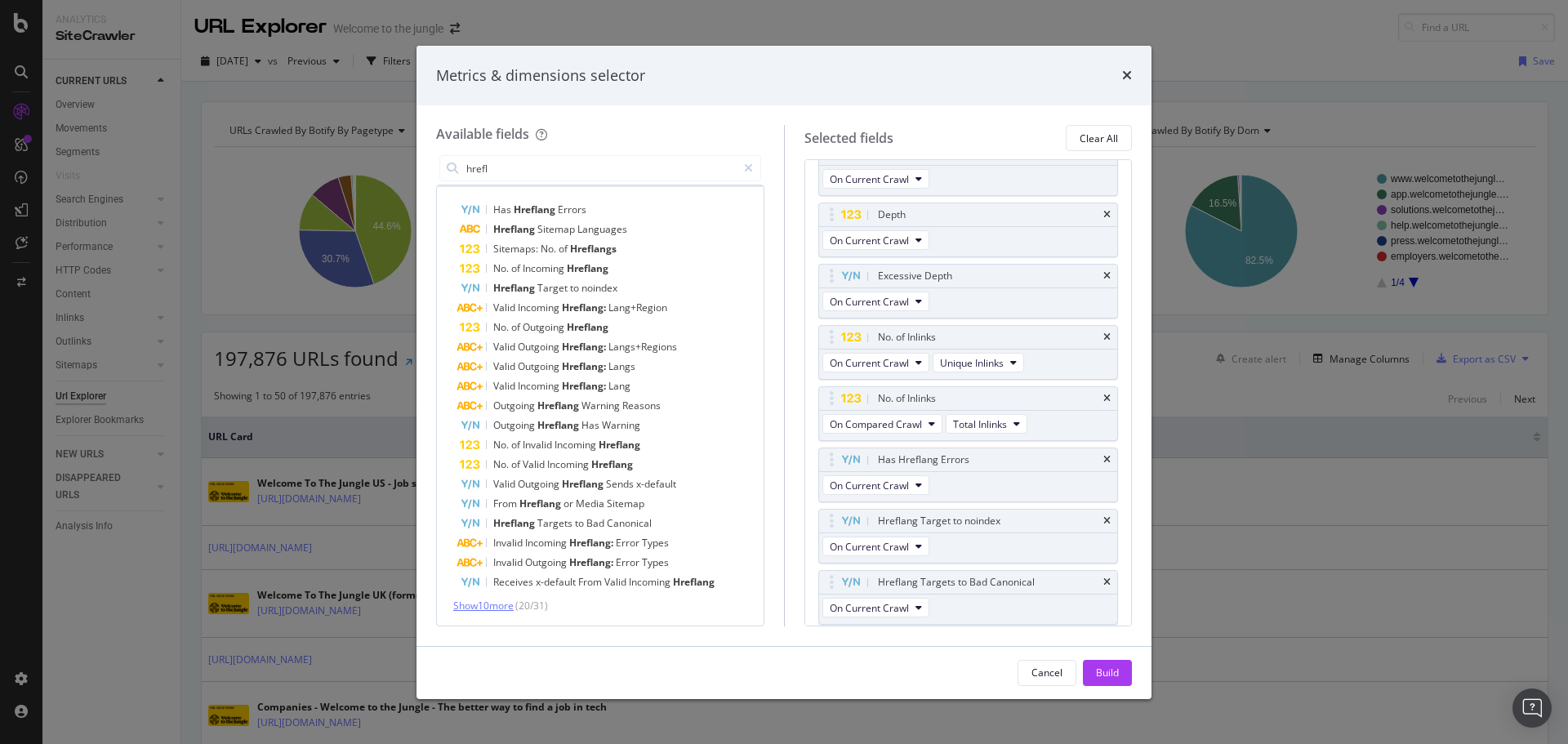 click on "Show  10  more" at bounding box center [483, 605] 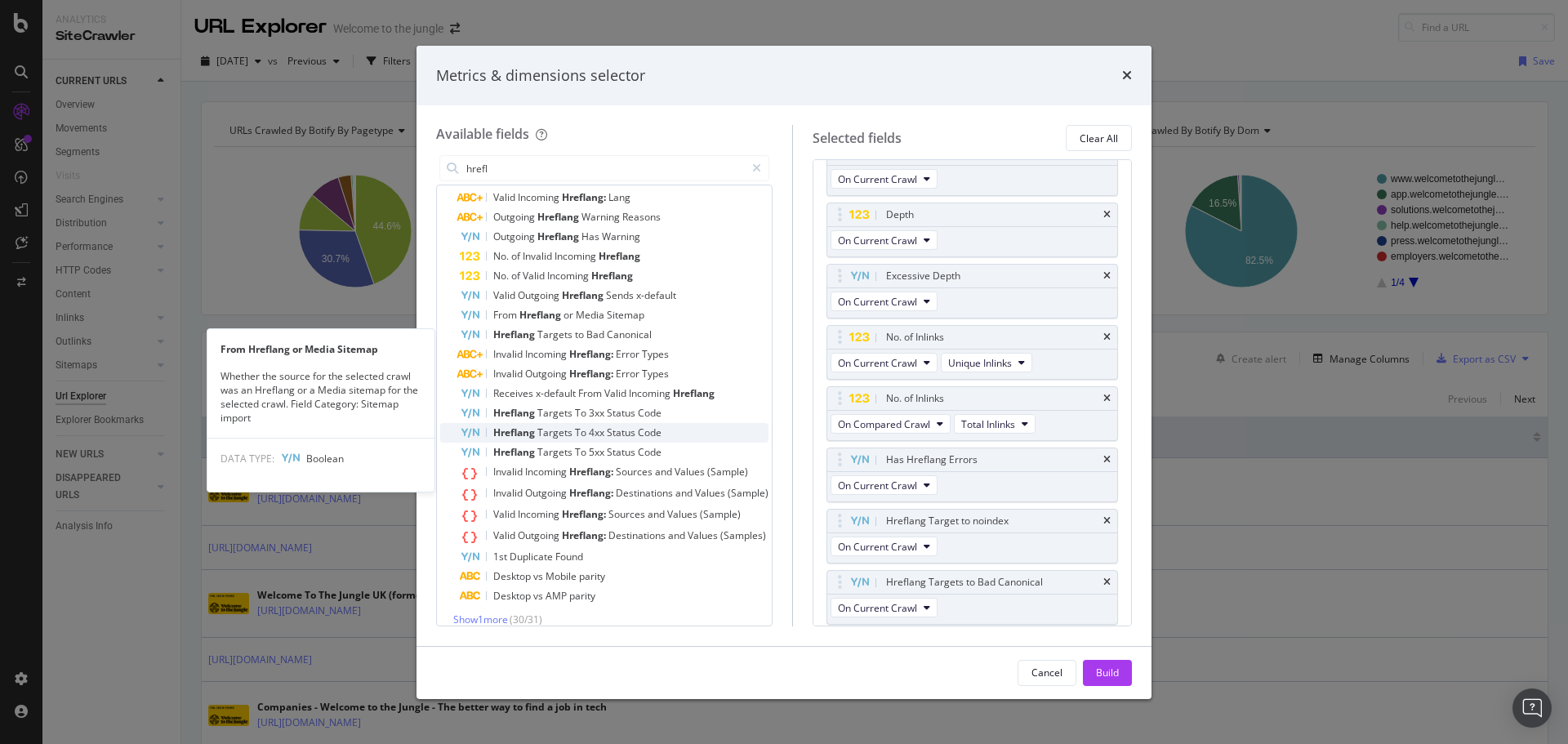 scroll, scrollTop: 227, scrollLeft: 0, axis: vertical 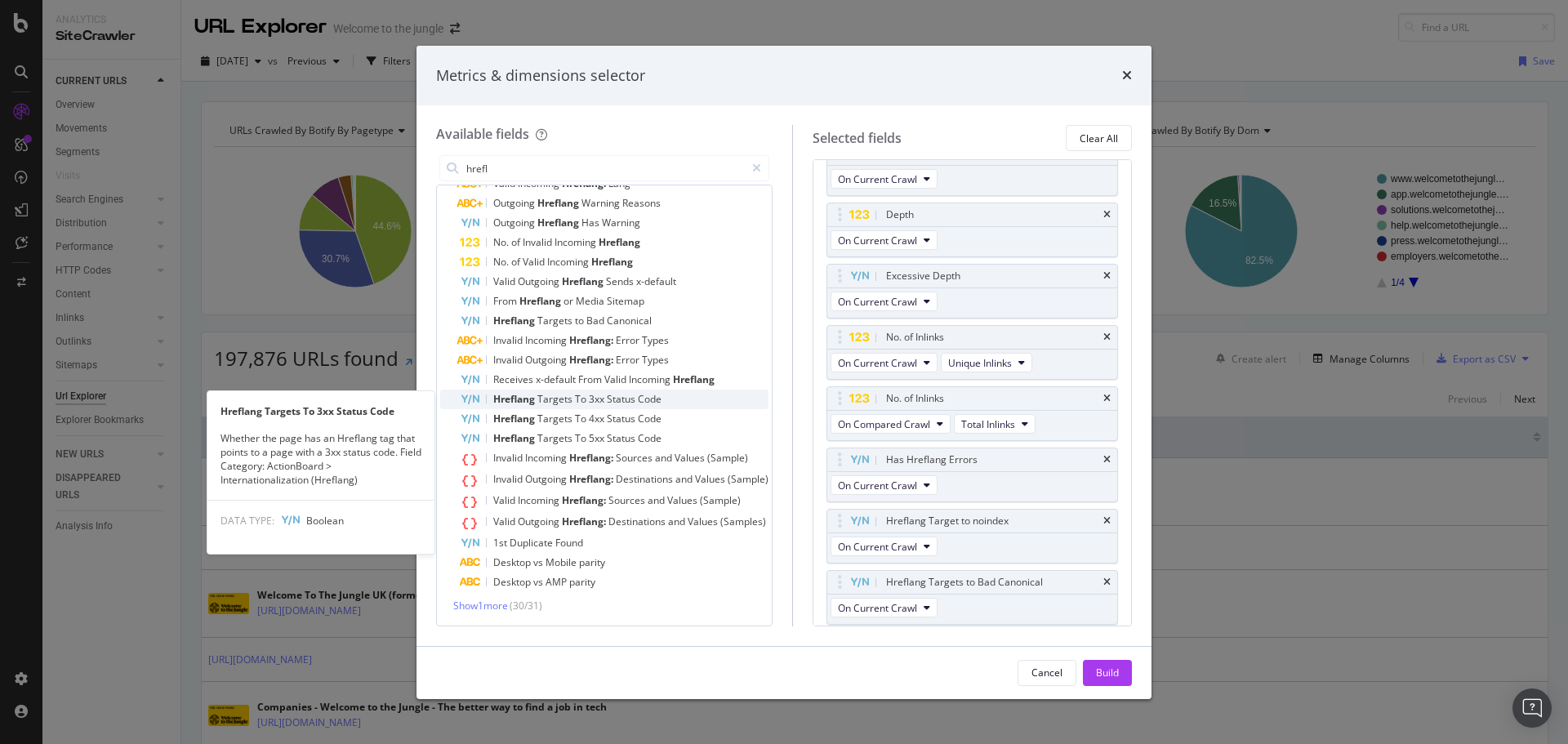 click on "Hreflang" at bounding box center [515, 399] 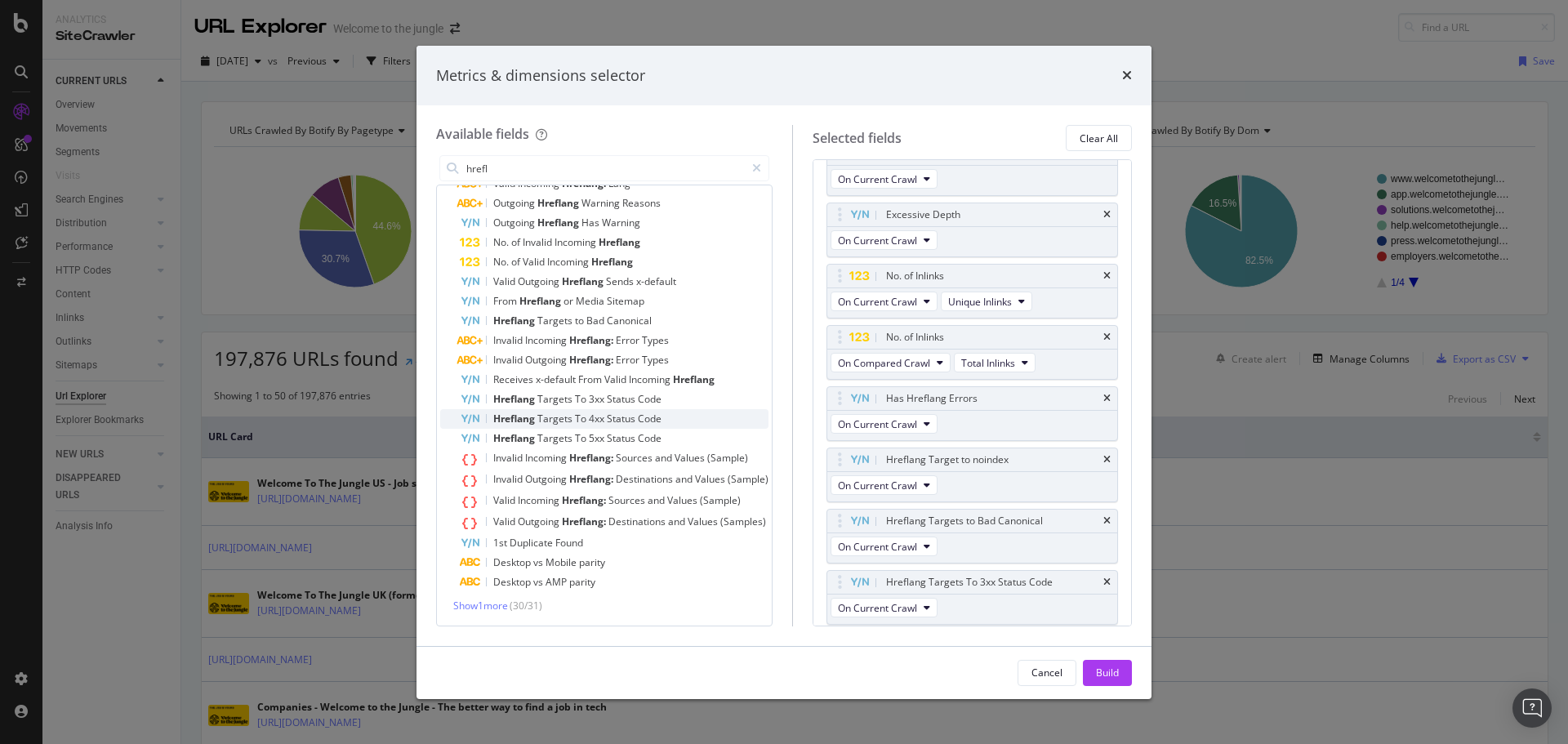 click on "Hreflang" at bounding box center (515, 418) 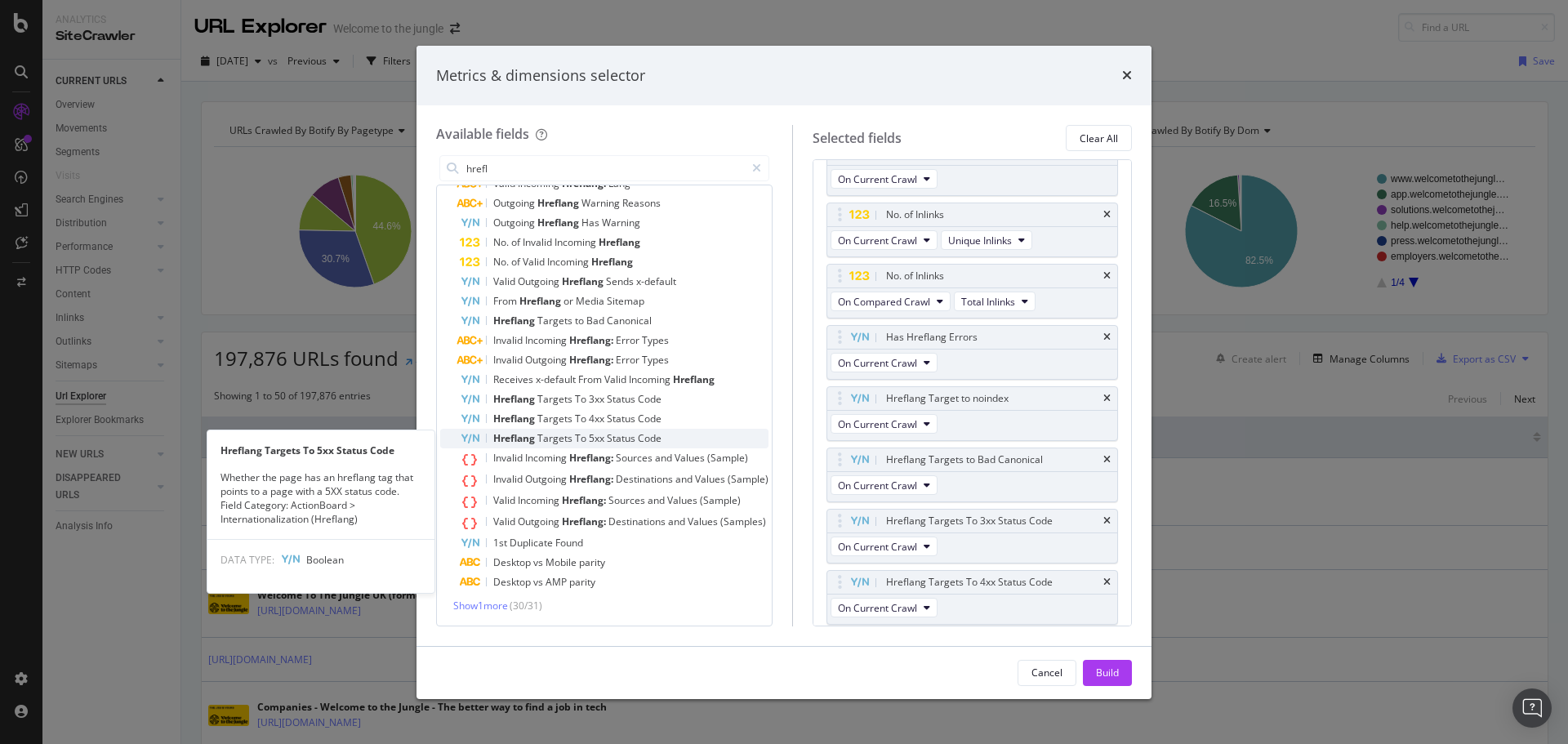 click on "Hreflang" at bounding box center [515, 438] 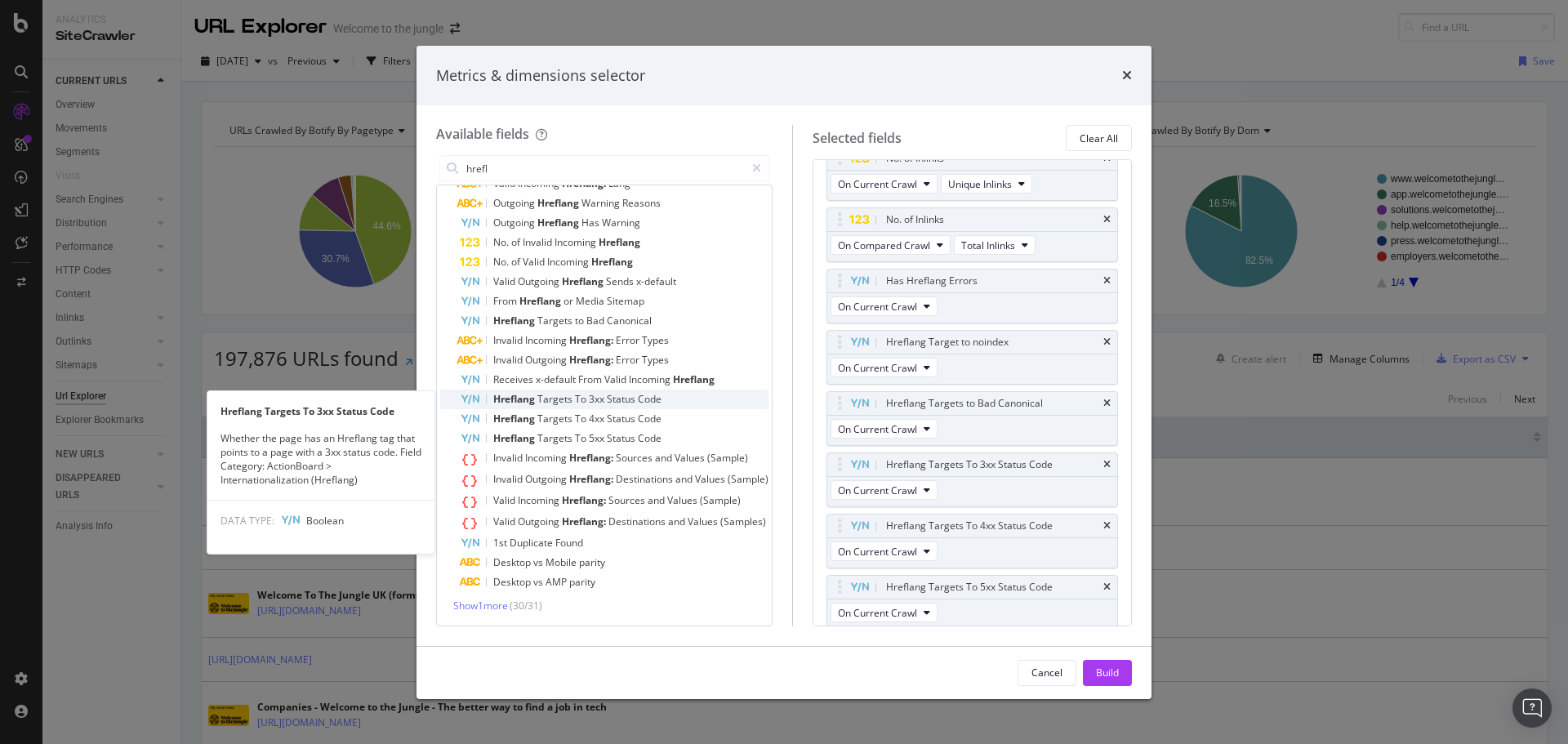 scroll, scrollTop: 522, scrollLeft: 0, axis: vertical 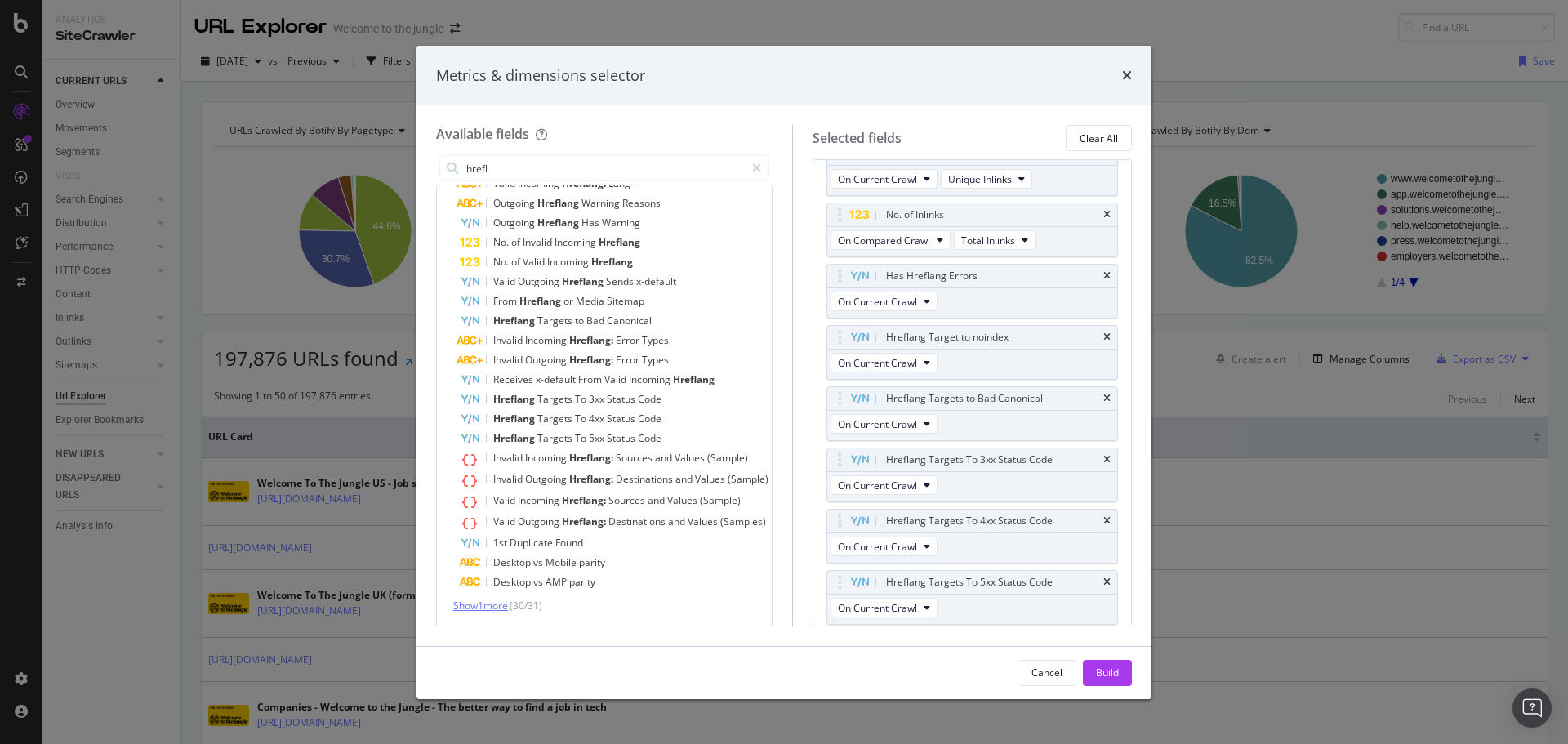 click on "Show  1  more" at bounding box center (480, 605) 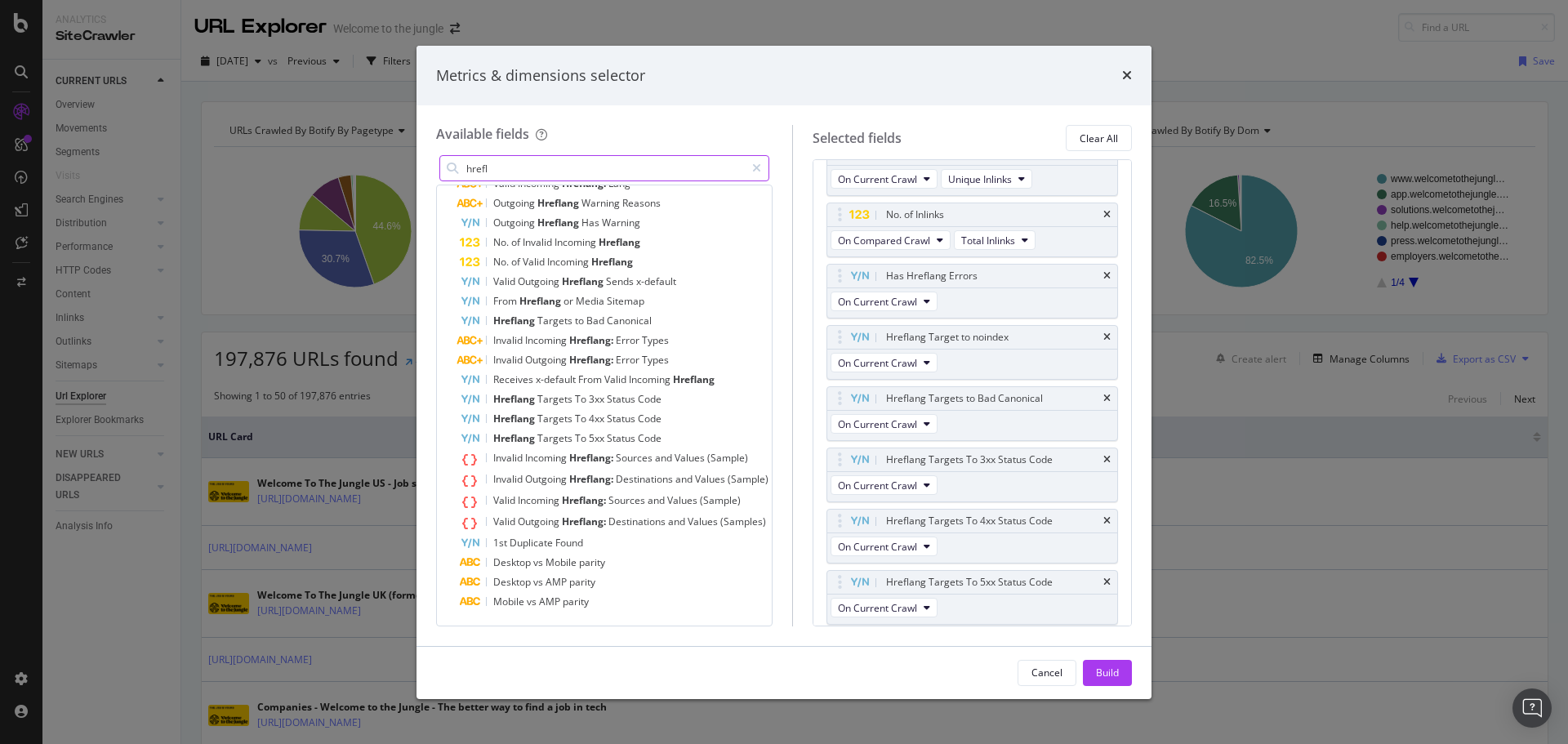 click on "hrefl" at bounding box center (604, 168) 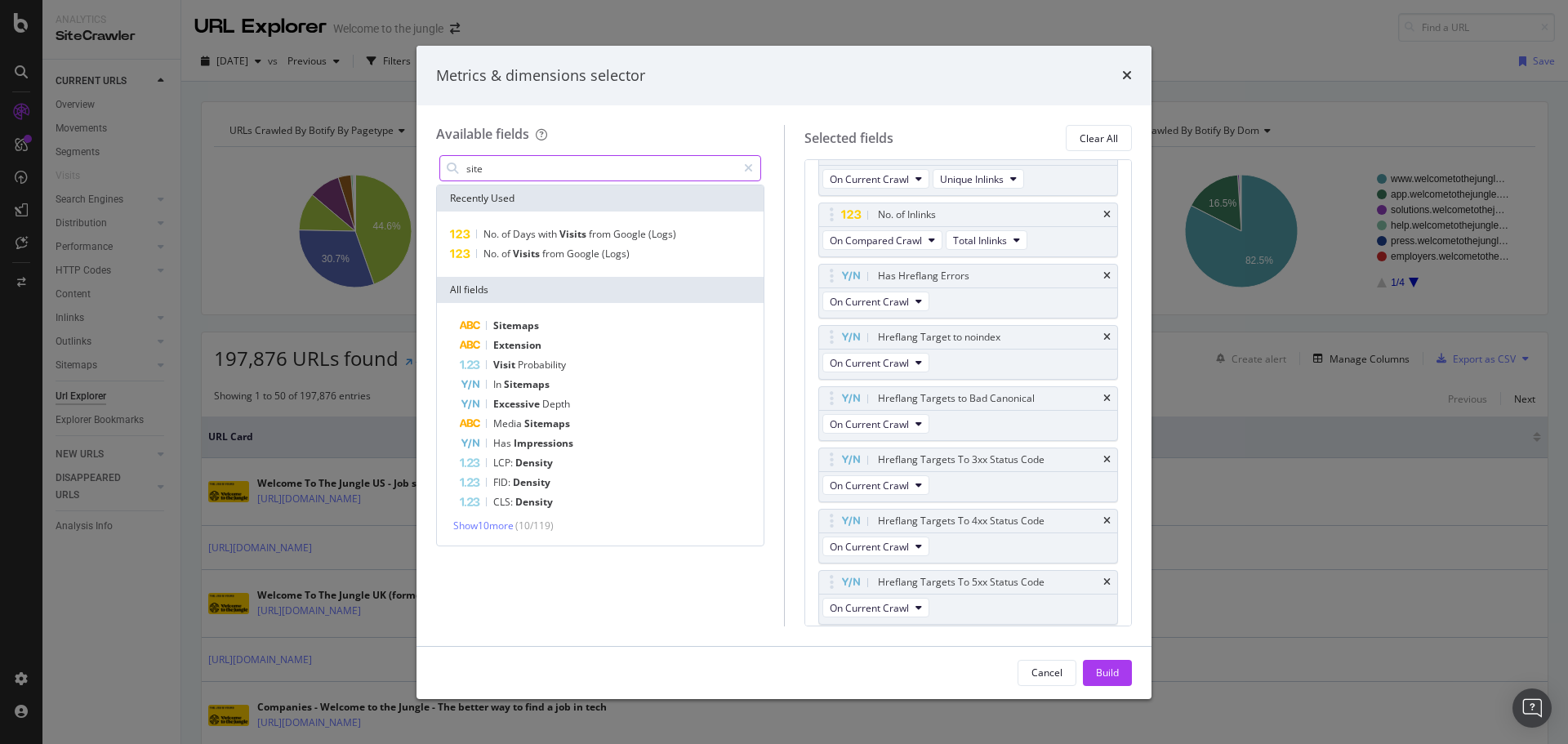scroll, scrollTop: 0, scrollLeft: 0, axis: both 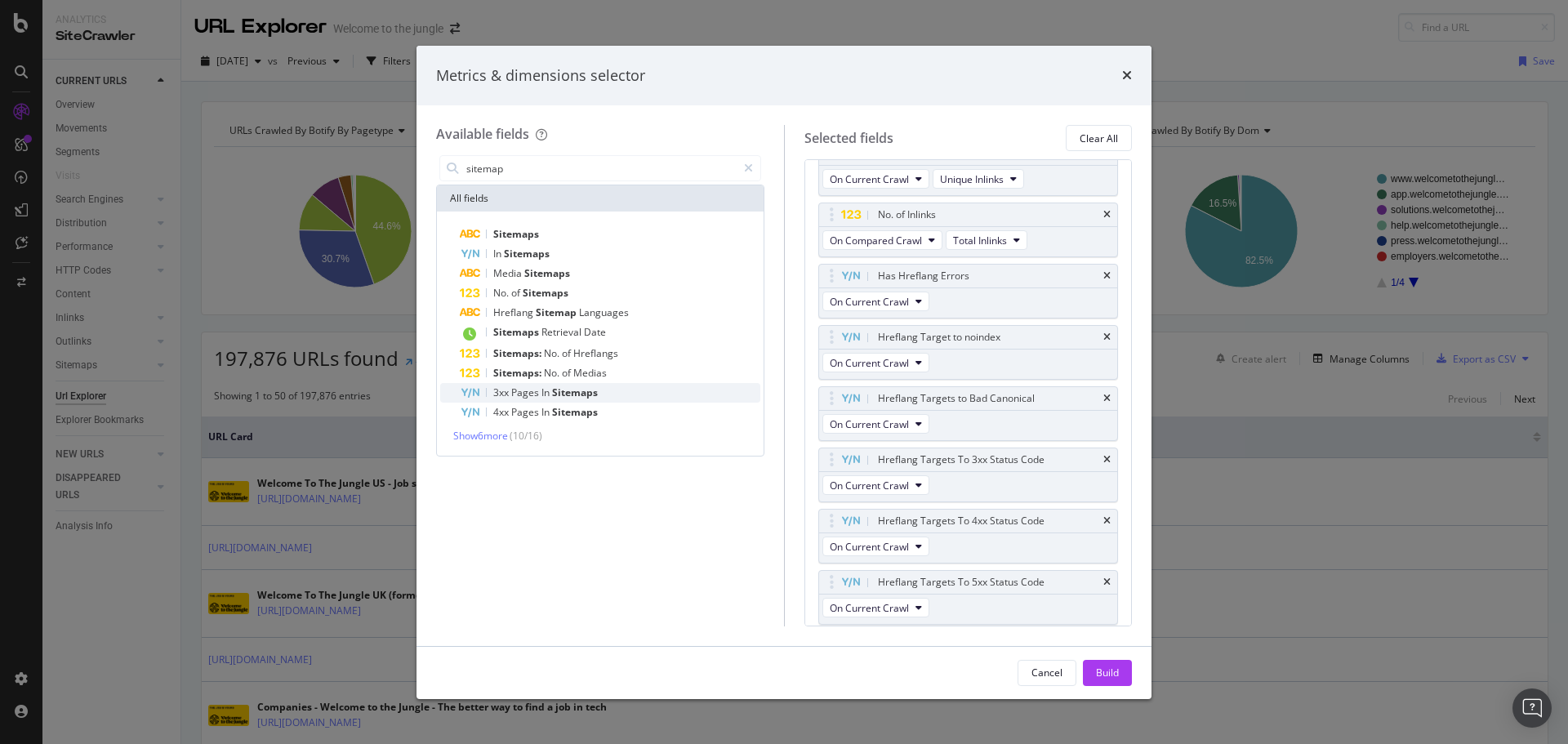 click on "Pages" at bounding box center (526, 392) 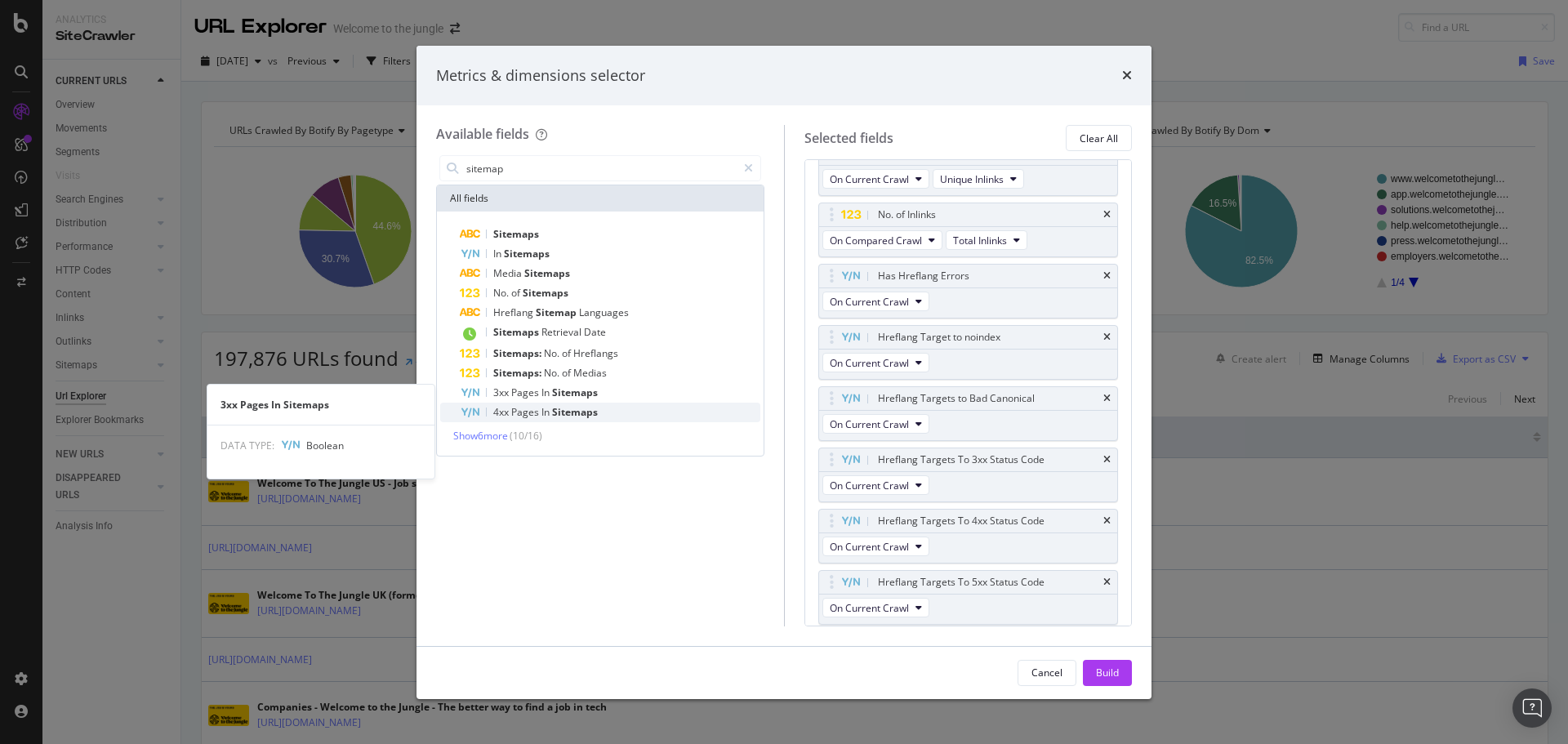 scroll, scrollTop: 583, scrollLeft: 0, axis: vertical 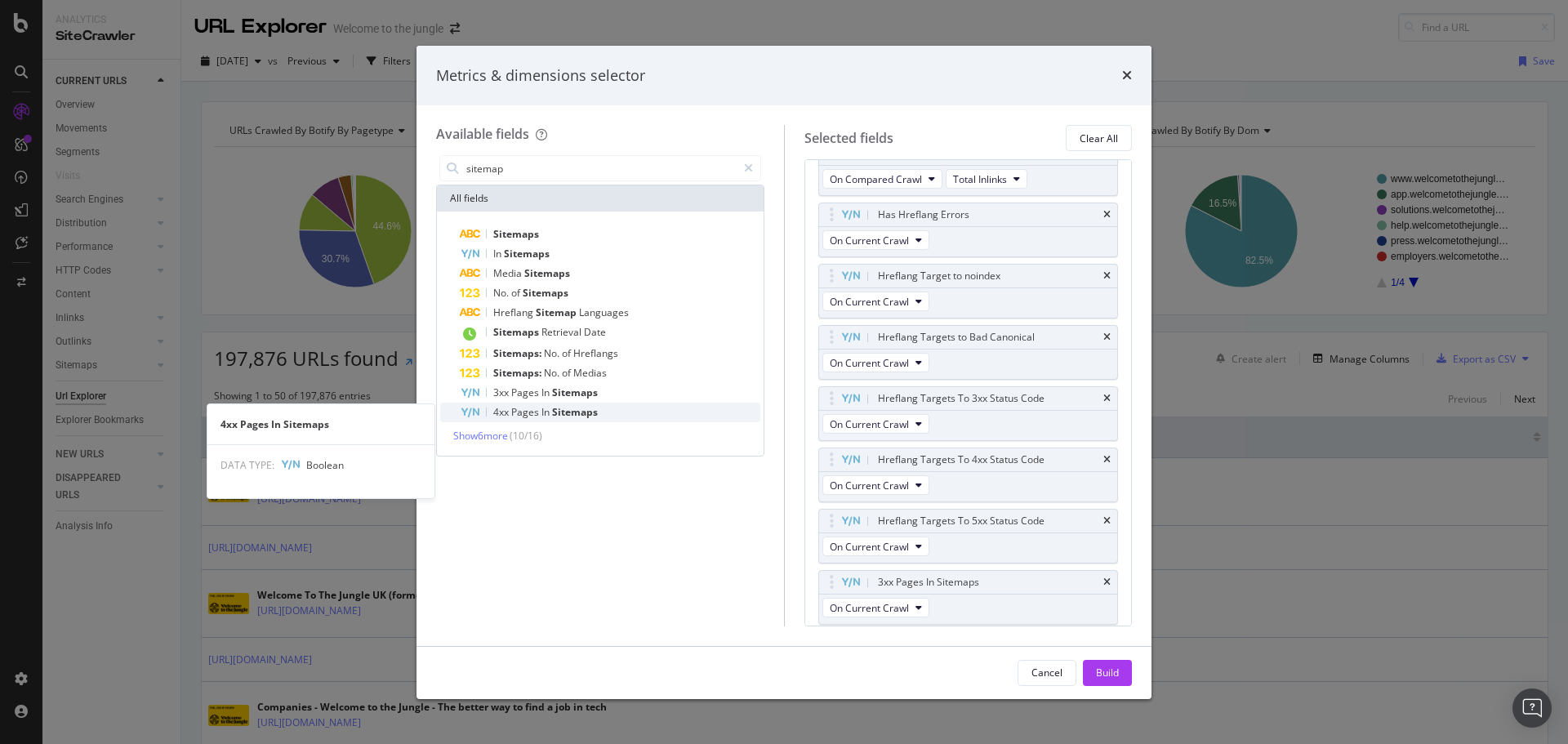 click on "Pages" at bounding box center [526, 412] 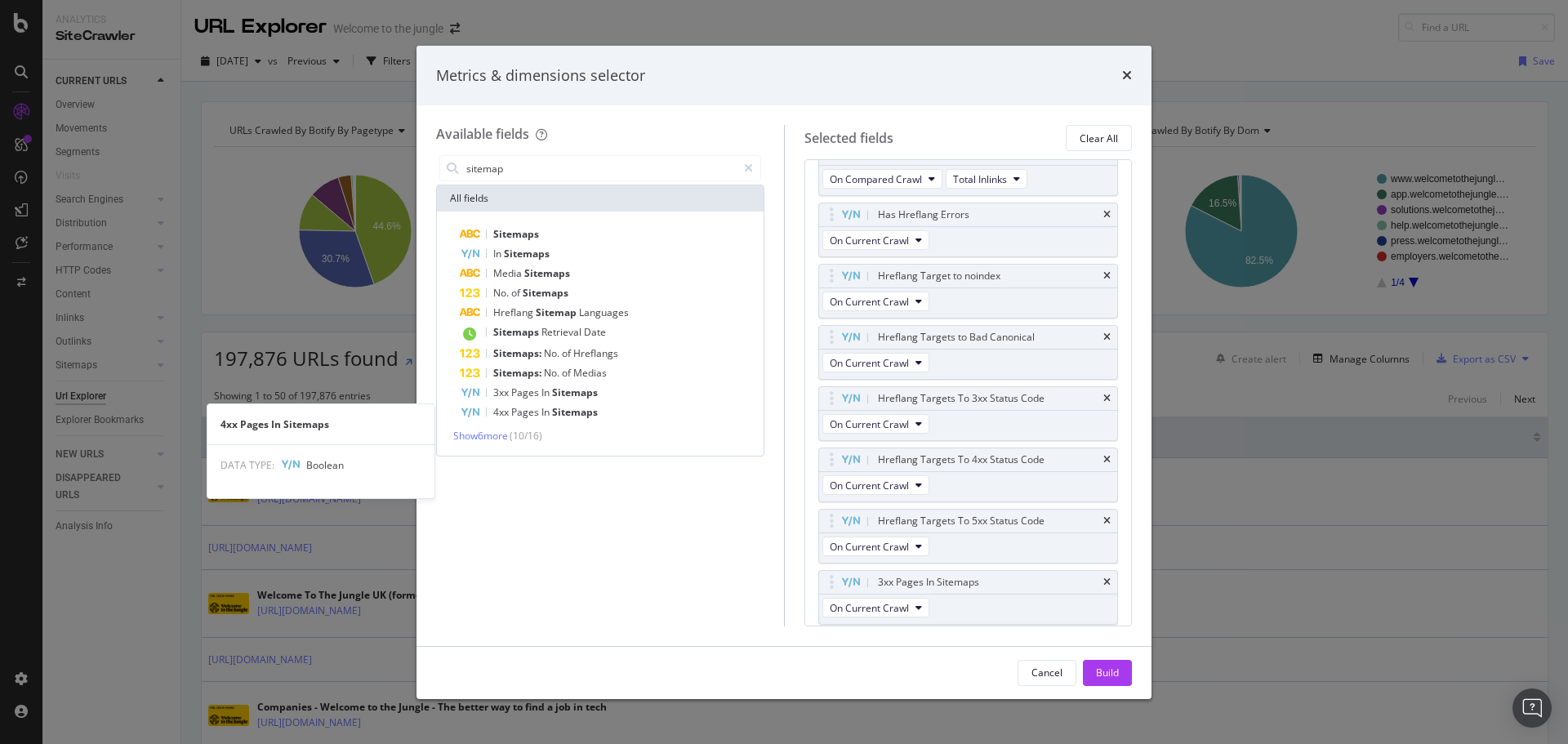 scroll, scrollTop: 644, scrollLeft: 0, axis: vertical 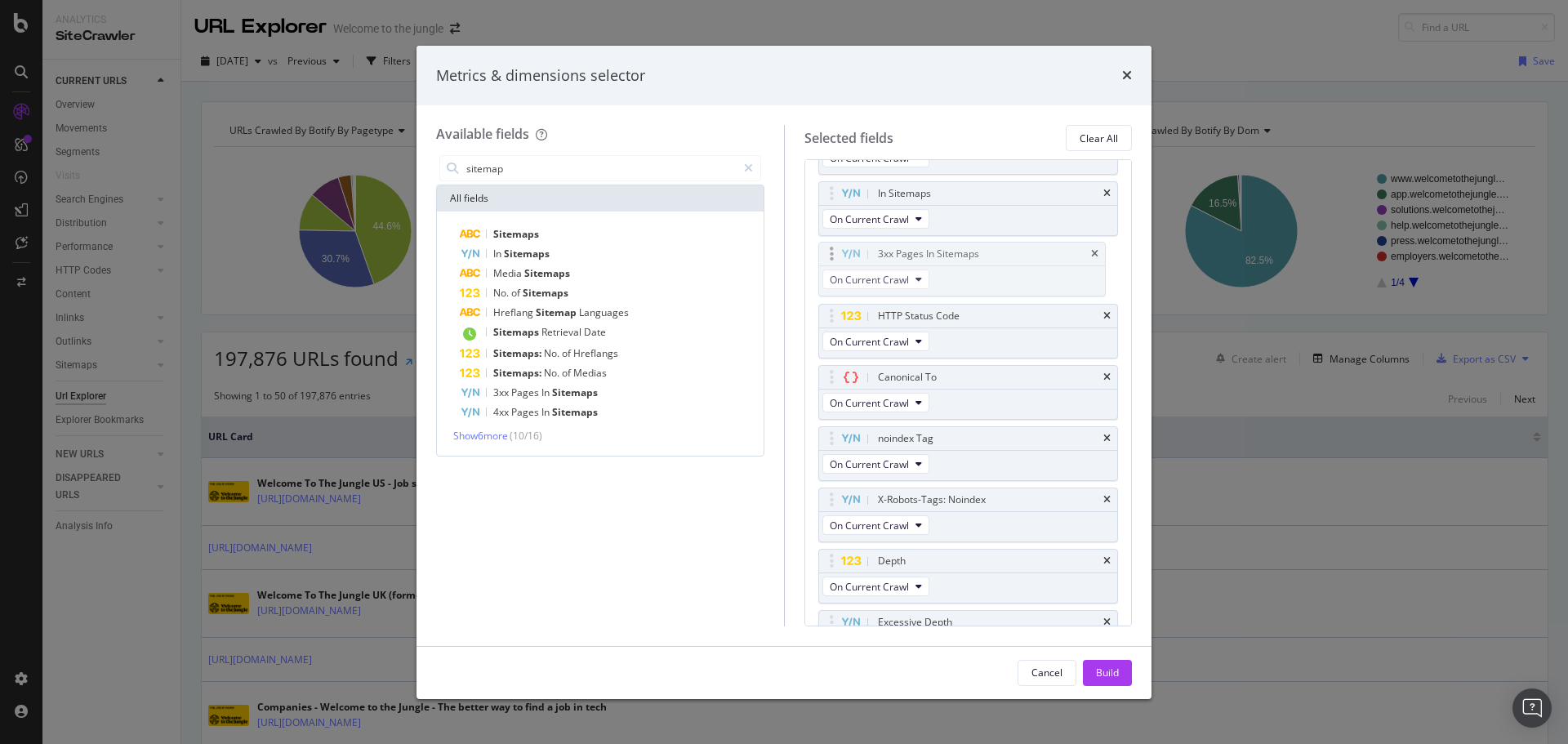 drag, startPoint x: 827, startPoint y: 522, endPoint x: 827, endPoint y: 255, distance: 267 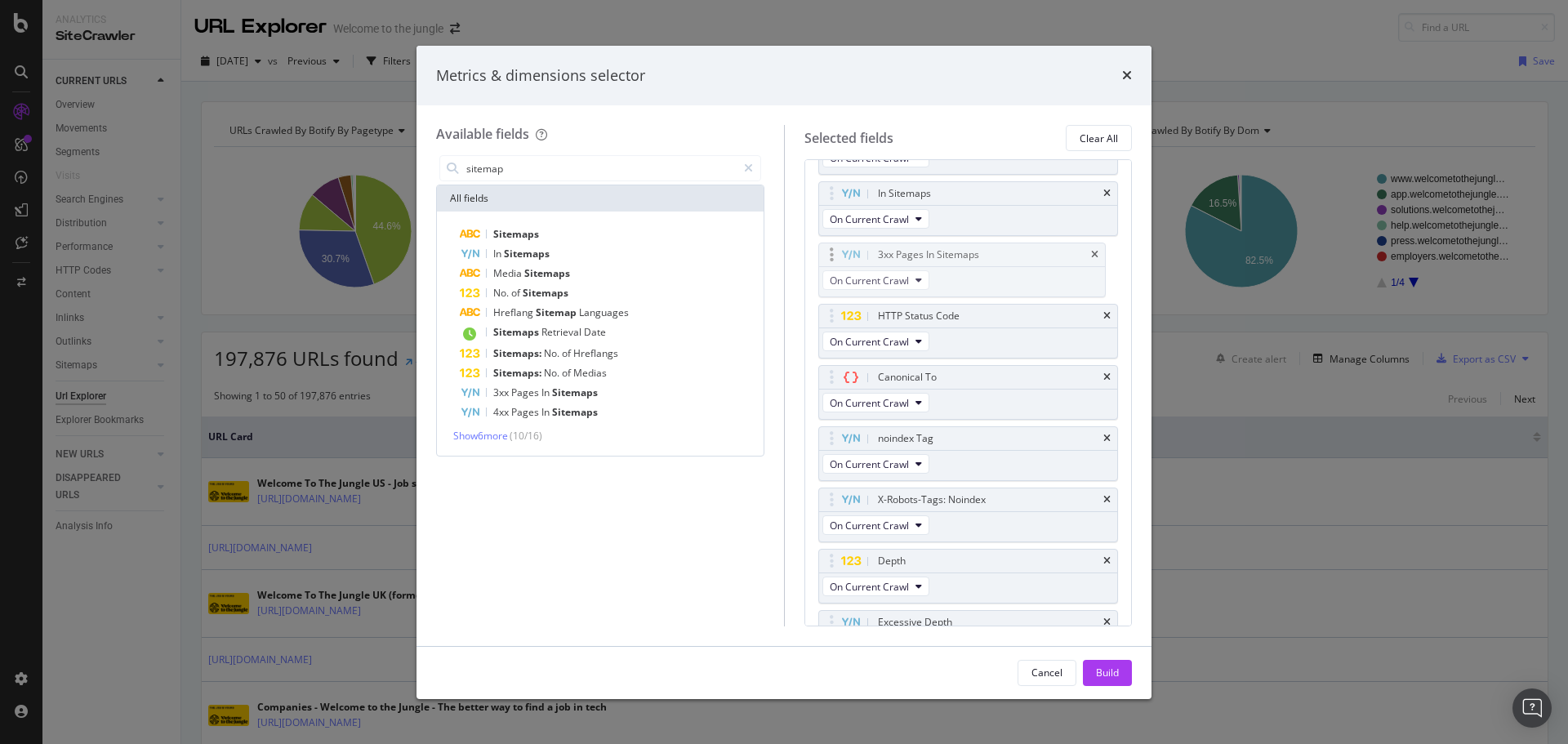 click on "Analytics SiteCrawler CURRENT URLS Overview Movements Segments Visits Search Engines Top Charts Segments Conversion Insights Orphans Explorer Distribution Top Charts Segments Insights Internationalization Performance Top Charts Segments Insights HTTP Codes Top Charts Segments Insights Content Inlinks Top Charts Segments Insights Outlinks Top Charts Segments Insights Sitemaps Top Charts Insights Url Explorer Explorer Bookmarks NEW URLS Overview Segments Search Engines Top Charts Segments Conversion Insights Distribution Top Charts Segments Insights Internationalization Performance Top Charts Segments Insights HTTP Codes Top Charts Segments Insights Content Inlinks Top Charts Segments Insights Outlinks Top Charts Segments Insights Sitemaps Top Charts Insights Url Explorer Explorer Bookmarks DISAPPEARED URLS Overview Segments Search Engines Top Charts Segments Conversion Insights Distribution Top Charts Segments Insights Internationalization Performance Top Charts Segments Insights HTTP Codes Top Charts Segments" at bounding box center [784, 372] 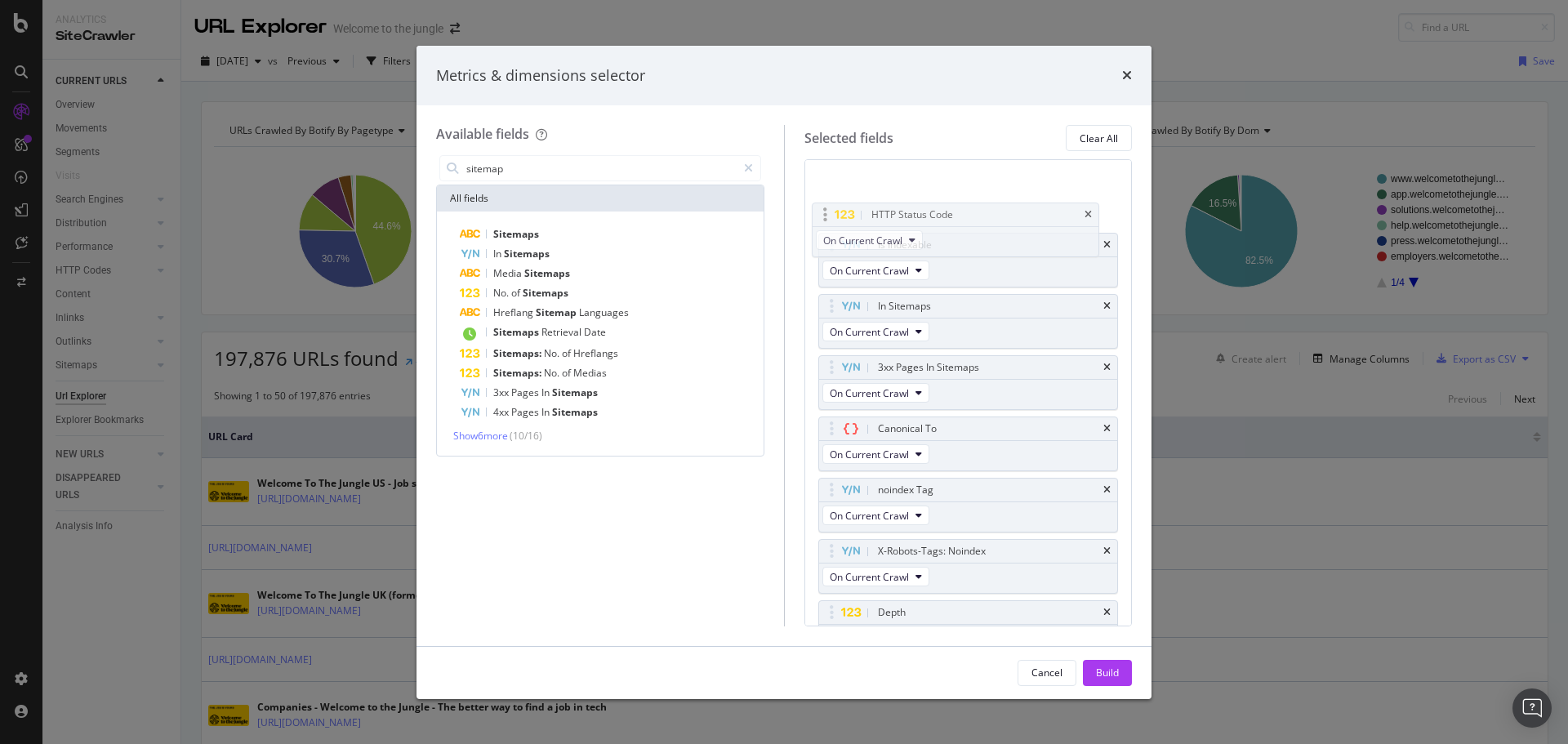 scroll, scrollTop: 0, scrollLeft: 0, axis: both 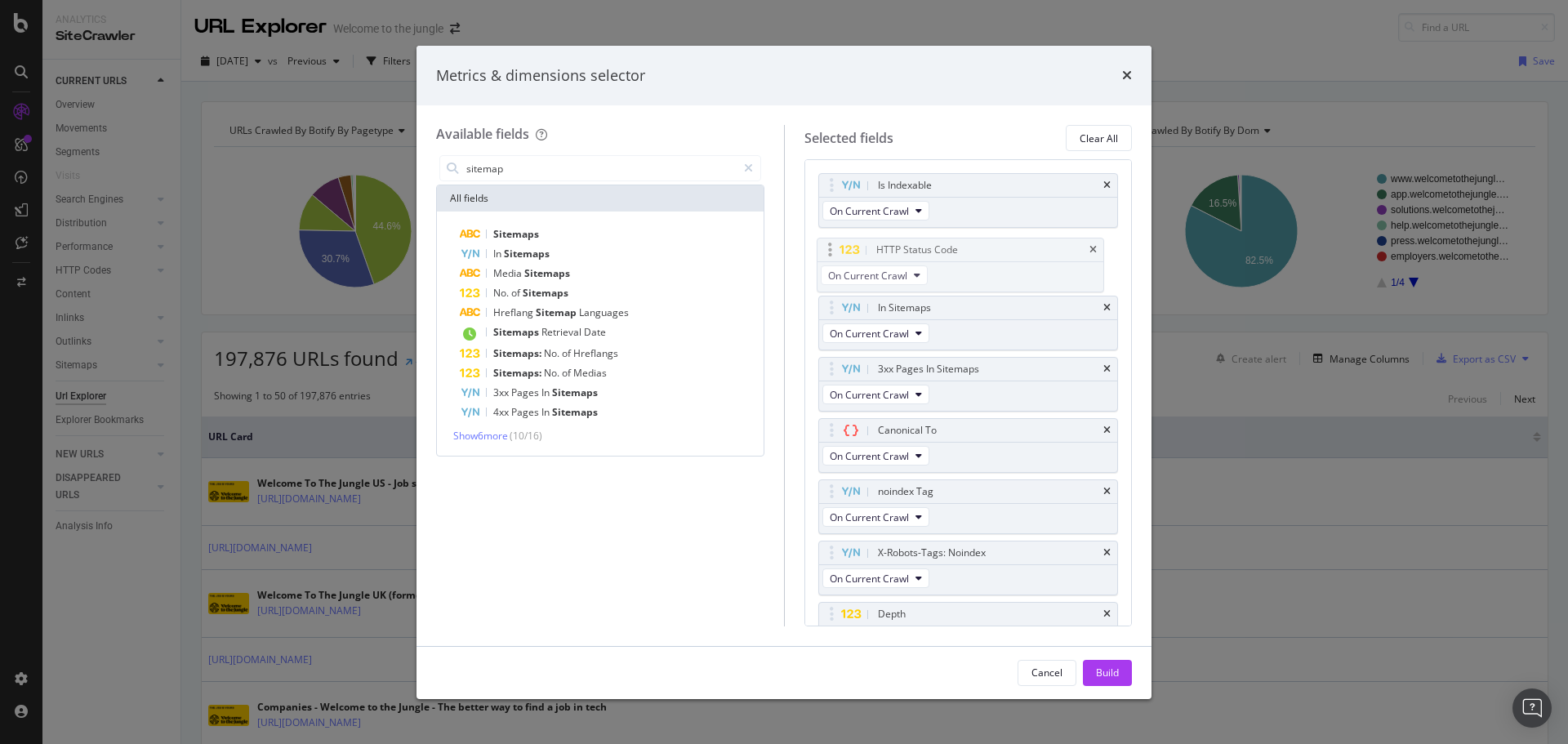 drag, startPoint x: 832, startPoint y: 314, endPoint x: 831, endPoint y: 247, distance: 67.00746 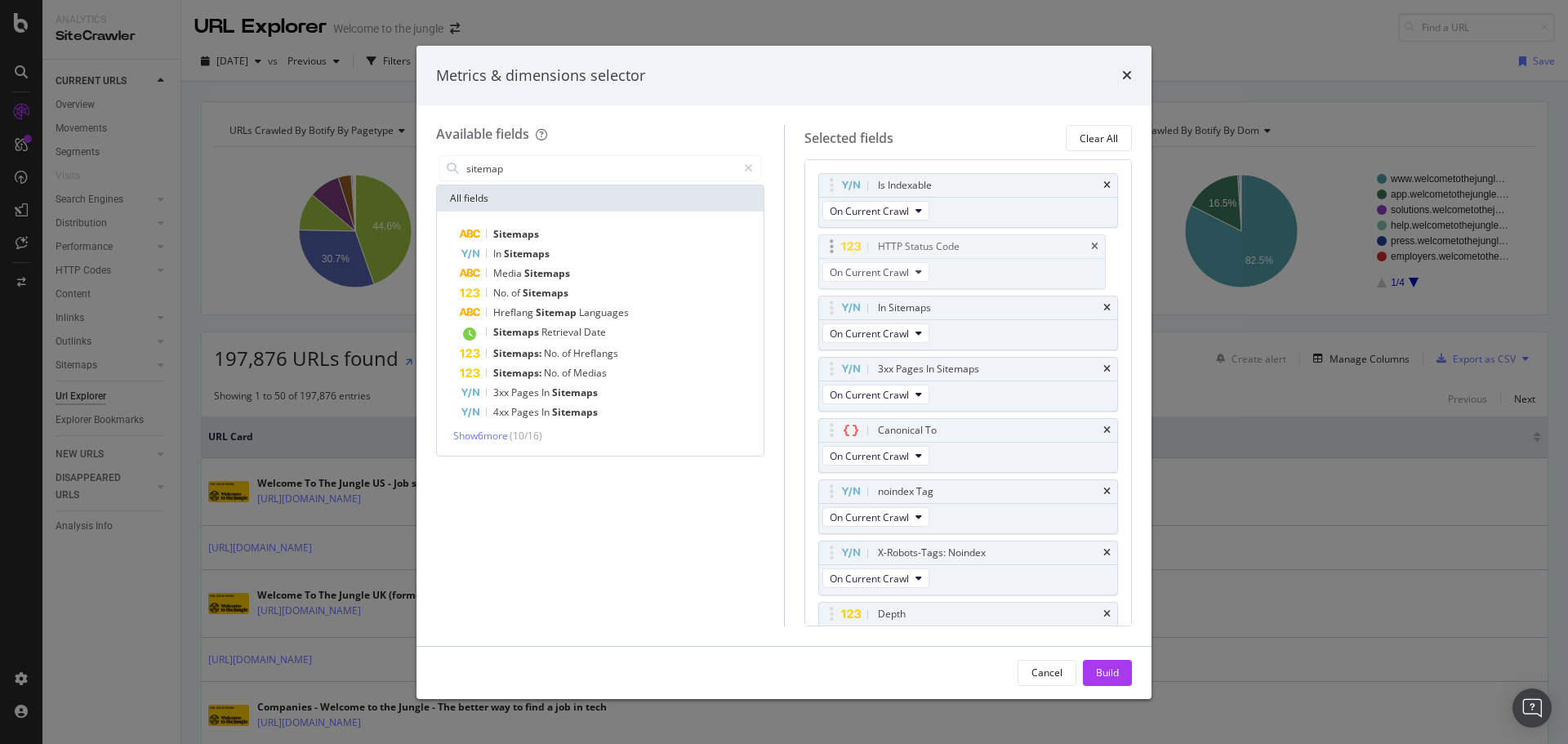 click on "Analytics SiteCrawler CURRENT URLS Overview Movements Segments Visits Search Engines Top Charts Segments Conversion Insights Orphans Explorer Distribution Top Charts Segments Insights Internationalization Performance Top Charts Segments Insights HTTP Codes Top Charts Segments Insights Content Inlinks Top Charts Segments Insights Outlinks Top Charts Segments Insights Sitemaps Top Charts Insights Url Explorer Explorer Bookmarks NEW URLS Overview Segments Search Engines Top Charts Segments Conversion Insights Distribution Top Charts Segments Insights Internationalization Performance Top Charts Segments Insights HTTP Codes Top Charts Segments Insights Content Inlinks Top Charts Segments Insights Outlinks Top Charts Segments Insights Sitemaps Top Charts Insights Url Explorer Explorer Bookmarks DISAPPEARED URLS Overview Segments Search Engines Top Charts Segments Conversion Insights Distribution Top Charts Segments Insights Internationalization Performance Top Charts Segments Insights HTTP Codes Top Charts Segments" at bounding box center (784, 372) 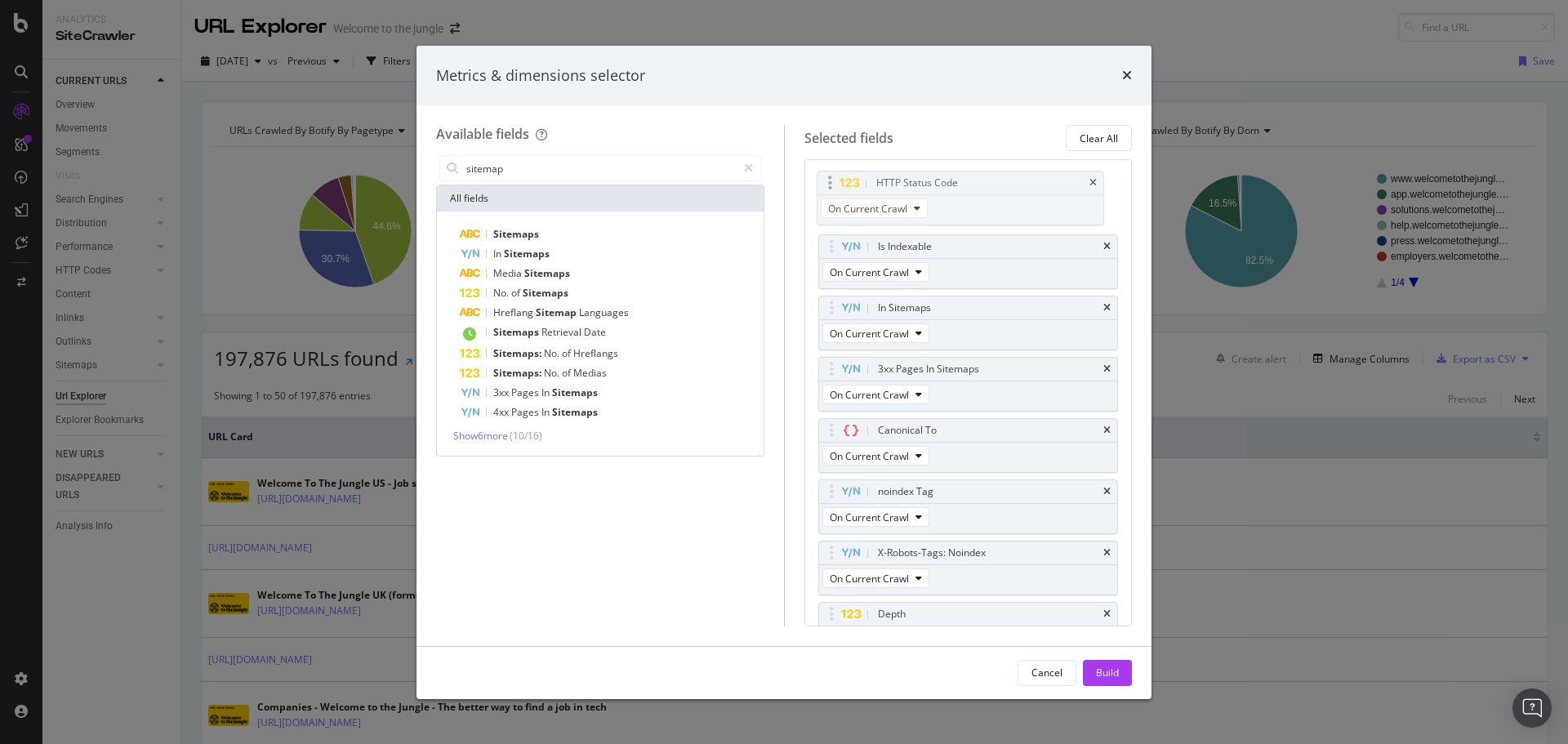 drag, startPoint x: 831, startPoint y: 248, endPoint x: 829, endPoint y: 185, distance: 63.031738 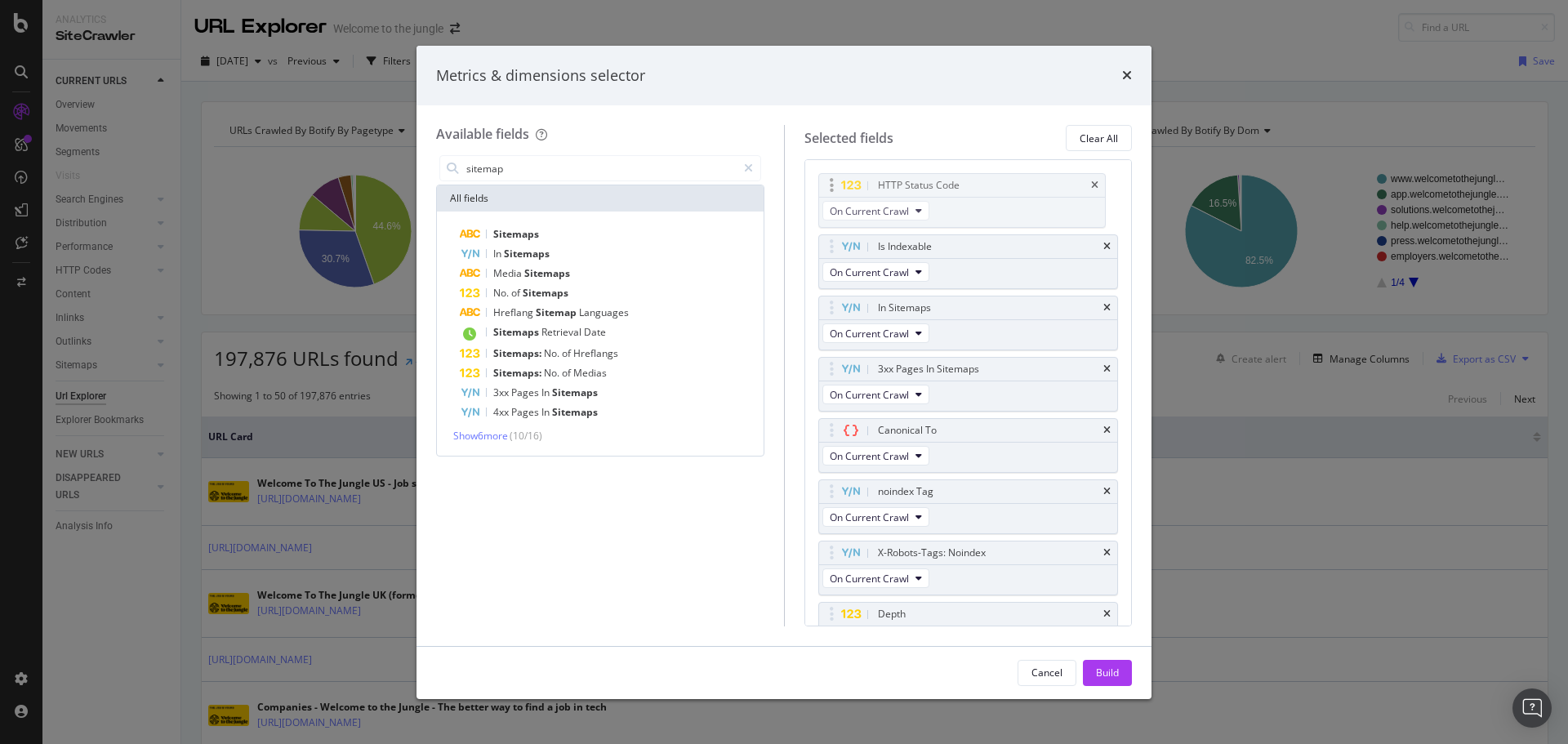 click on "Analytics SiteCrawler CURRENT URLS Overview Movements Segments Visits Search Engines Top Charts Segments Conversion Insights Orphans Explorer Distribution Top Charts Segments Insights Internationalization Performance Top Charts Segments Insights HTTP Codes Top Charts Segments Insights Content Inlinks Top Charts Segments Insights Outlinks Top Charts Segments Insights Sitemaps Top Charts Insights Url Explorer Explorer Bookmarks NEW URLS Overview Segments Search Engines Top Charts Segments Conversion Insights Distribution Top Charts Segments Insights Internationalization Performance Top Charts Segments Insights HTTP Codes Top Charts Segments Insights Content Inlinks Top Charts Segments Insights Outlinks Top Charts Segments Insights Sitemaps Top Charts Insights Url Explorer Explorer Bookmarks DISAPPEARED URLS Overview Segments Search Engines Top Charts Segments Conversion Insights Distribution Top Charts Segments Insights Internationalization Performance Top Charts Segments Insights HTTP Codes Top Charts Segments" at bounding box center [784, 372] 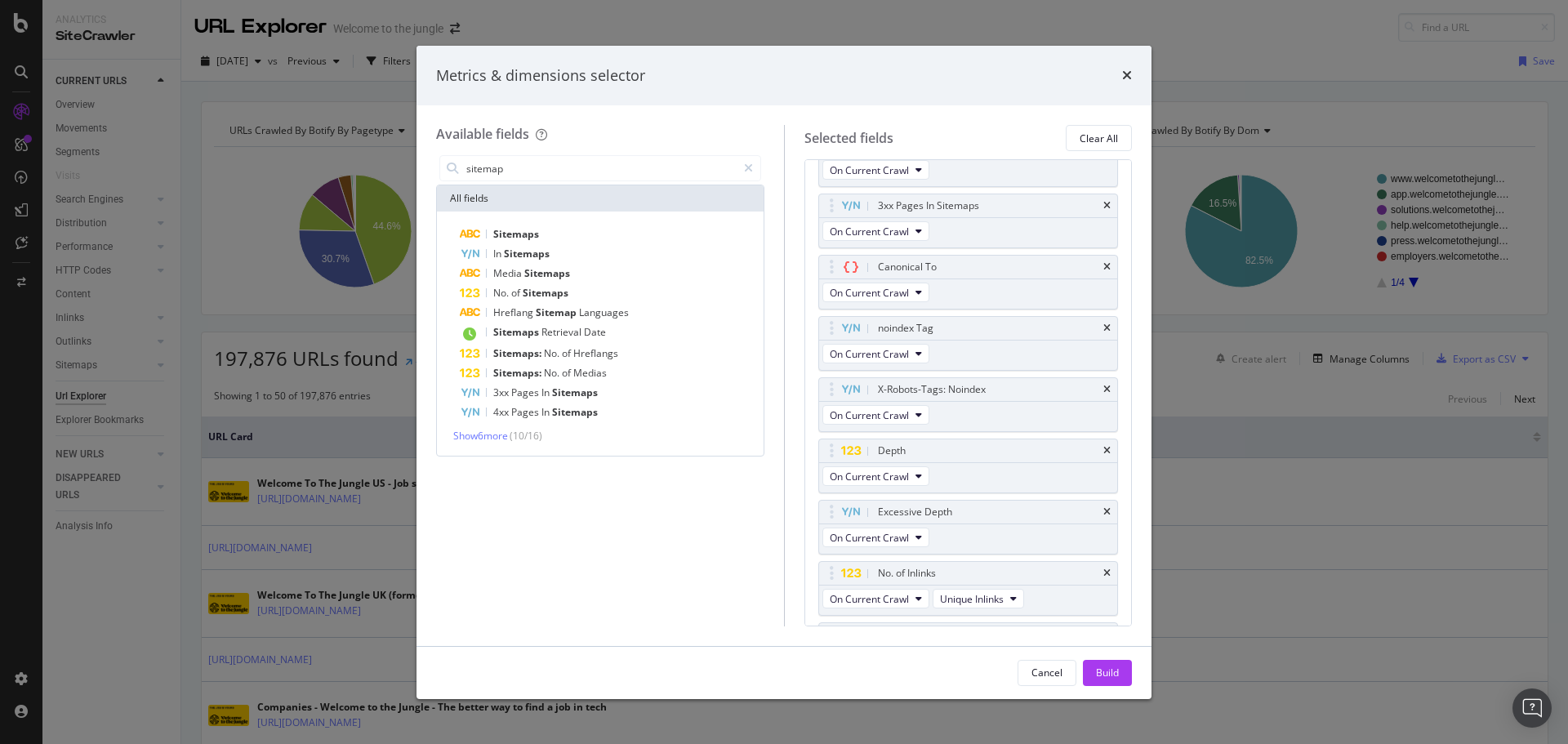 scroll, scrollTop: 698, scrollLeft: 0, axis: vertical 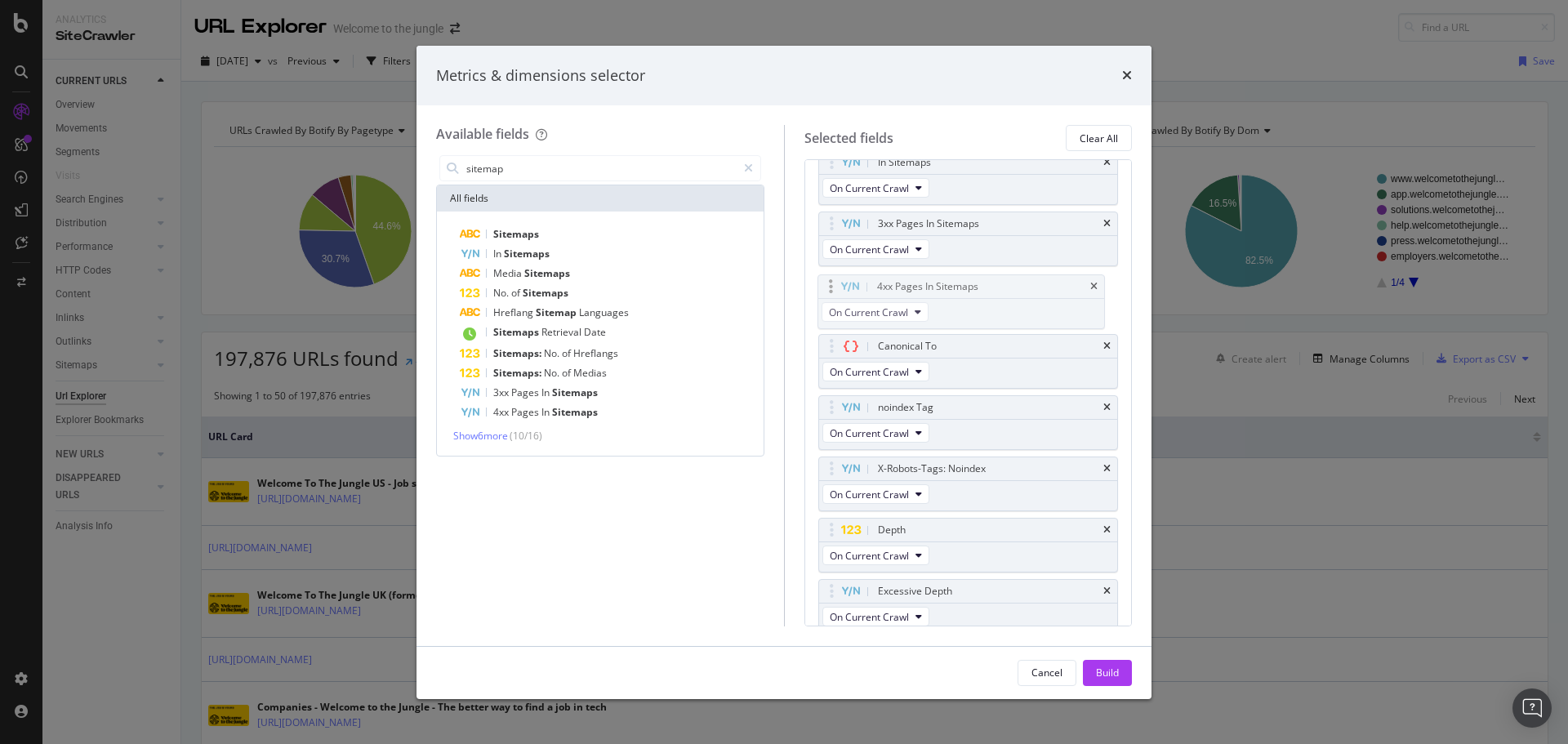 drag, startPoint x: 830, startPoint y: 523, endPoint x: 829, endPoint y: 283, distance: 240.0021 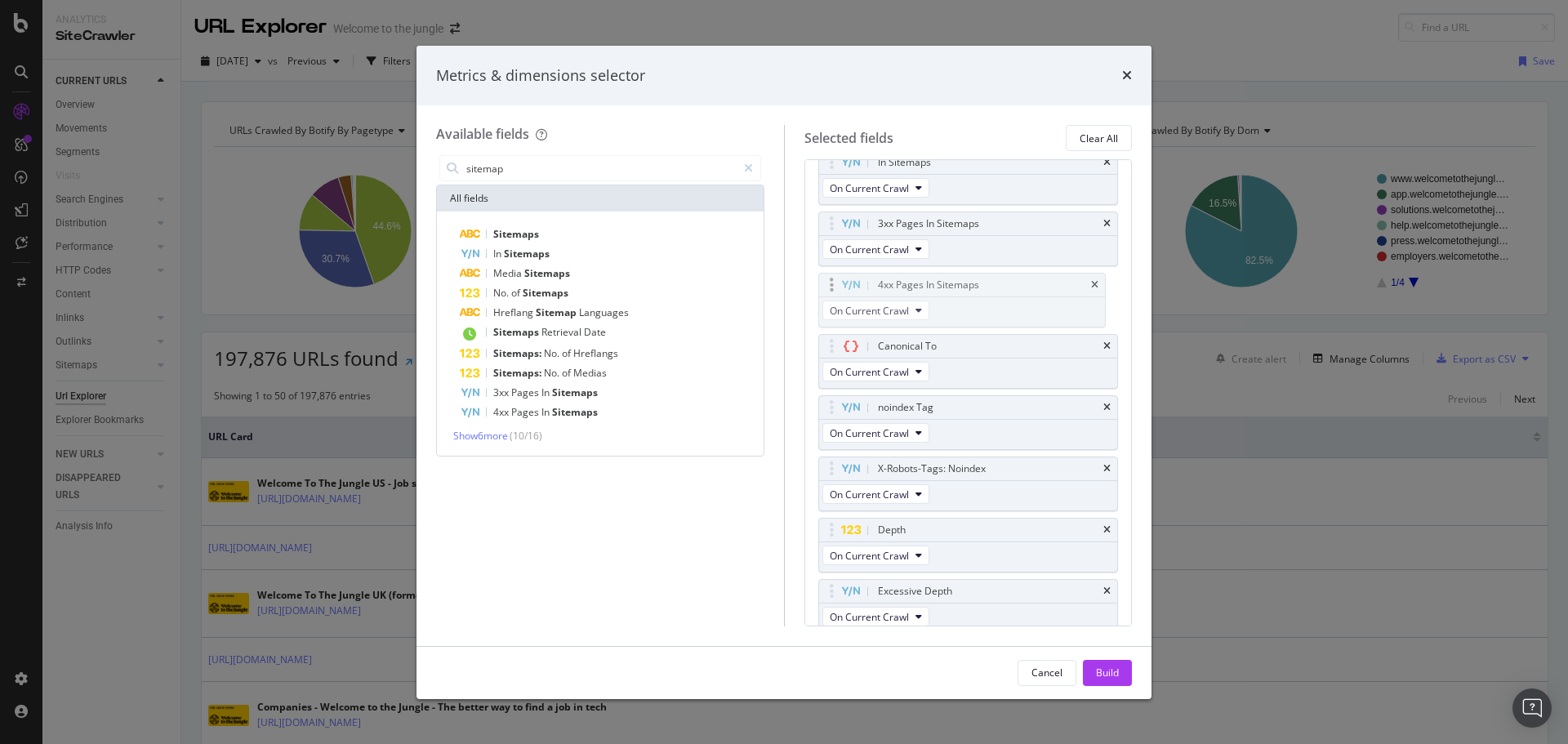 click on "Analytics SiteCrawler CURRENT URLS Overview Movements Segments Visits Search Engines Top Charts Segments Conversion Insights Orphans Explorer Distribution Top Charts Segments Insights Internationalization Performance Top Charts Segments Insights HTTP Codes Top Charts Segments Insights Content Inlinks Top Charts Segments Insights Outlinks Top Charts Segments Insights Sitemaps Top Charts Insights Url Explorer Explorer Bookmarks NEW URLS Overview Segments Search Engines Top Charts Segments Conversion Insights Distribution Top Charts Segments Insights Internationalization Performance Top Charts Segments Insights HTTP Codes Top Charts Segments Insights Content Inlinks Top Charts Segments Insights Outlinks Top Charts Segments Insights Sitemaps Top Charts Insights Url Explorer Explorer Bookmarks DISAPPEARED URLS Overview Segments Search Engines Top Charts Segments Conversion Insights Distribution Top Charts Segments Insights Internationalization Performance Top Charts Segments Insights HTTP Codes Top Charts Segments" at bounding box center [784, 372] 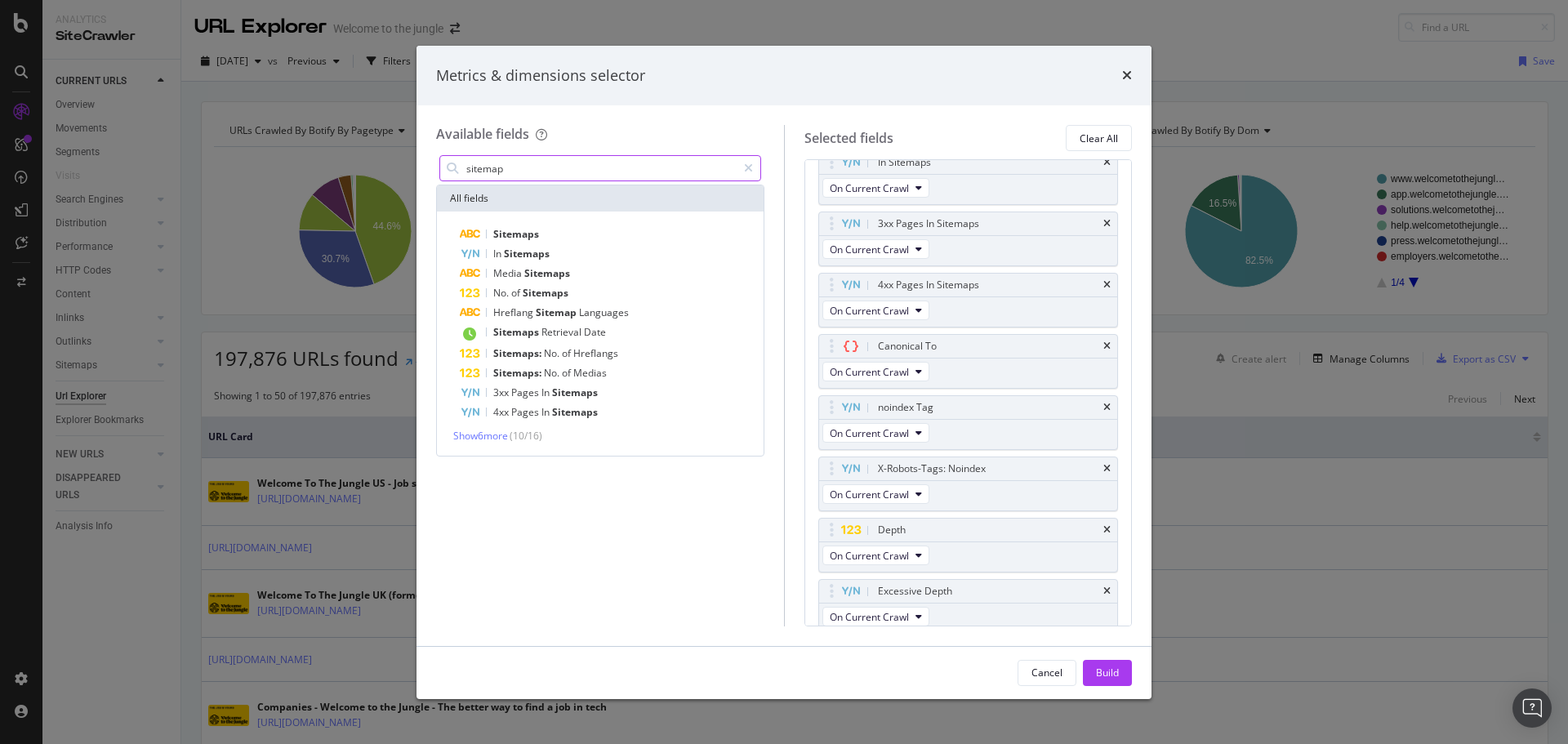 click on "sitemap" at bounding box center [600, 168] 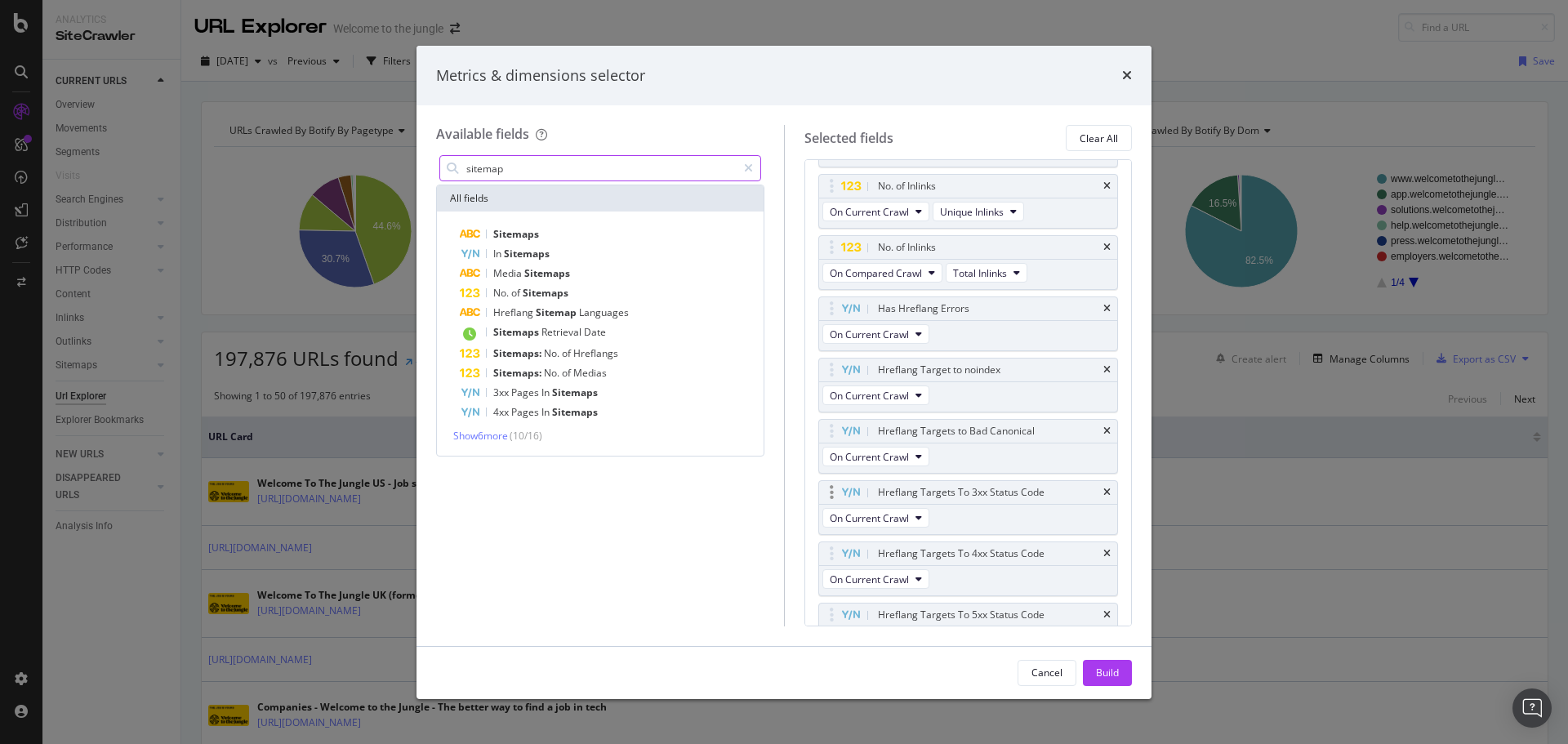scroll, scrollTop: 698, scrollLeft: 0, axis: vertical 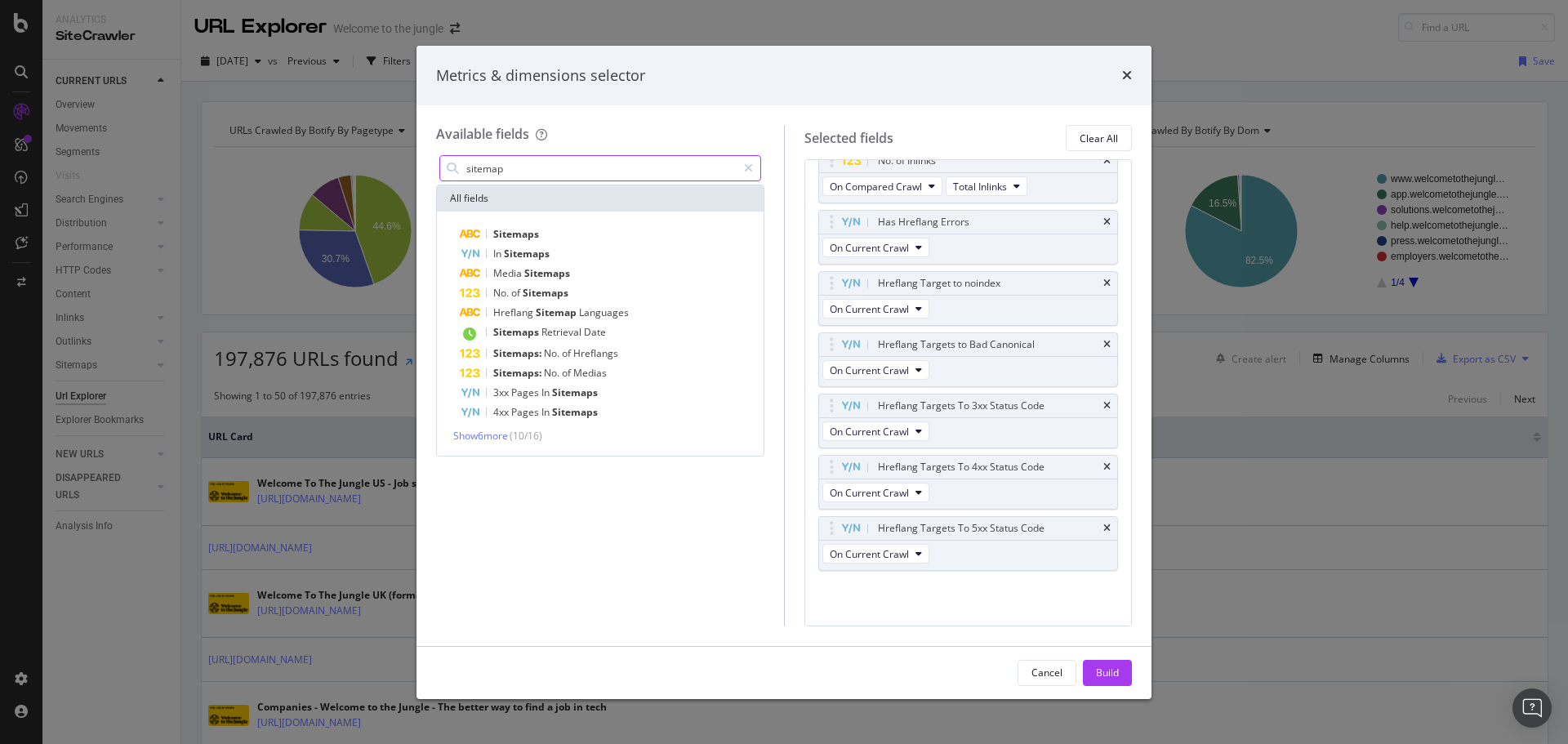 click on "sitemap" at bounding box center [600, 168] 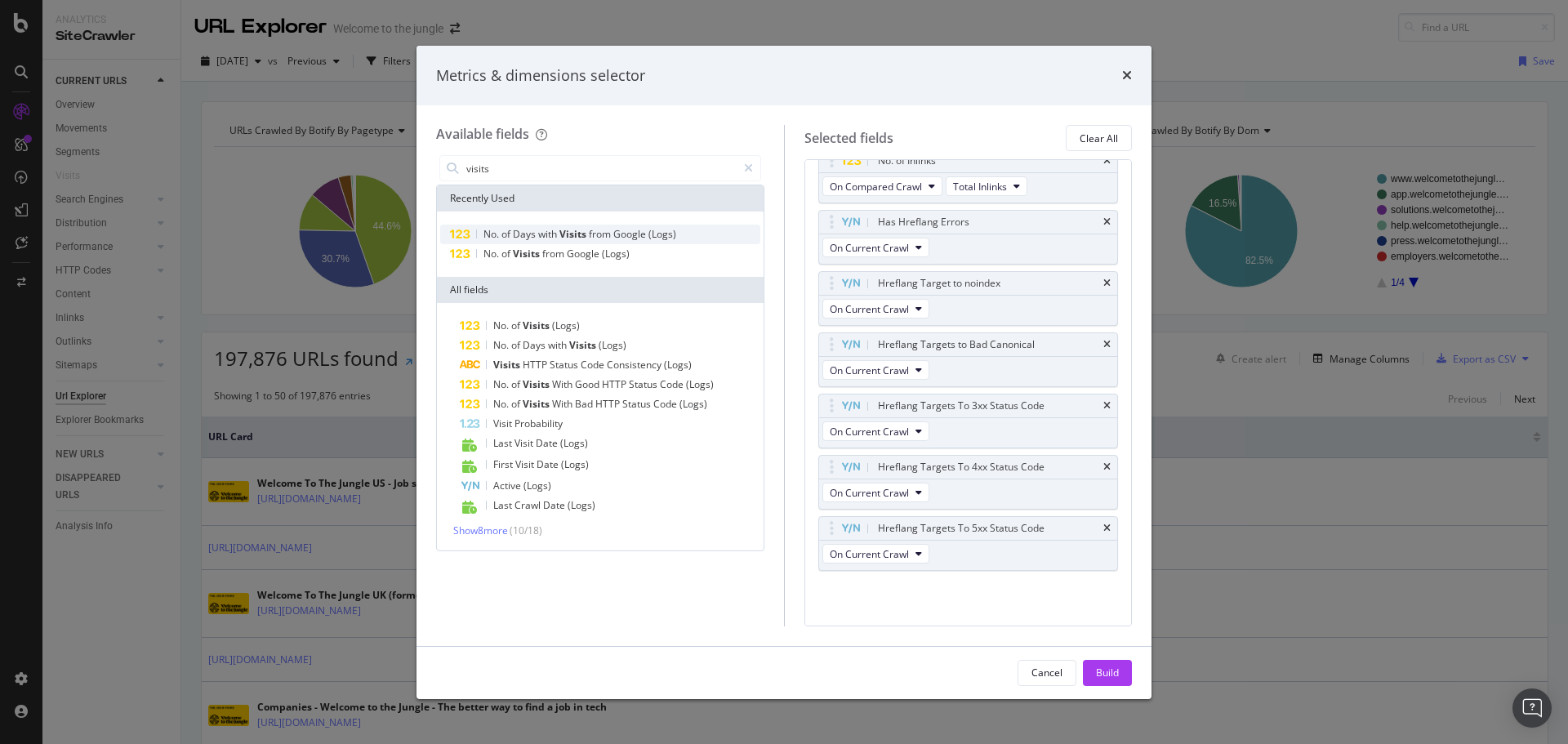 click on "with" at bounding box center (549, 234) 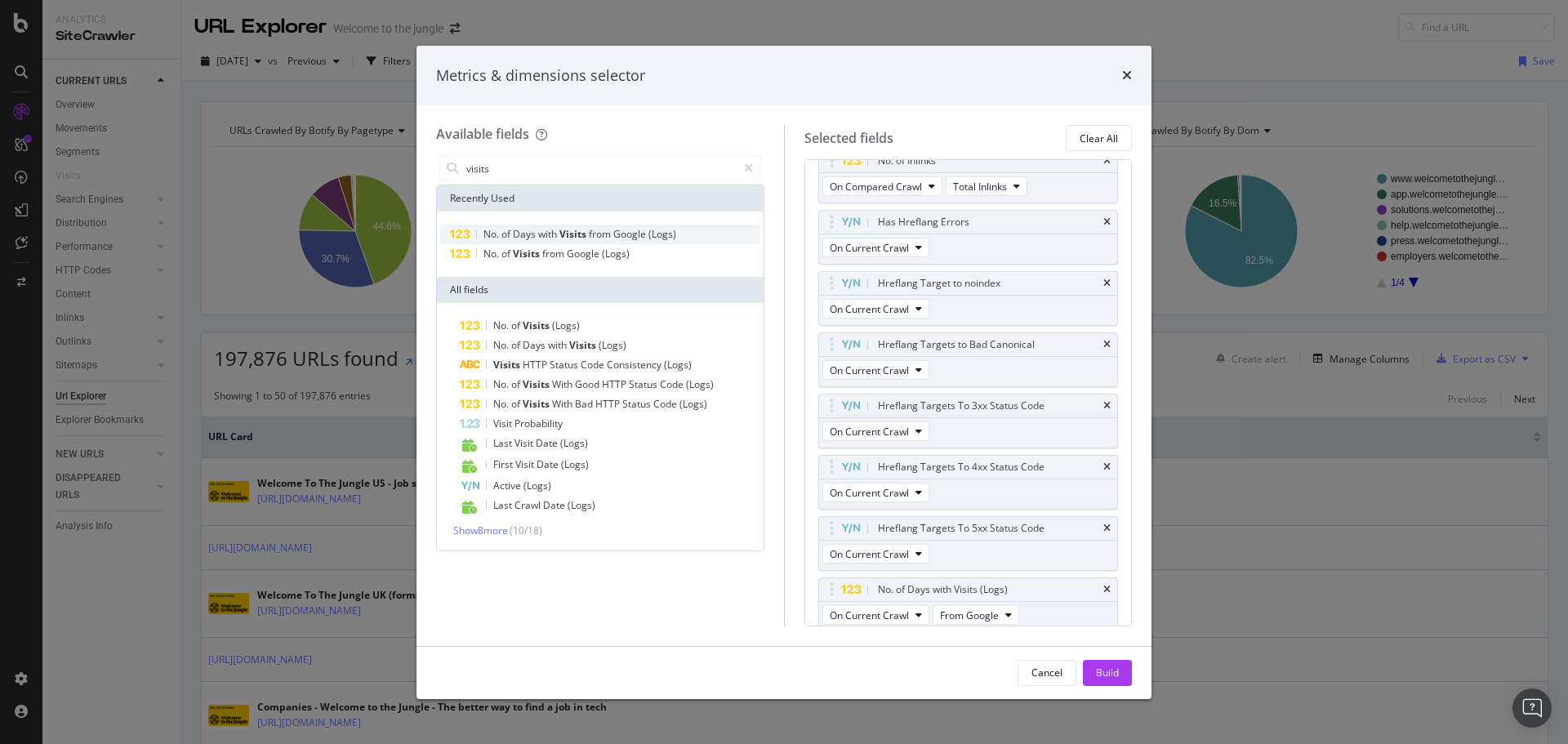 scroll, scrollTop: 706, scrollLeft: 0, axis: vertical 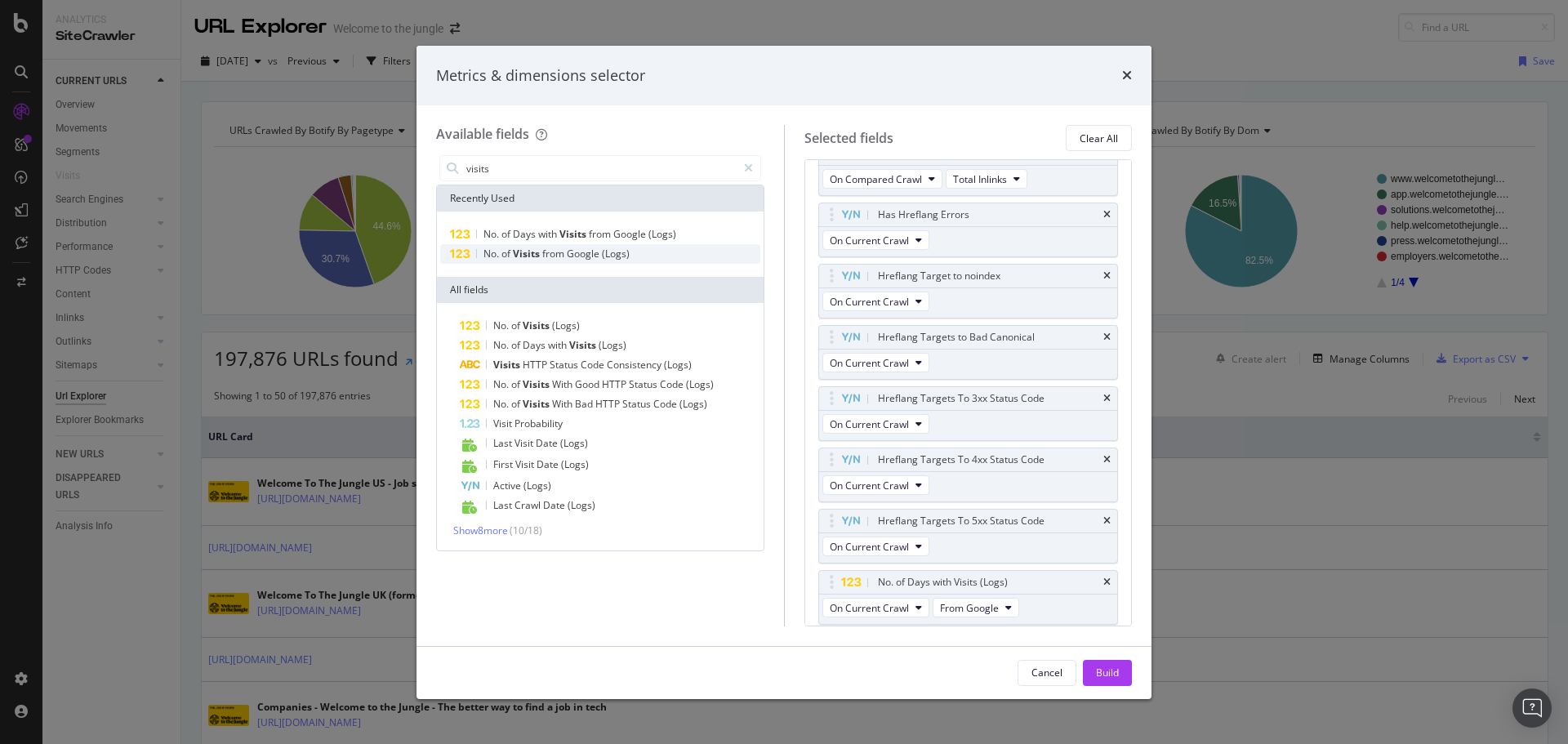 click on "from" at bounding box center (555, 253) 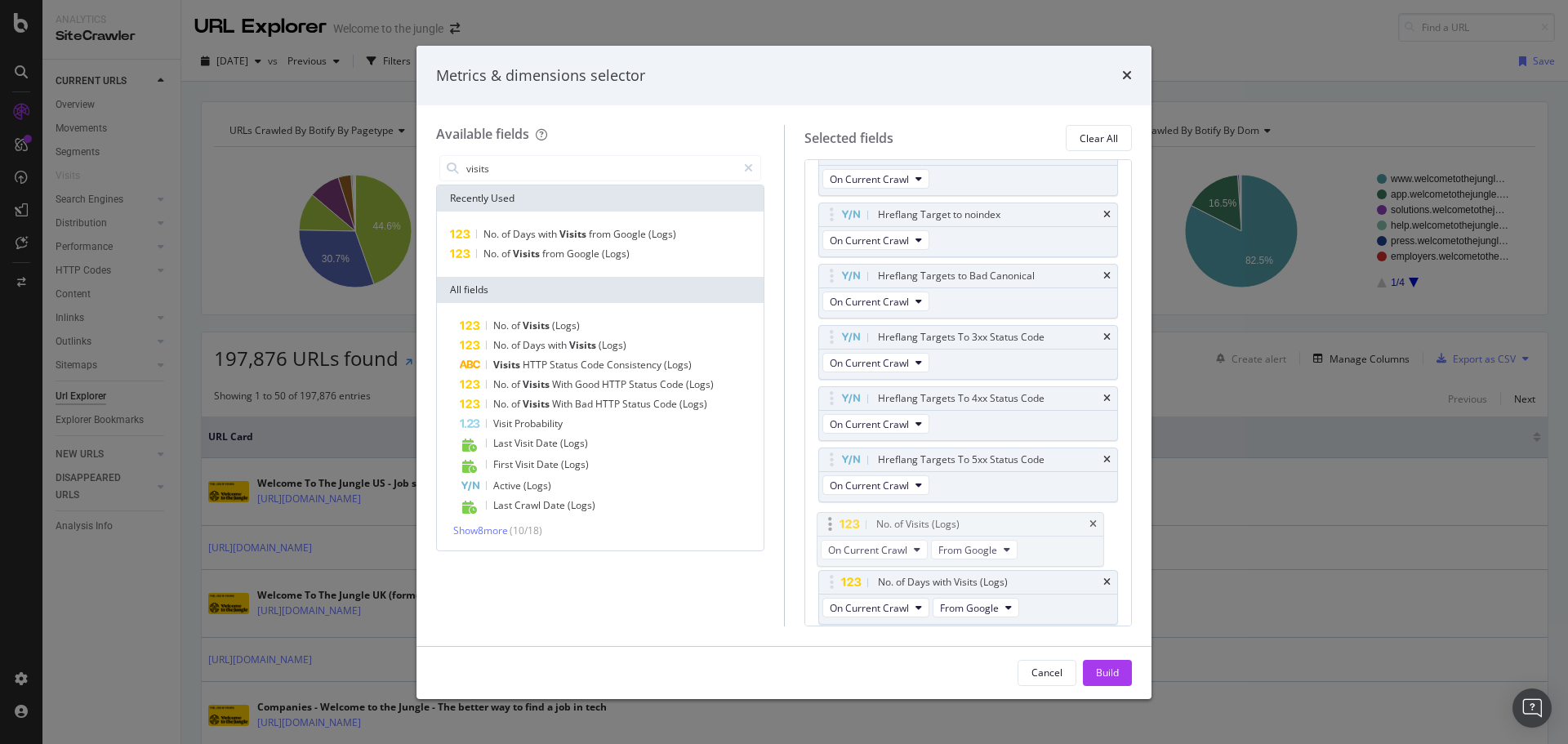 drag, startPoint x: 832, startPoint y: 584, endPoint x: 831, endPoint y: 526, distance: 58.00862 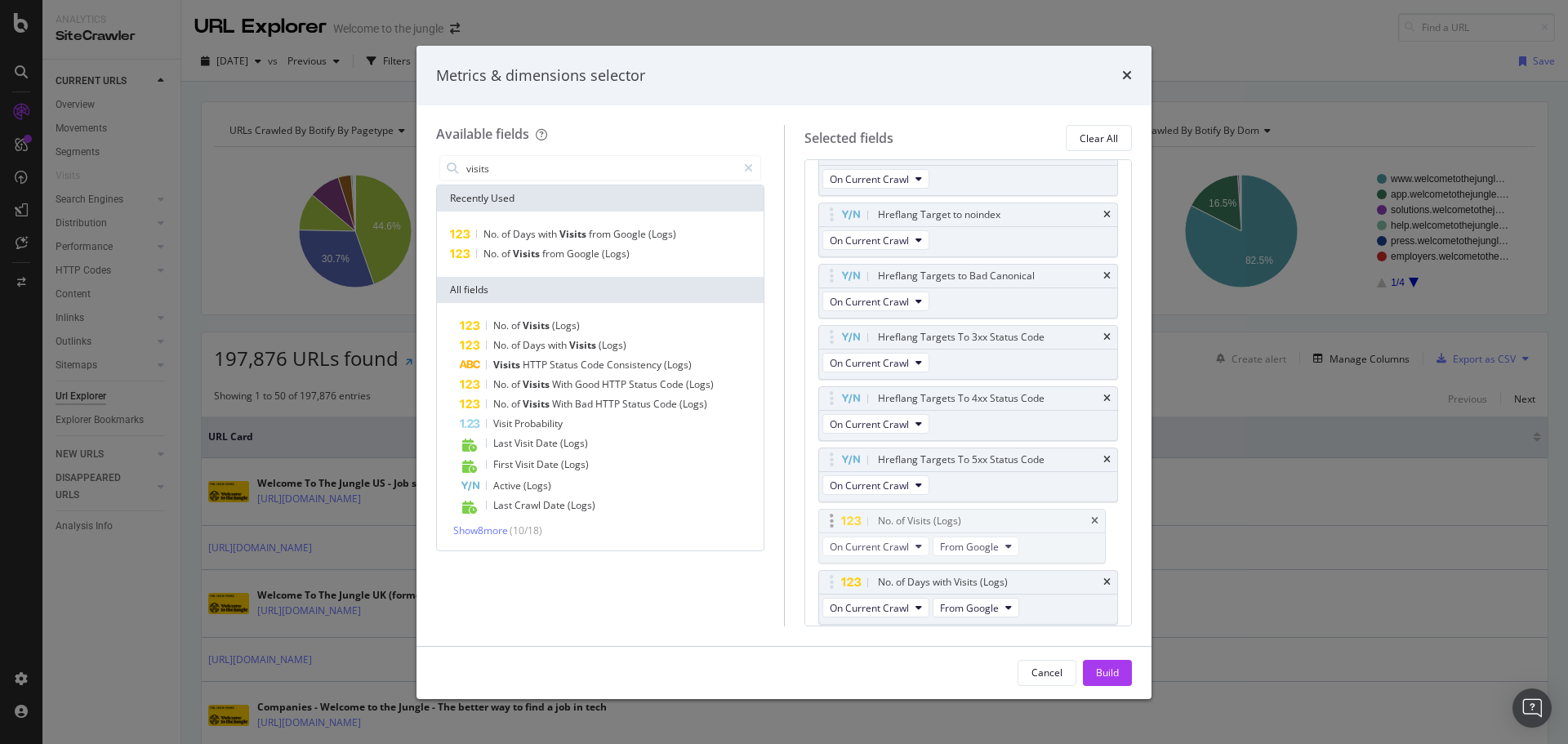 click on "Analytics SiteCrawler CURRENT URLS Overview Movements Segments Visits Search Engines Top Charts Segments Conversion Insights Orphans Explorer Distribution Top Charts Segments Insights Internationalization Performance Top Charts Segments Insights HTTP Codes Top Charts Segments Insights Content Inlinks Top Charts Segments Insights Outlinks Top Charts Segments Insights Sitemaps Top Charts Insights Url Explorer Explorer Bookmarks NEW URLS Overview Segments Search Engines Top Charts Segments Conversion Insights Distribution Top Charts Segments Insights Internationalization Performance Top Charts Segments Insights HTTP Codes Top Charts Segments Insights Content Inlinks Top Charts Segments Insights Outlinks Top Charts Segments Insights Sitemaps Top Charts Insights Url Explorer Explorer Bookmarks DISAPPEARED URLS Overview Segments Search Engines Top Charts Segments Conversion Insights Distribution Top Charts Segments Insights Internationalization Performance Top Charts Segments Insights HTTP Codes Top Charts Segments" at bounding box center (784, 372) 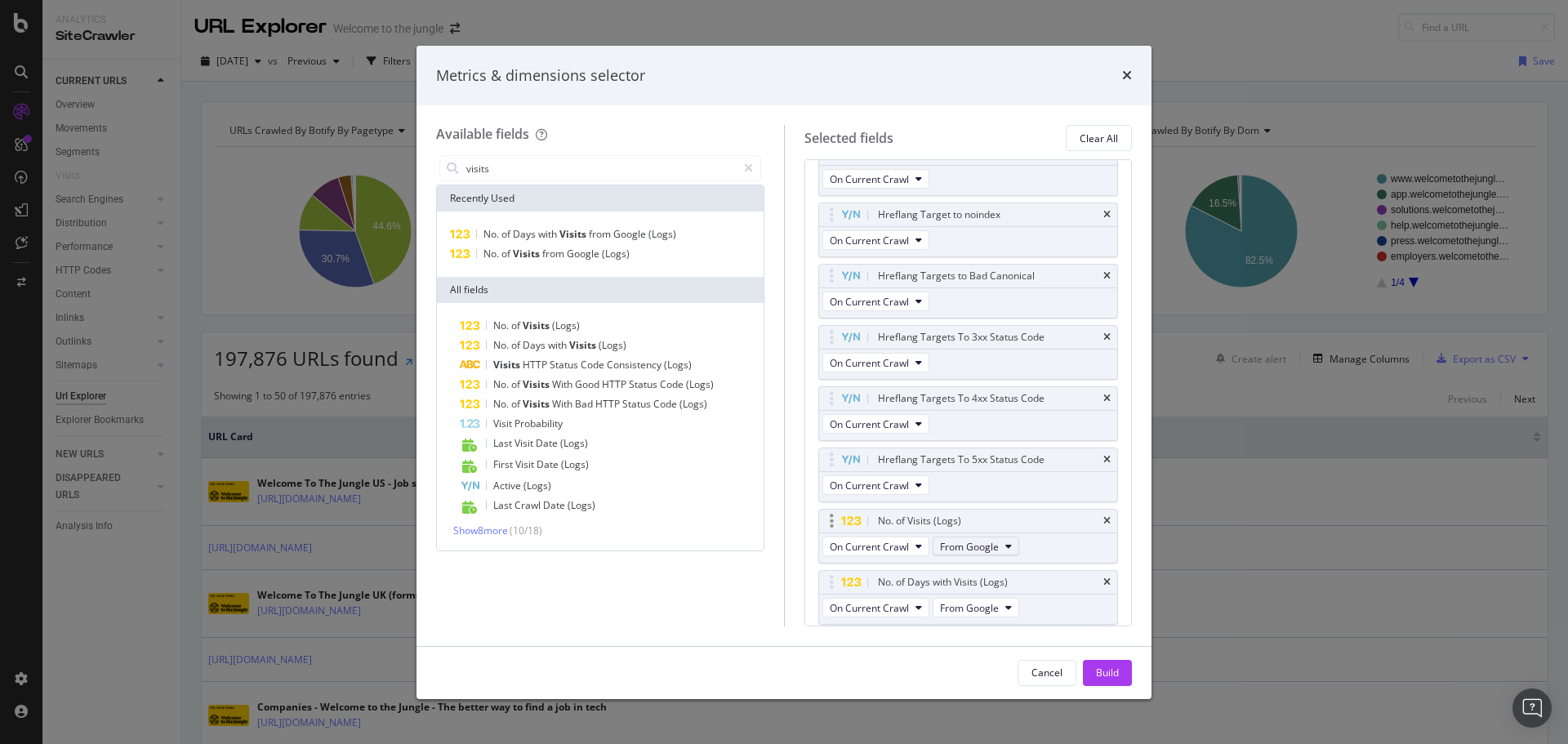 click on "From Google" at bounding box center (969, 546) 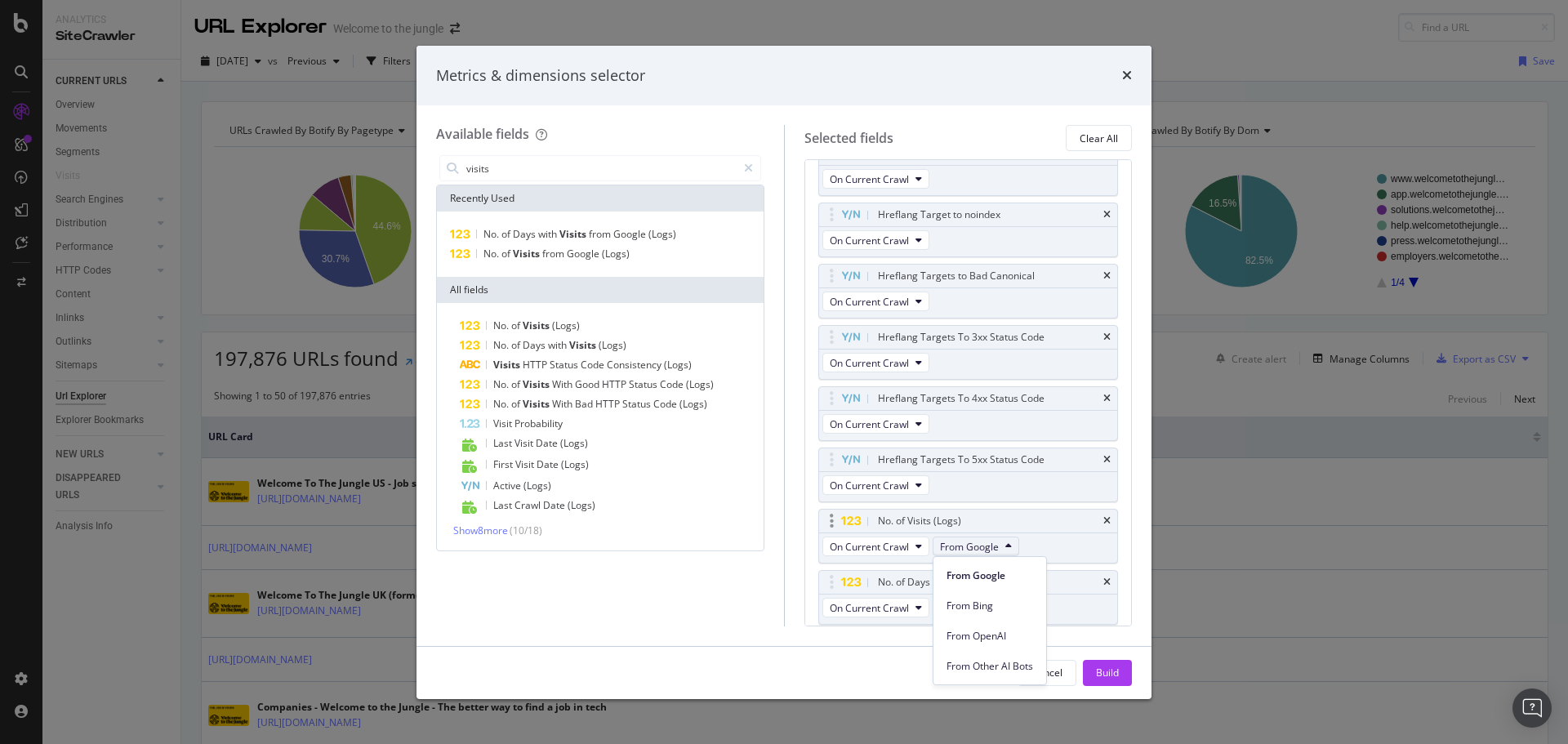 click on "From Google" at bounding box center (969, 546) 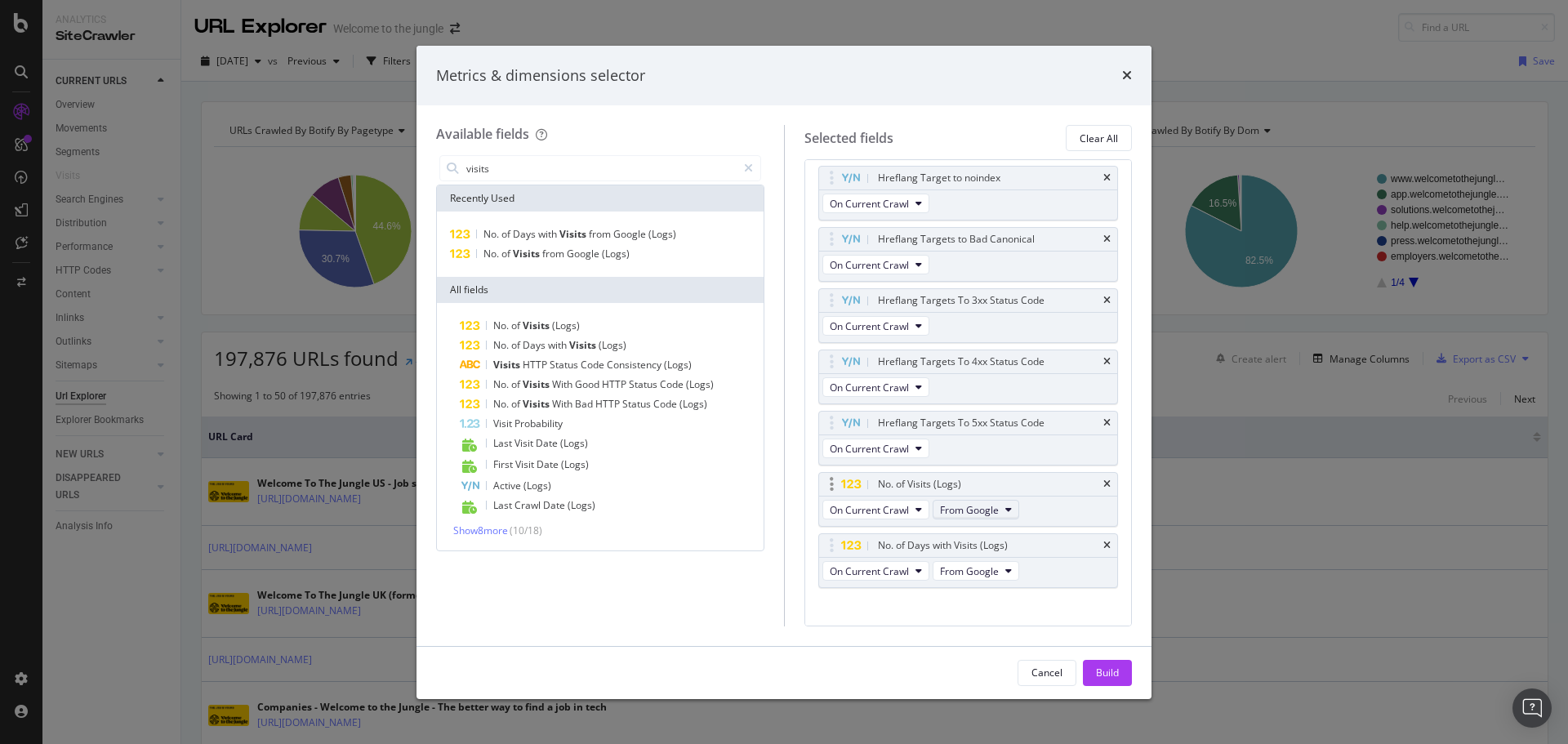scroll, scrollTop: 821, scrollLeft: 0, axis: vertical 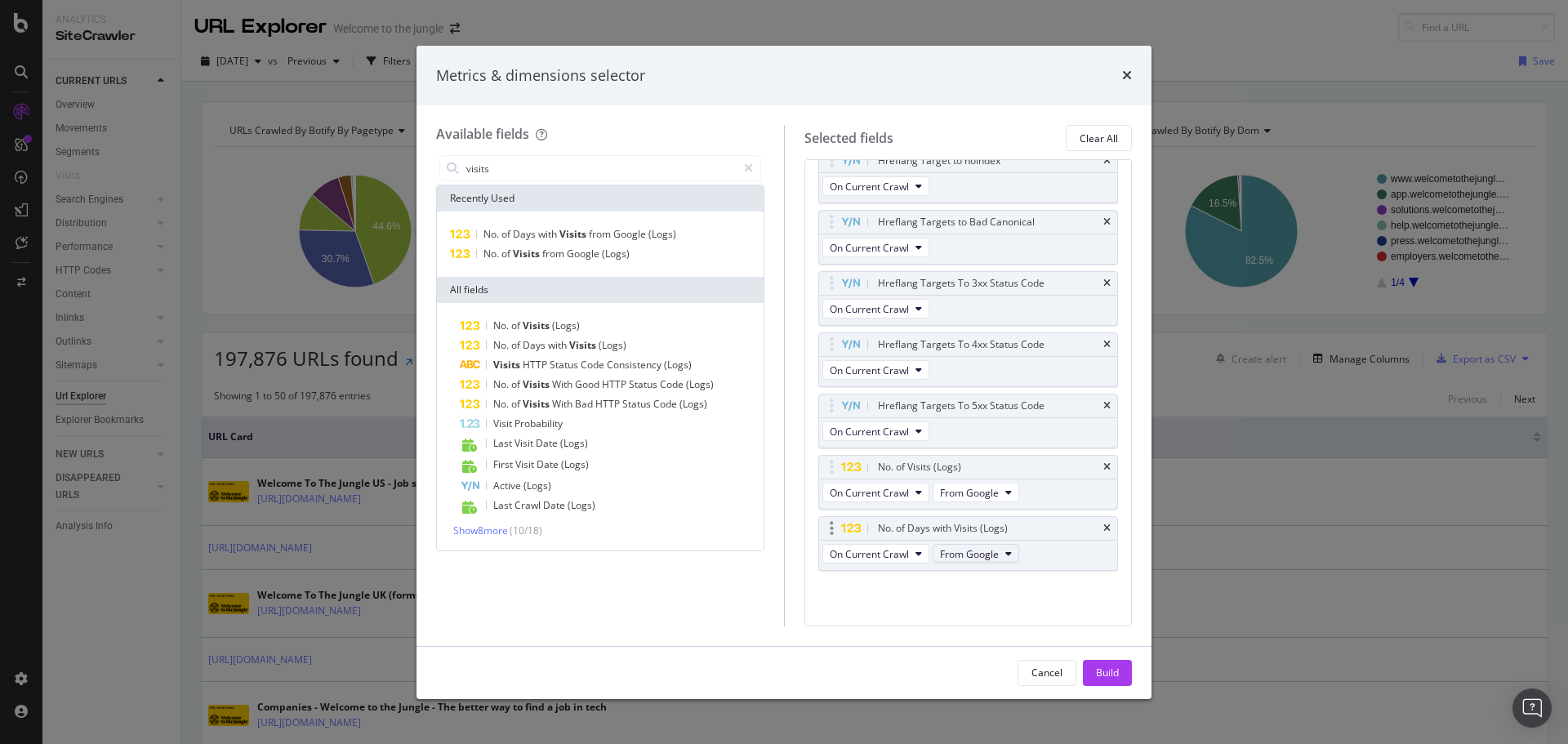 click at bounding box center [1009, 554] 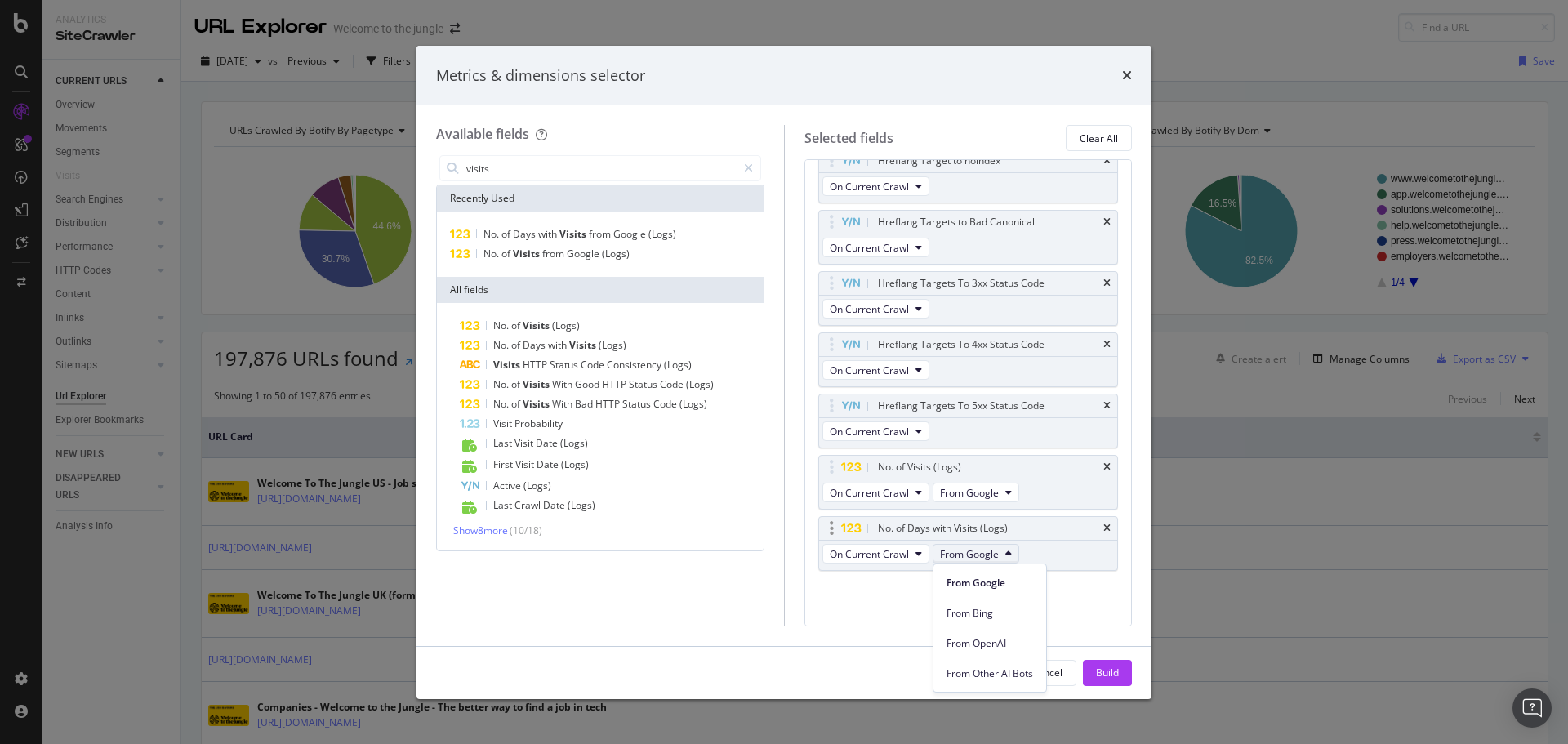 click at bounding box center (1009, 554) 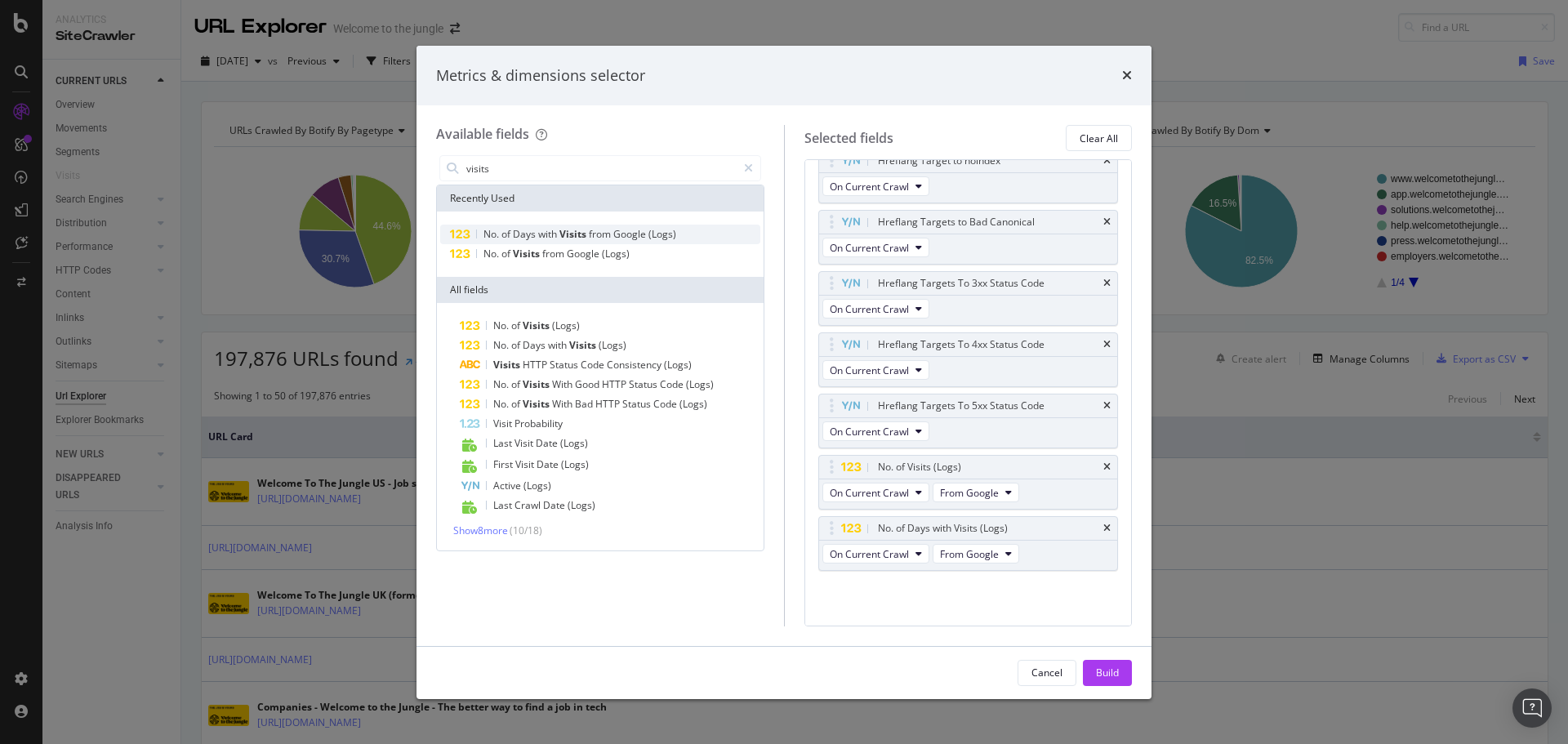click on "Days" at bounding box center [525, 234] 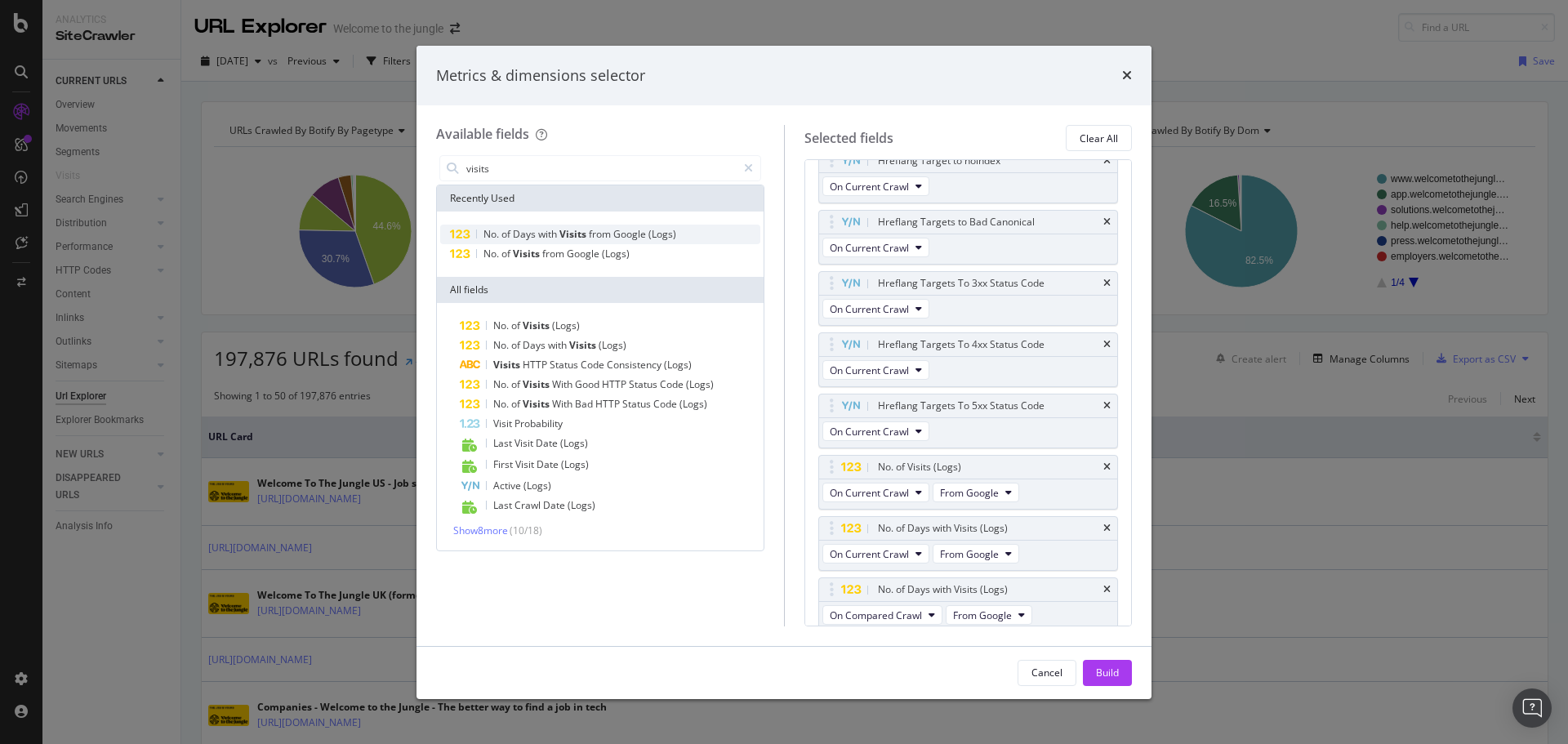 scroll, scrollTop: 828, scrollLeft: 0, axis: vertical 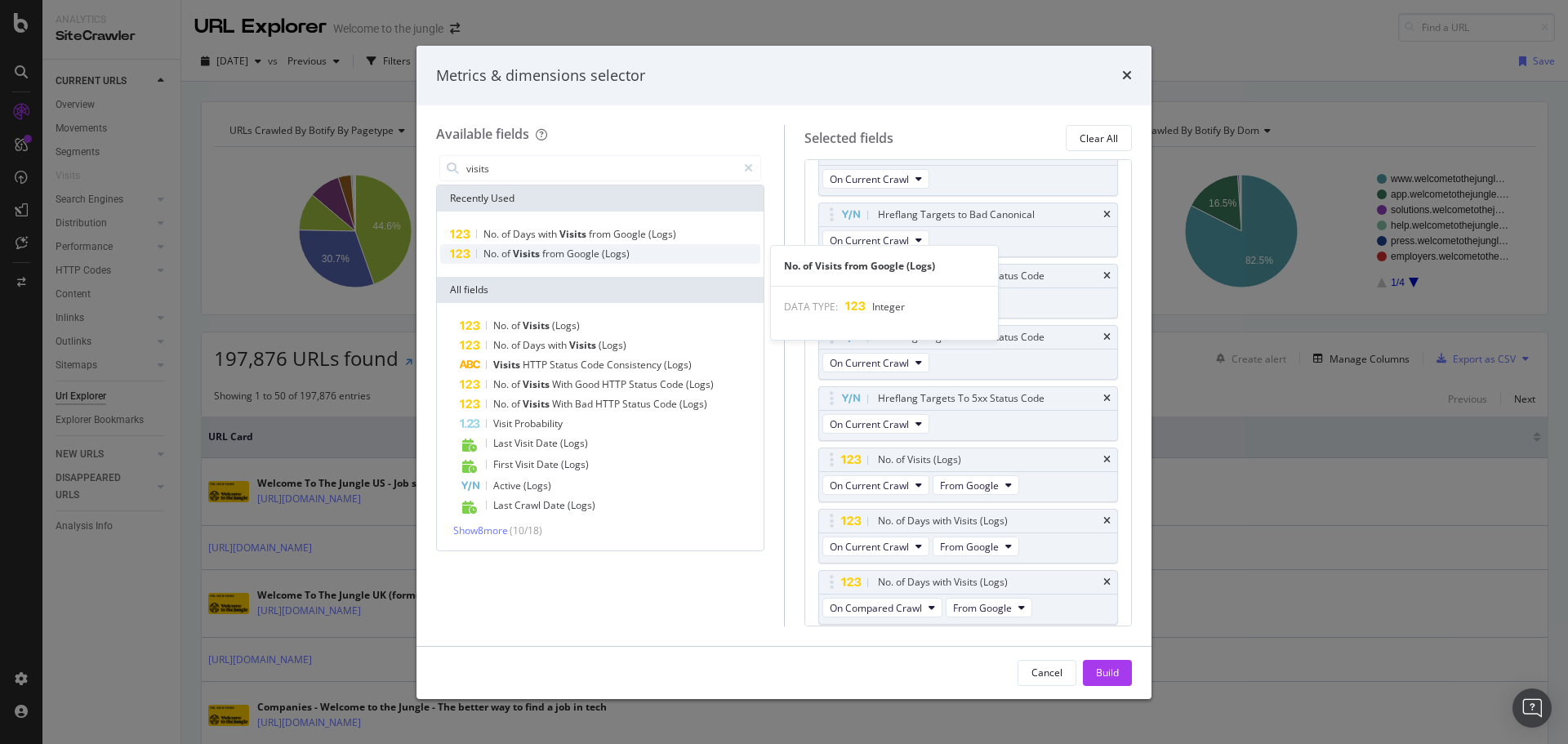 click on "Visits" at bounding box center [528, 253] 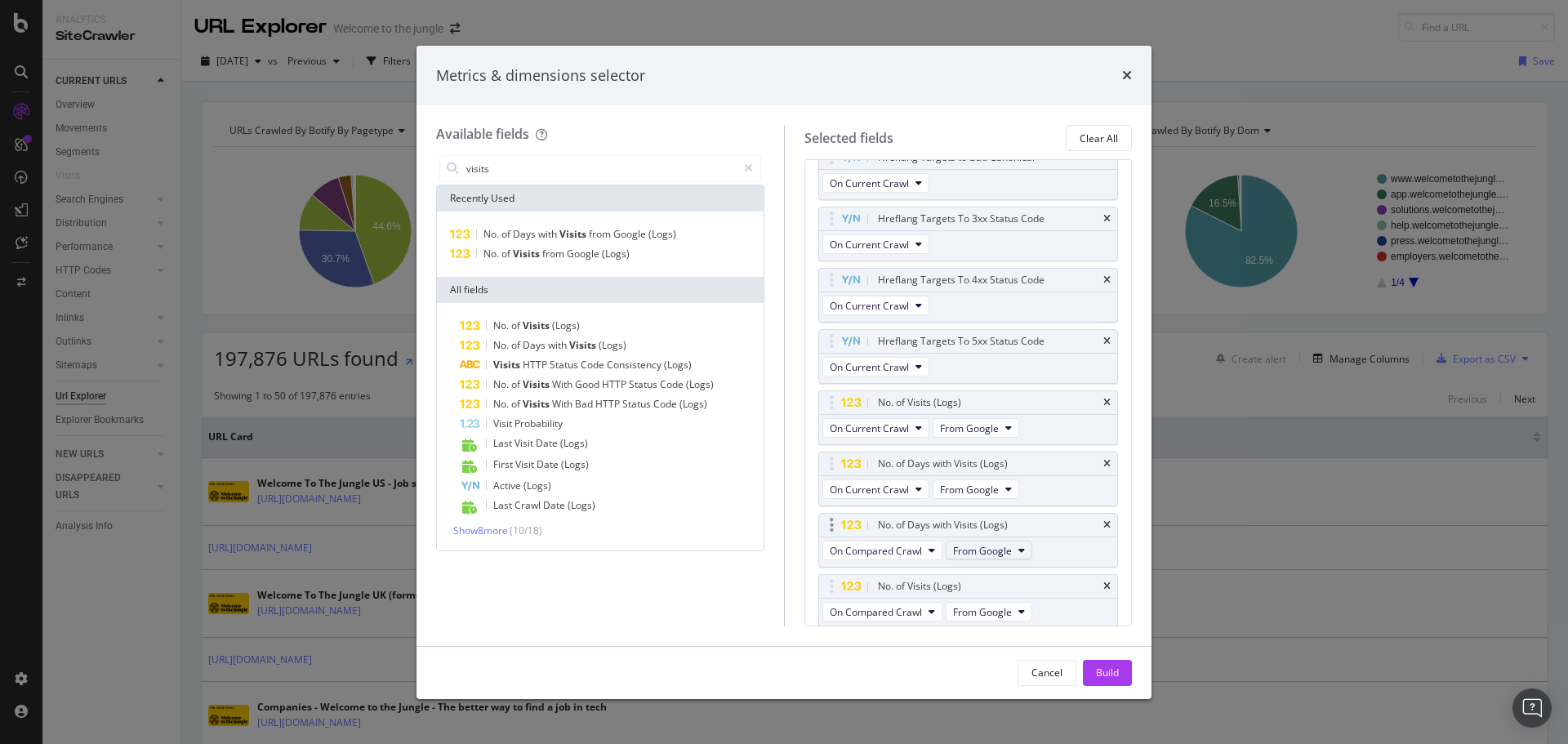 scroll, scrollTop: 889, scrollLeft: 0, axis: vertical 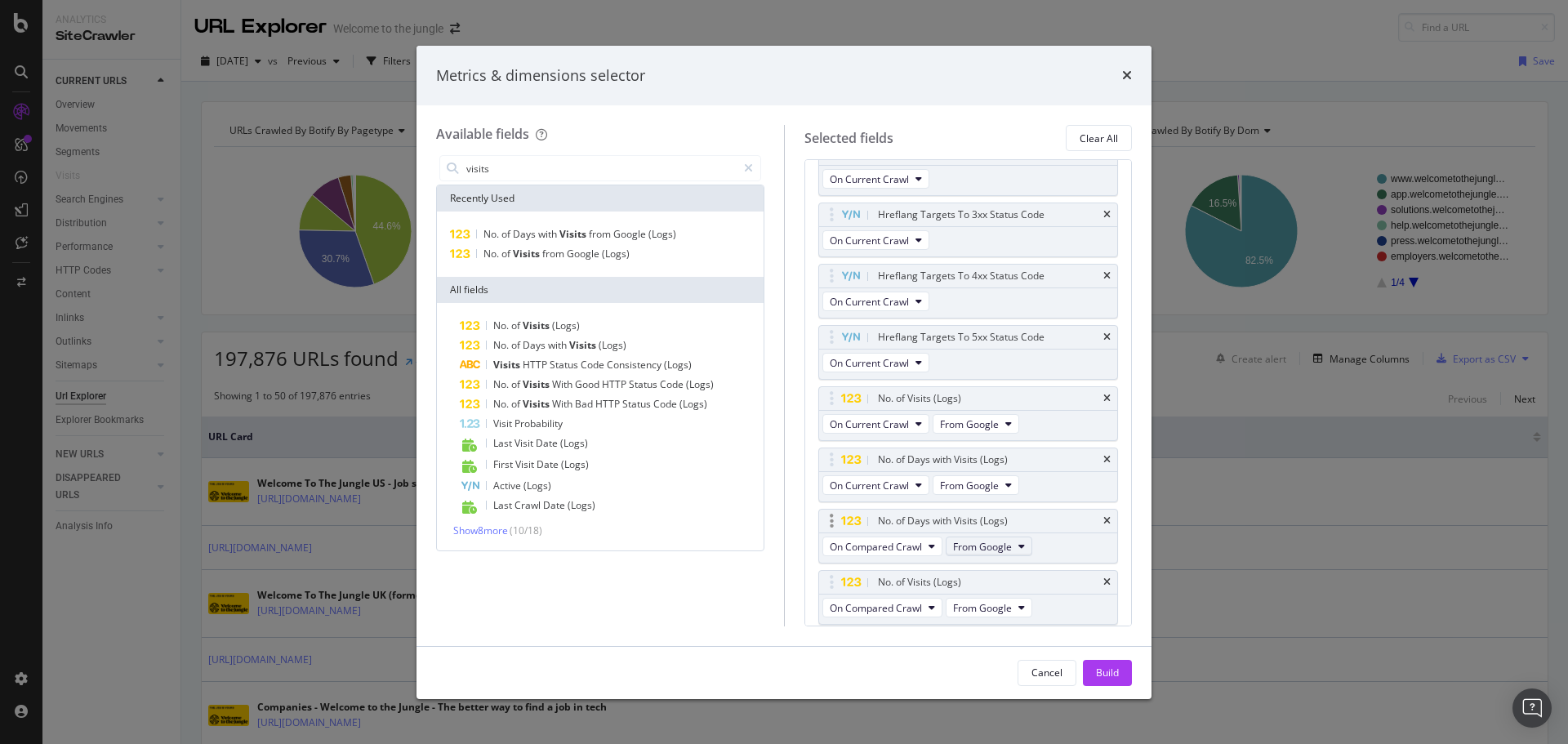 click on "From Google" at bounding box center [982, 546] 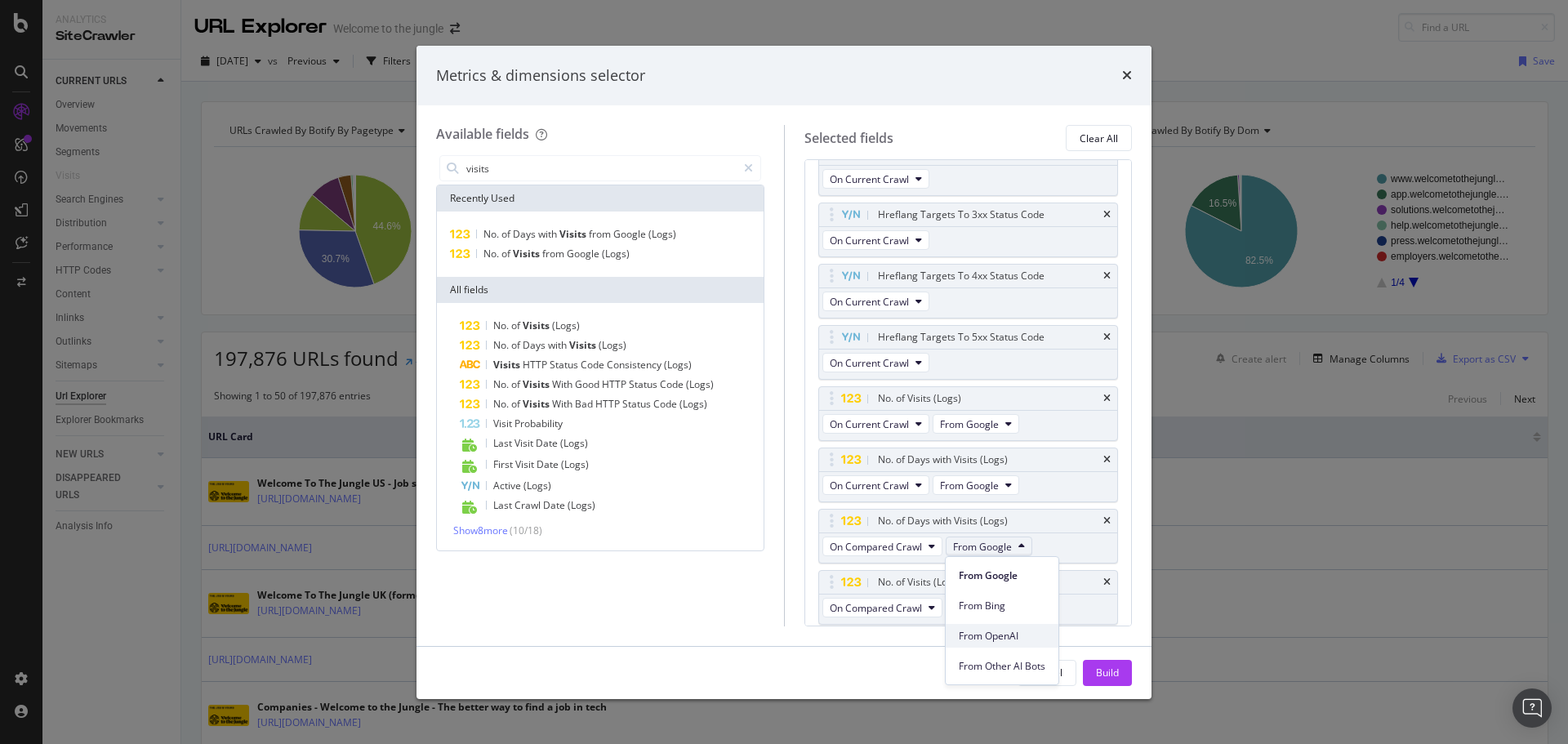 click on "From OpenAI" at bounding box center [1002, 636] 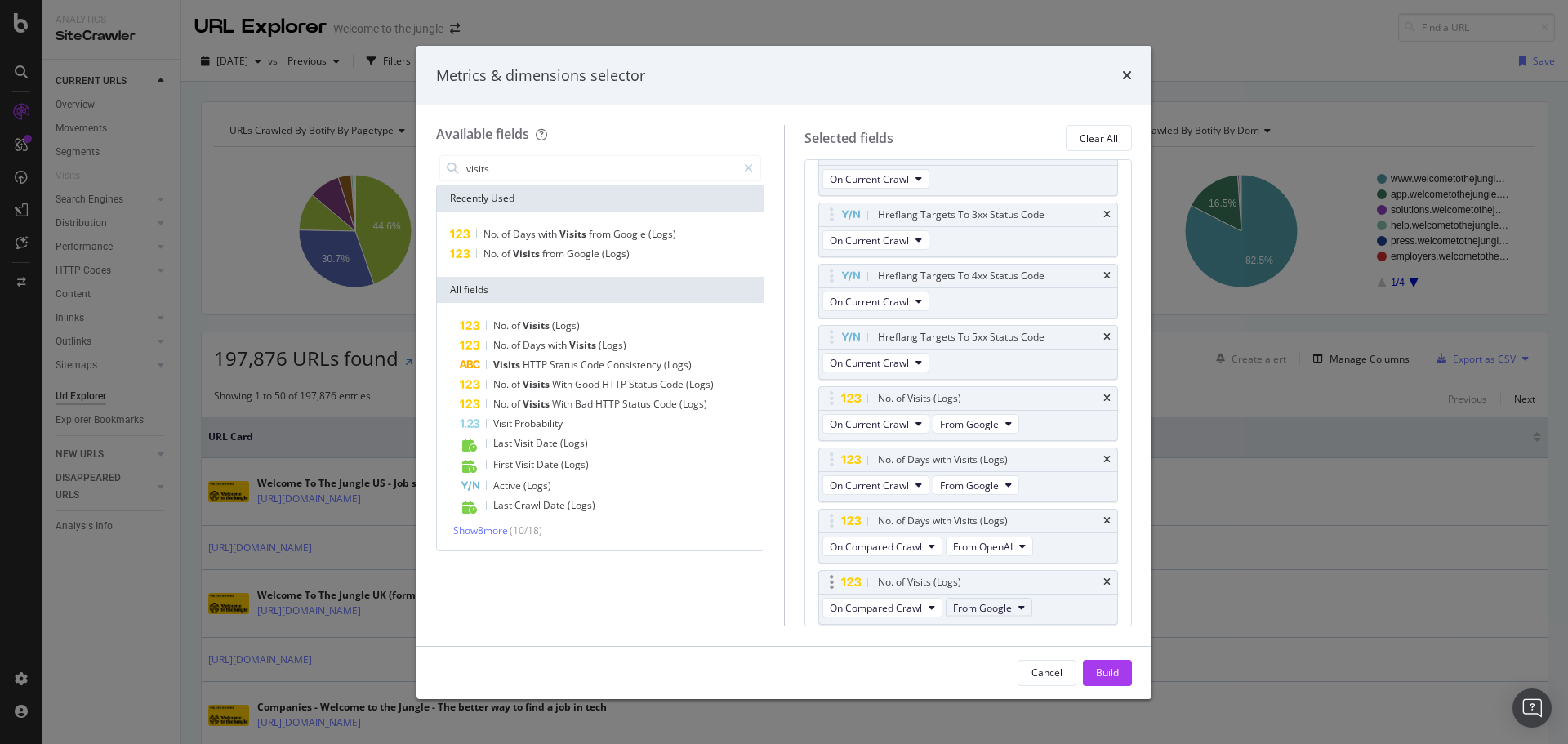 click on "From Google" at bounding box center (982, 608) 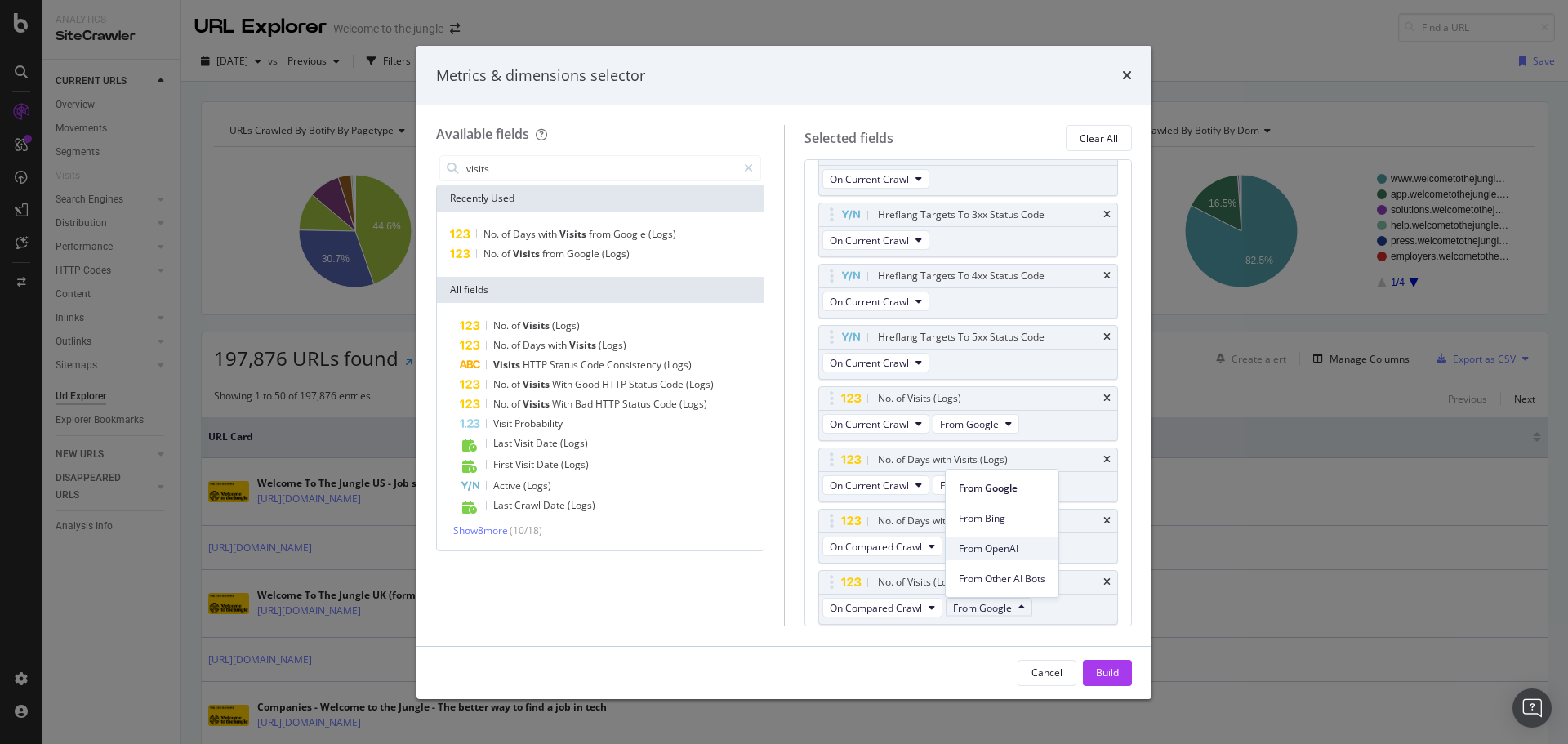 click on "From OpenAI" at bounding box center (1002, 549) 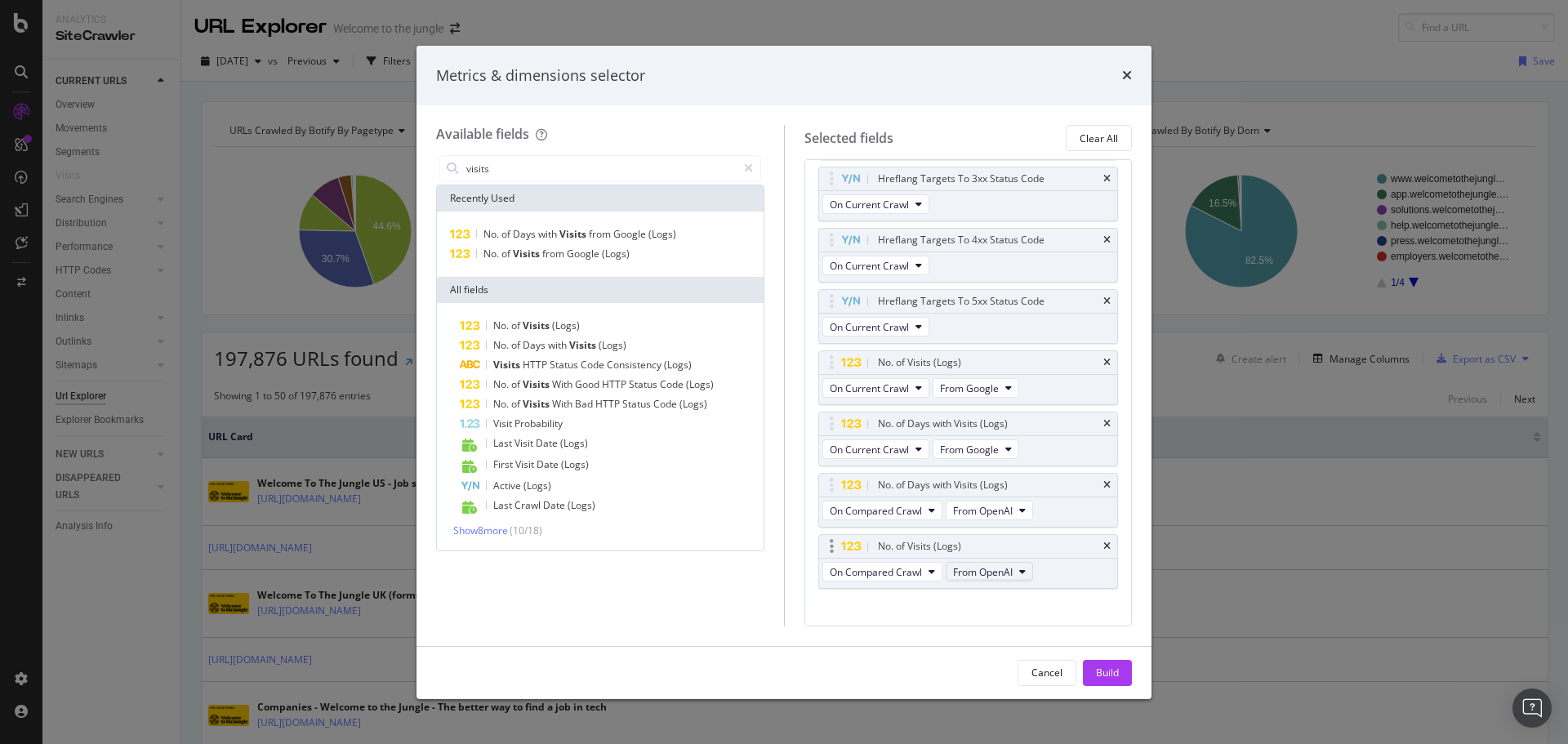 scroll, scrollTop: 943, scrollLeft: 0, axis: vertical 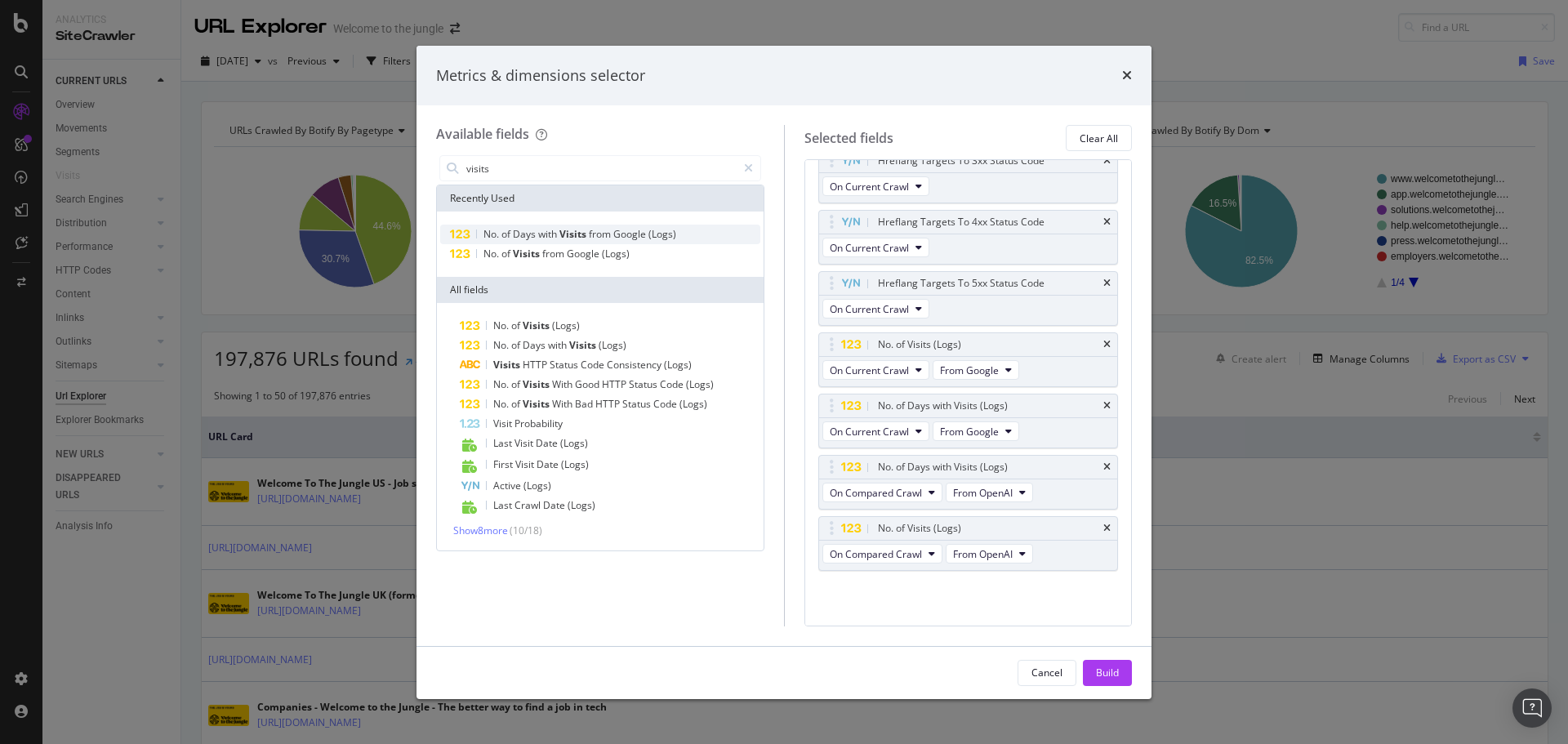 click on "of" at bounding box center (507, 234) 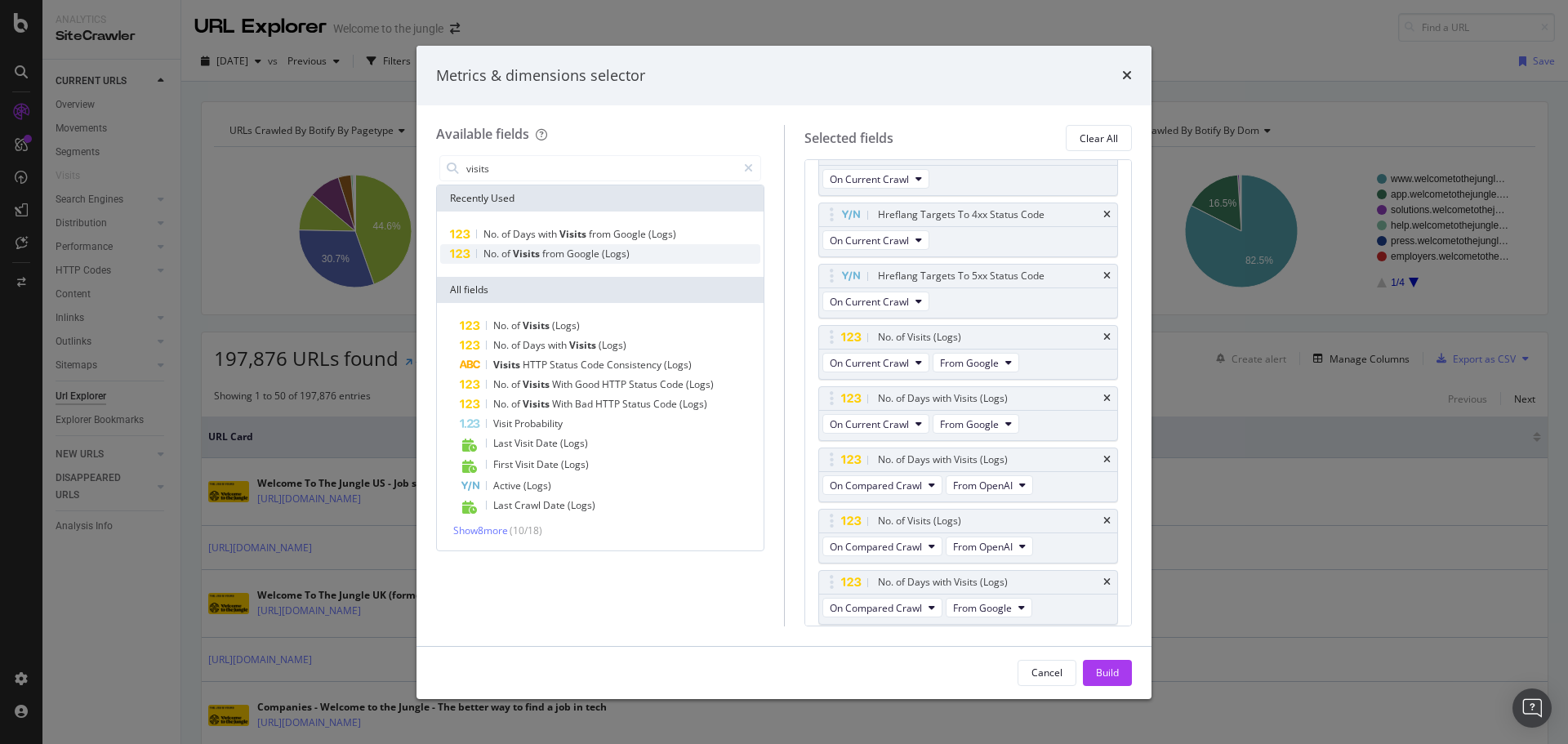 click on "of" at bounding box center (507, 253) 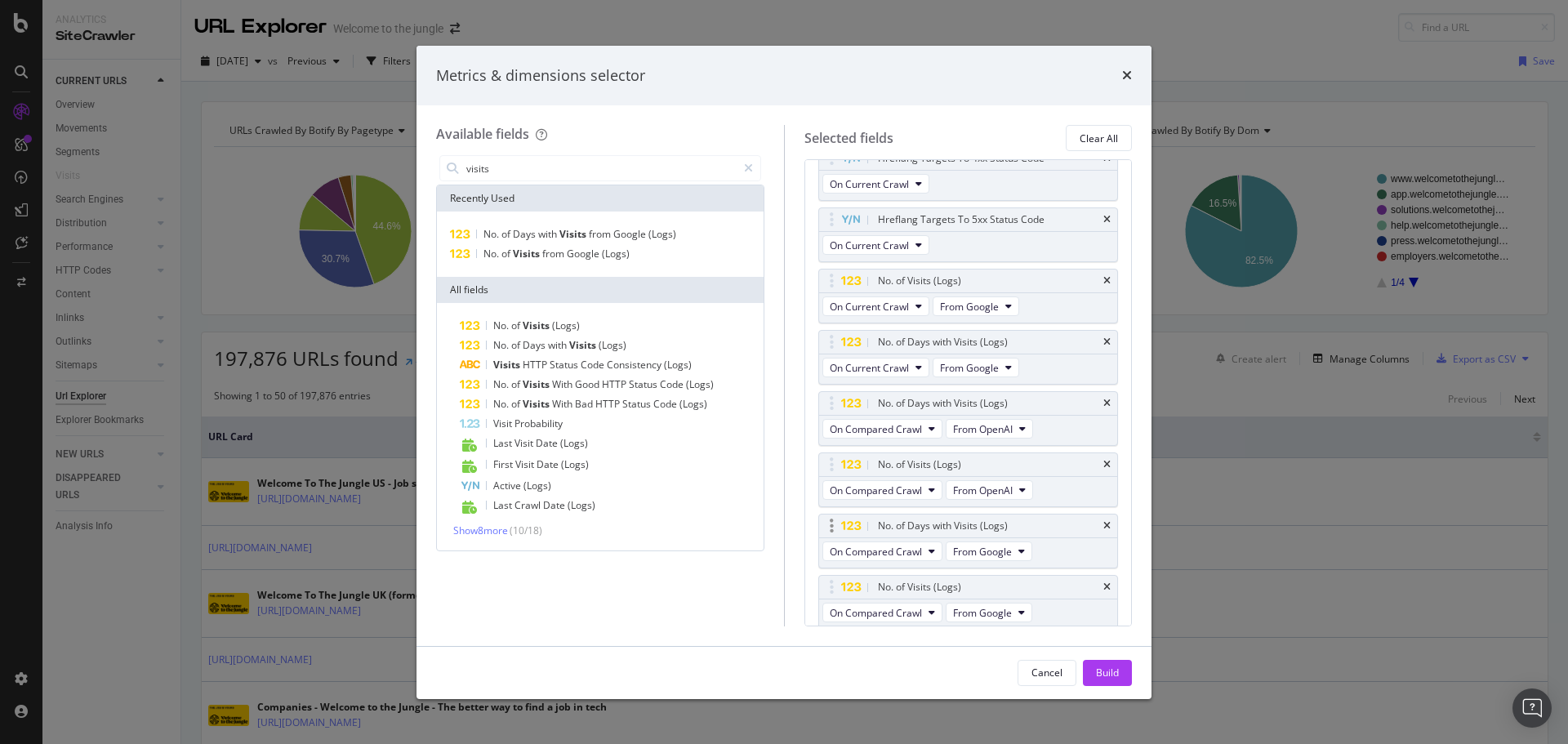 scroll, scrollTop: 1012, scrollLeft: 0, axis: vertical 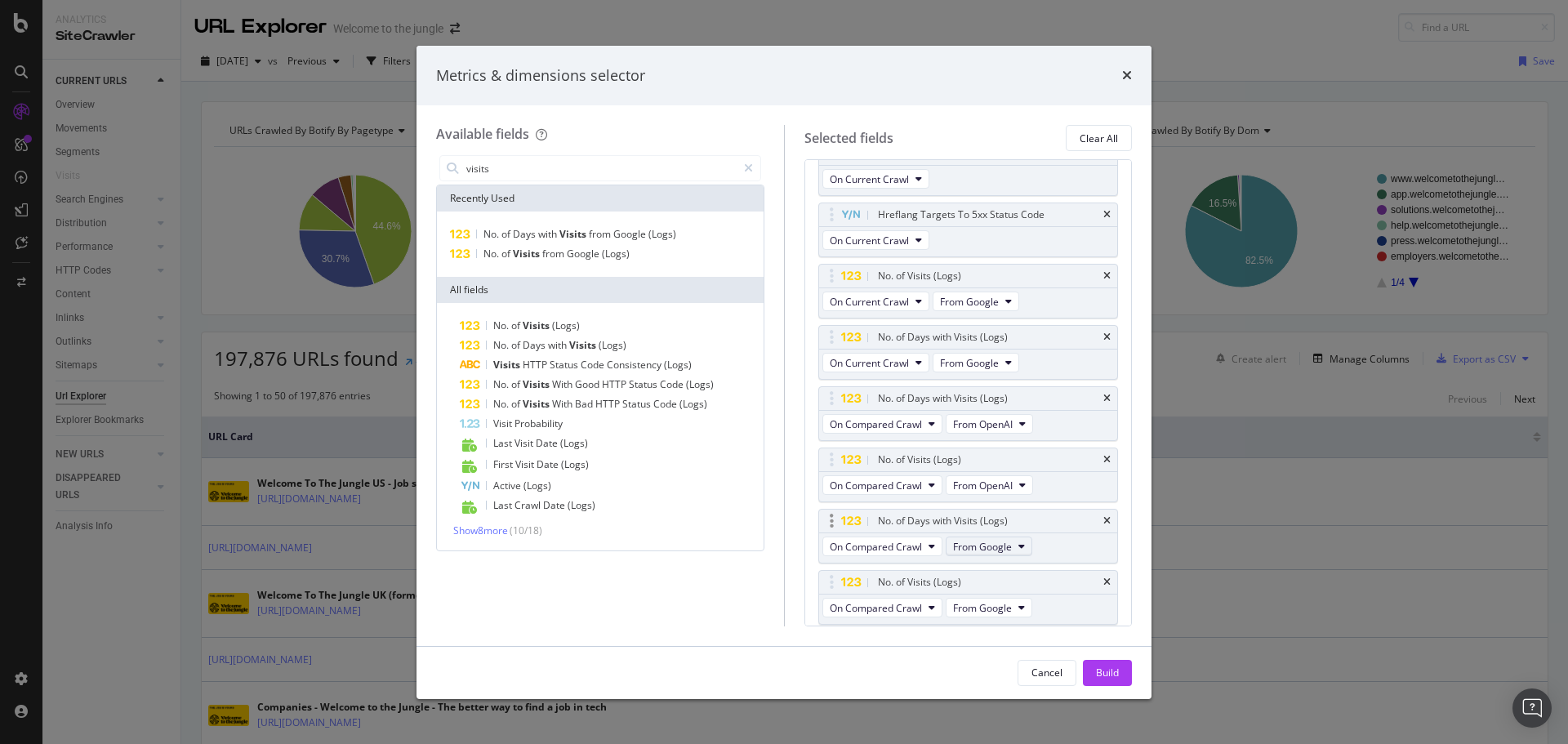 click on "From Google" at bounding box center (982, 546) 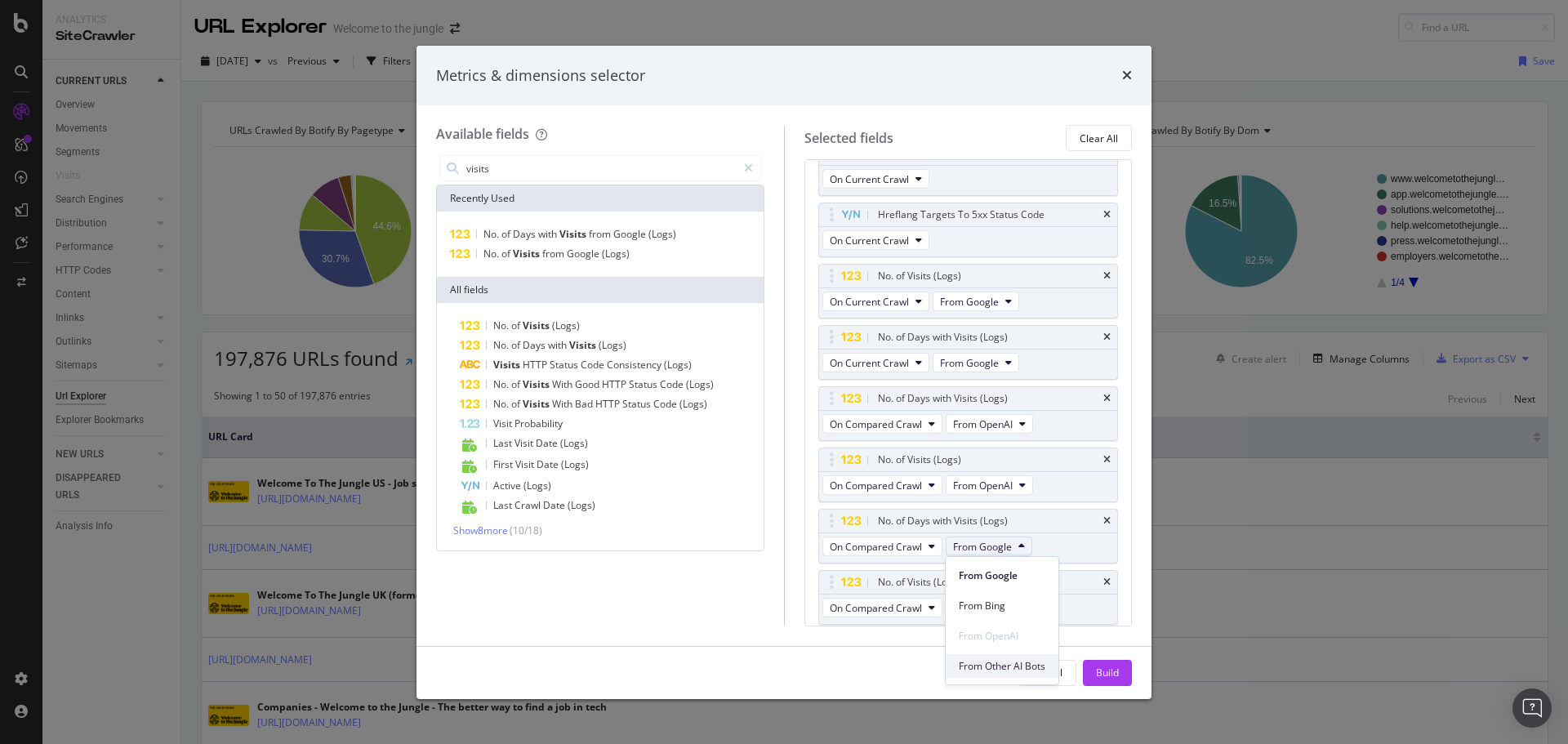 click on "From Other AI Bots" at bounding box center (1002, 666) 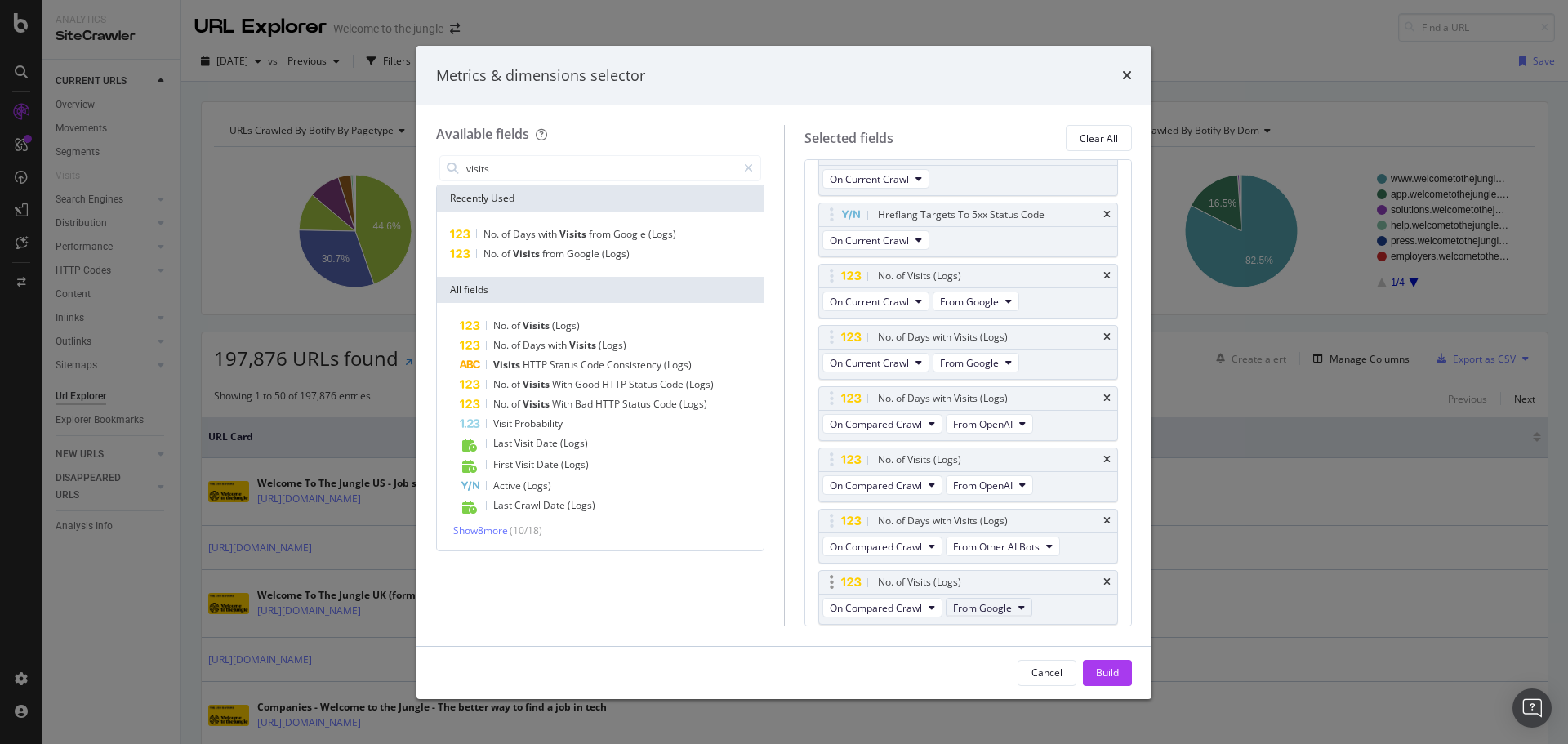 click on "From Google" at bounding box center [982, 608] 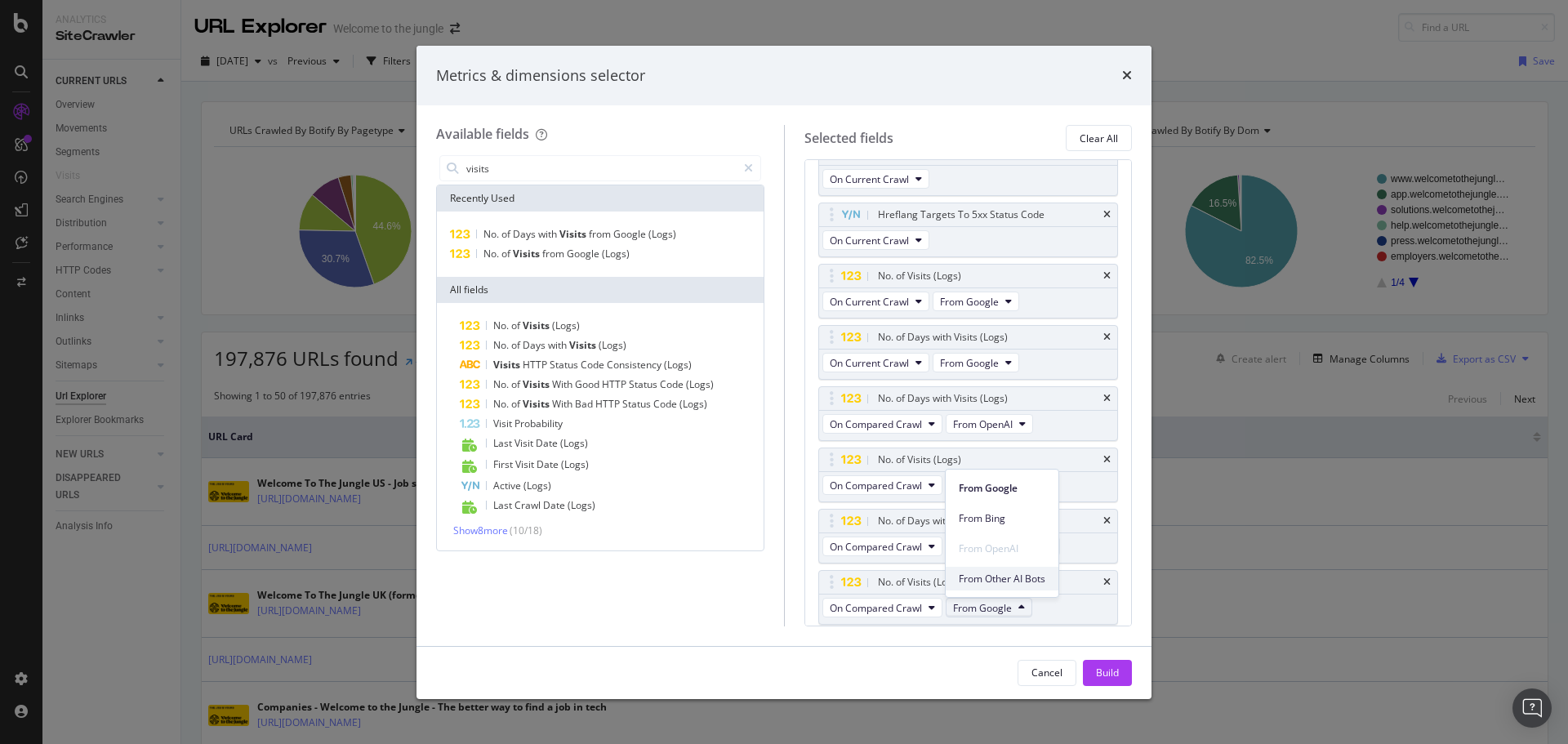 click on "From Other AI Bots" at bounding box center [1002, 579] 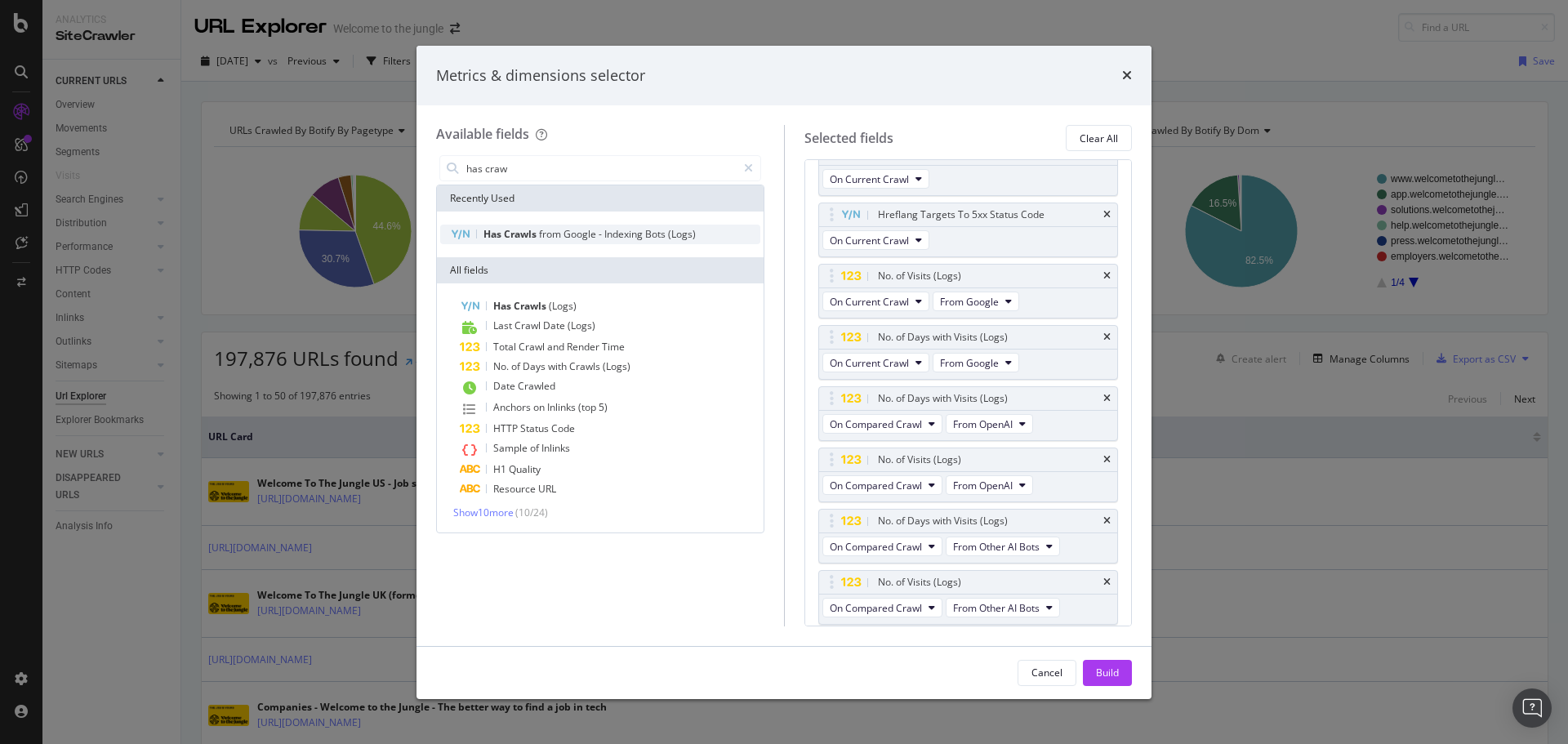 click on "from" at bounding box center (551, 234) 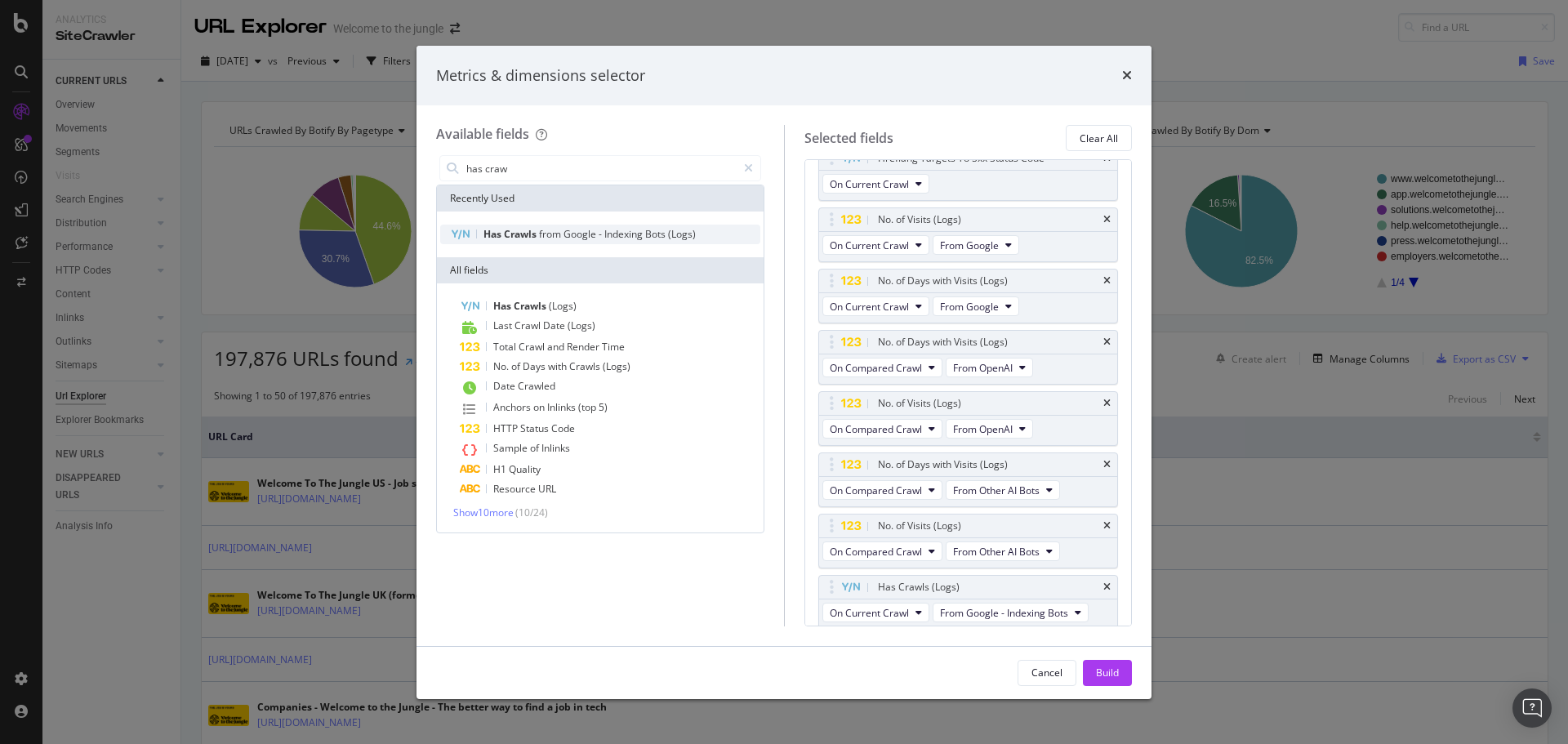 scroll, scrollTop: 1073, scrollLeft: 0, axis: vertical 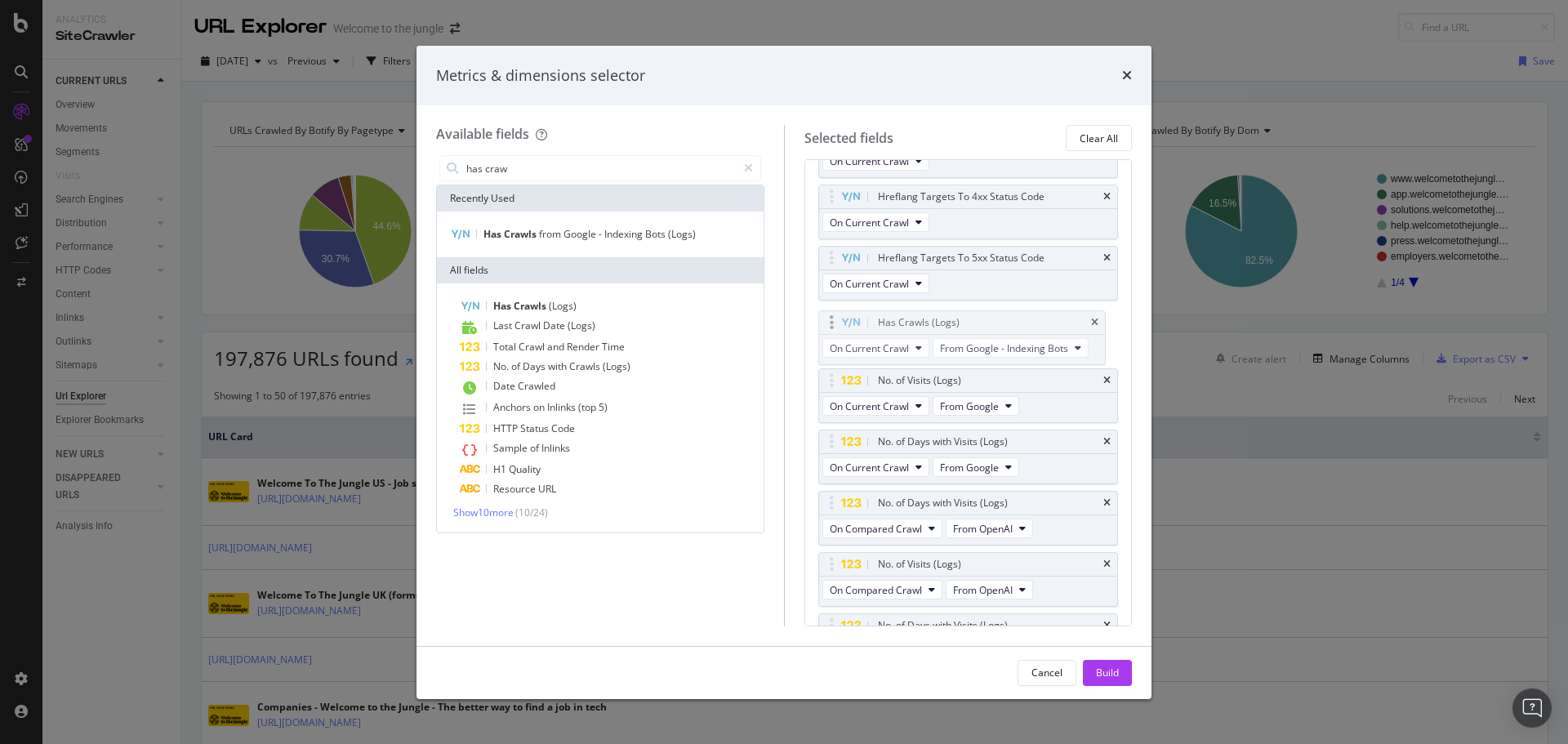 drag, startPoint x: 835, startPoint y: 584, endPoint x: 835, endPoint y: 324, distance: 260 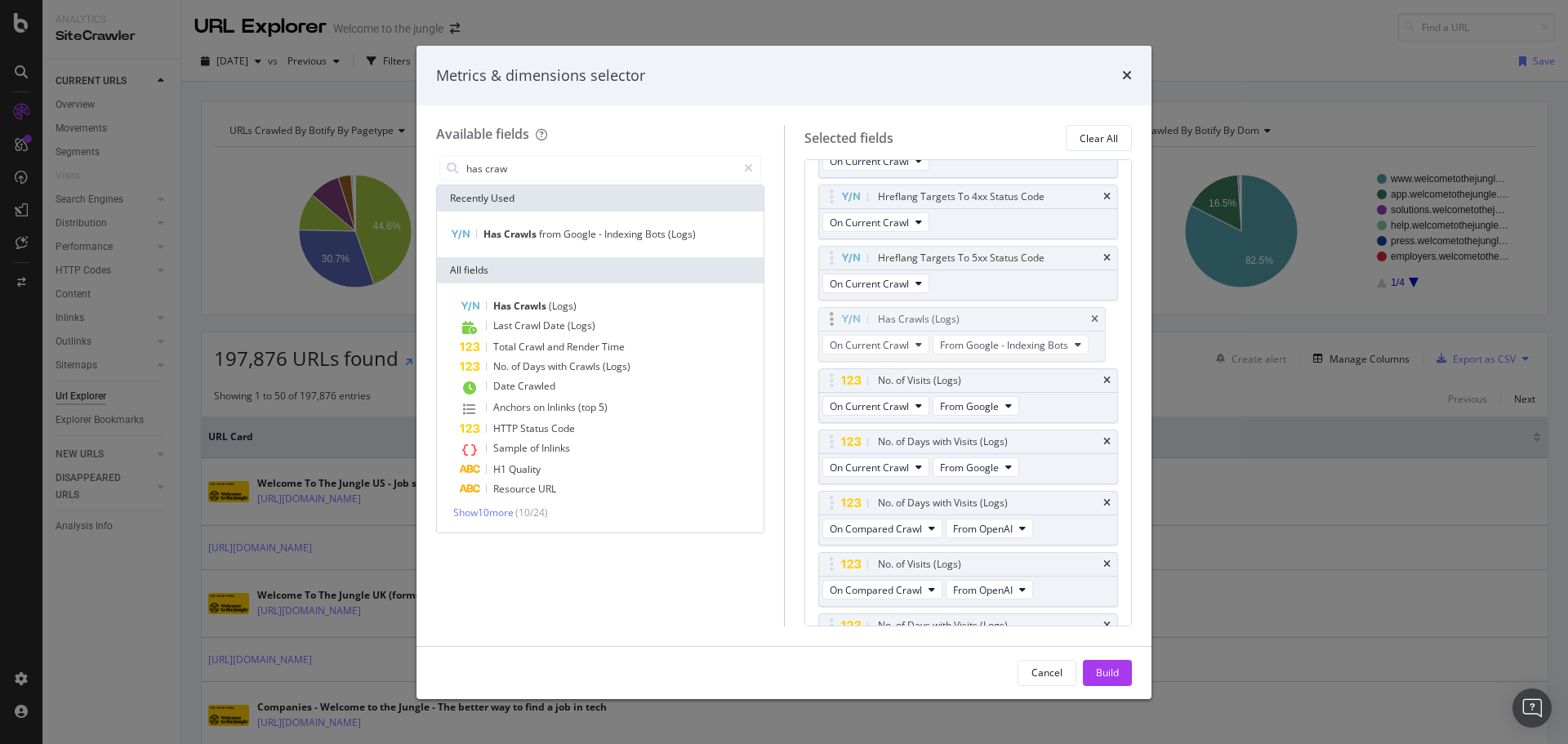click on "Analytics SiteCrawler CURRENT URLS Overview Movements Segments Visits Search Engines Top Charts Segments Conversion Insights Orphans Explorer Distribution Top Charts Segments Insights Internationalization Performance Top Charts Segments Insights HTTP Codes Top Charts Segments Insights Content Inlinks Top Charts Segments Insights Outlinks Top Charts Segments Insights Sitemaps Top Charts Insights Url Explorer Explorer Bookmarks NEW URLS Overview Segments Search Engines Top Charts Segments Conversion Insights Distribution Top Charts Segments Insights Internationalization Performance Top Charts Segments Insights HTTP Codes Top Charts Segments Insights Content Inlinks Top Charts Segments Insights Outlinks Top Charts Segments Insights Sitemaps Top Charts Insights Url Explorer Explorer Bookmarks DISAPPEARED URLS Overview Segments Search Engines Top Charts Segments Conversion Insights Distribution Top Charts Segments Insights Internationalization Performance Top Charts Segments Insights HTTP Codes Top Charts Segments" at bounding box center [784, 372] 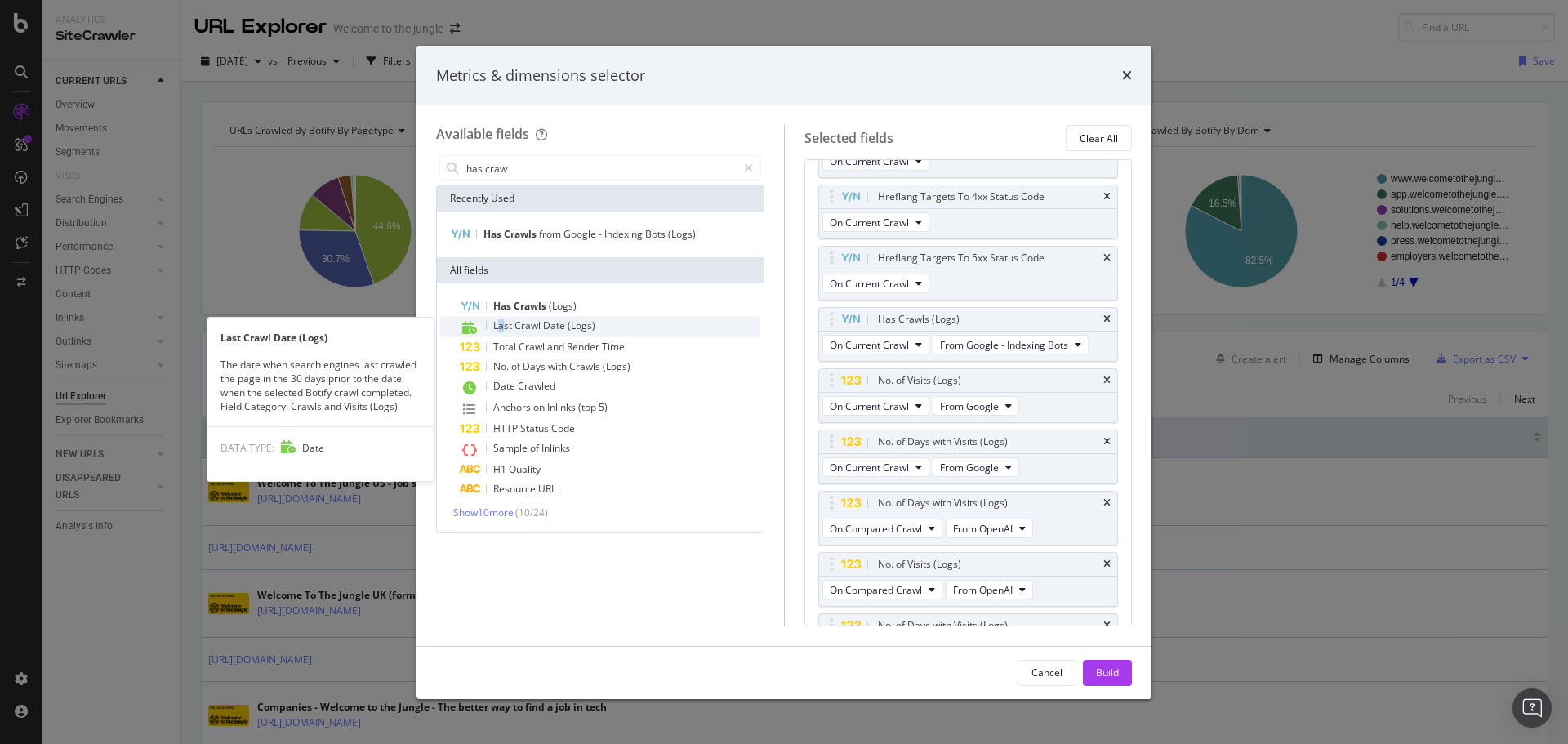 click on "Last" at bounding box center (504, 325) 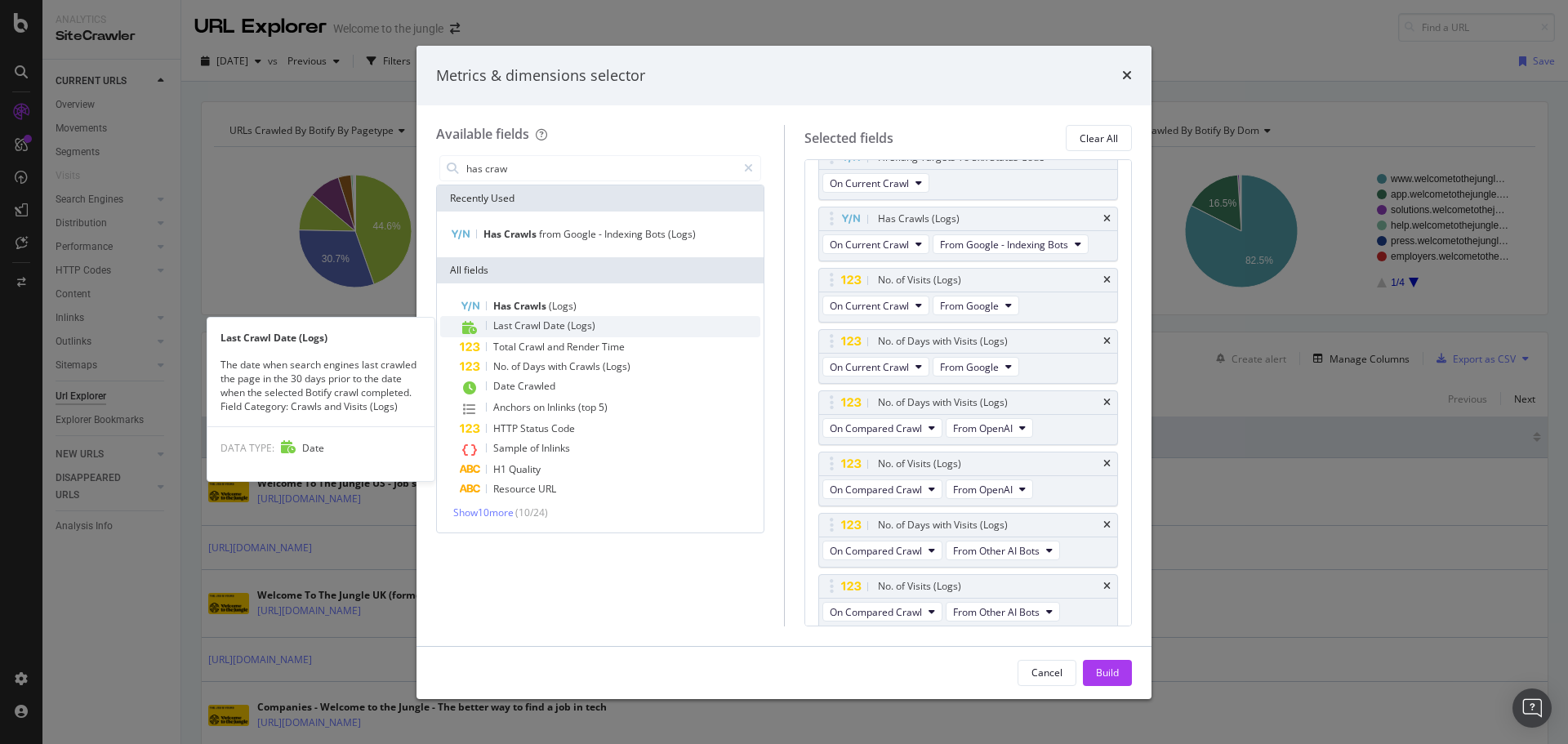 scroll, scrollTop: 1134, scrollLeft: 0, axis: vertical 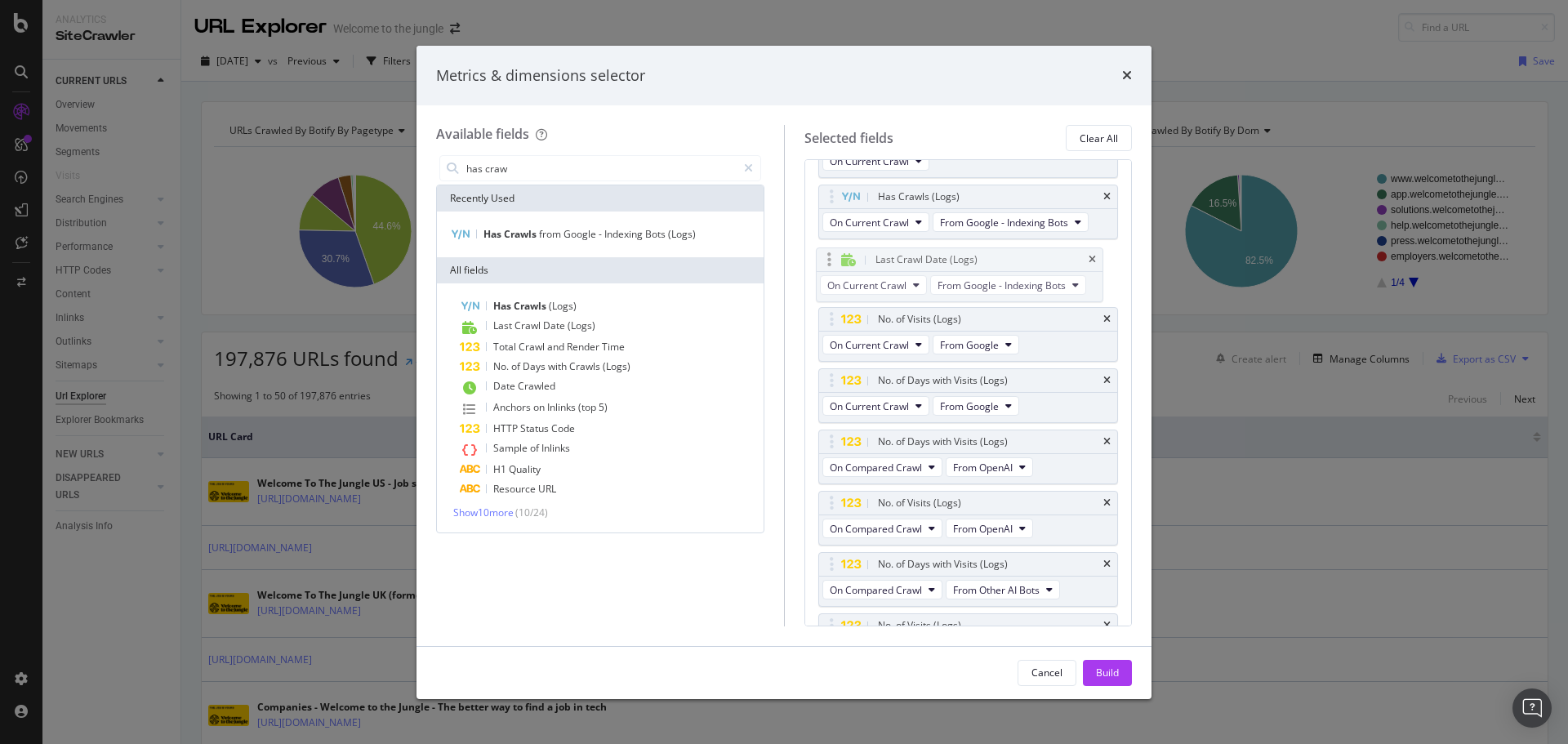drag, startPoint x: 831, startPoint y: 580, endPoint x: 829, endPoint y: 257, distance: 323.00619 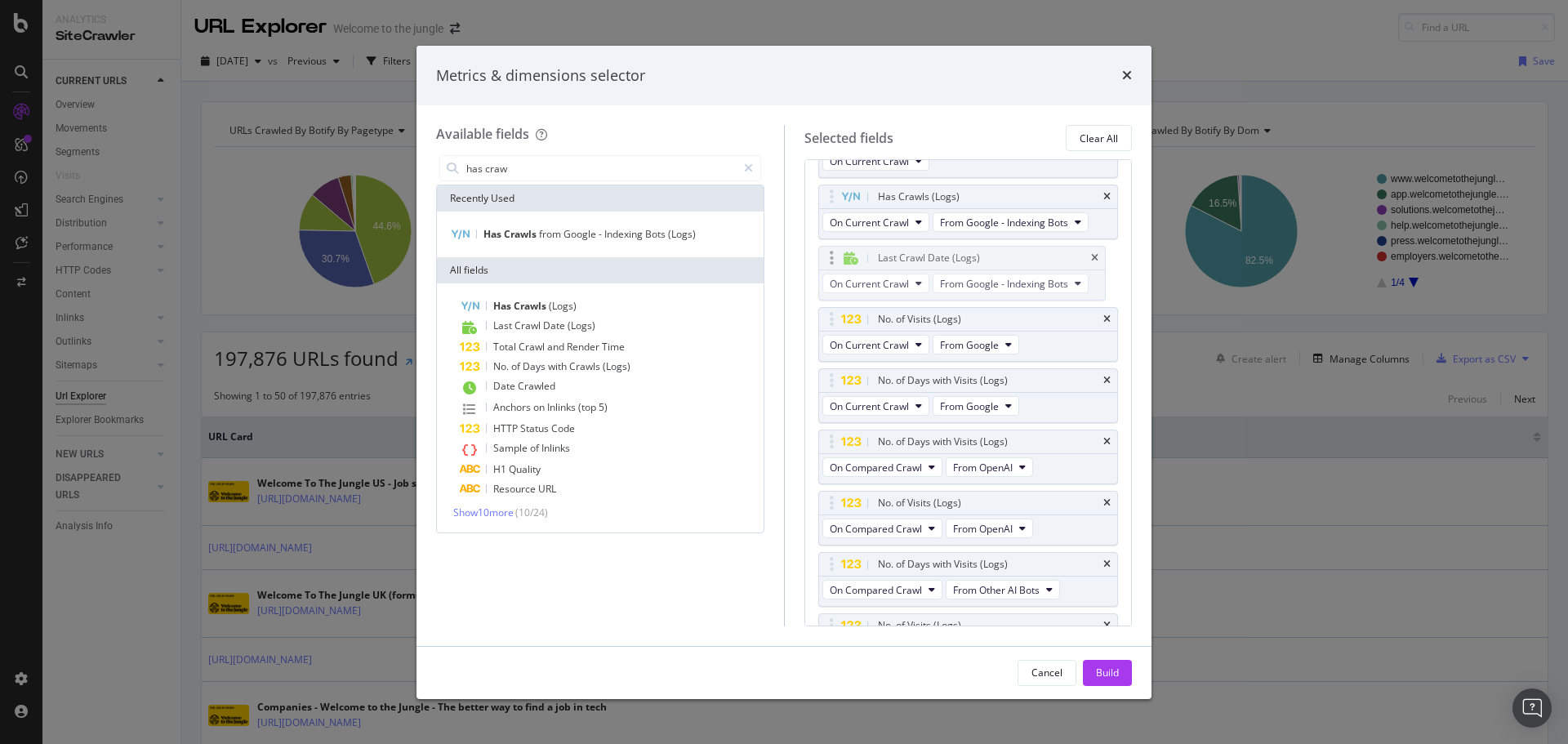 click on "Analytics SiteCrawler CURRENT URLS Overview Movements Segments Visits Search Engines Top Charts Segments Conversion Insights Orphans Explorer Distribution Top Charts Segments Insights Internationalization Performance Top Charts Segments Insights HTTP Codes Top Charts Segments Insights Content Inlinks Top Charts Segments Insights Outlinks Top Charts Segments Insights Sitemaps Top Charts Insights Url Explorer Explorer Bookmarks NEW URLS Overview Segments Search Engines Top Charts Segments Conversion Insights Distribution Top Charts Segments Insights Internationalization Performance Top Charts Segments Insights HTTP Codes Top Charts Segments Insights Content Inlinks Top Charts Segments Insights Outlinks Top Charts Segments Insights Sitemaps Top Charts Insights Url Explorer Explorer Bookmarks DISAPPEARED URLS Overview Segments Search Engines Top Charts Segments Conversion Insights Distribution Top Charts Segments Insights Internationalization Performance Top Charts Segments Insights HTTP Codes Top Charts Segments" at bounding box center [784, 372] 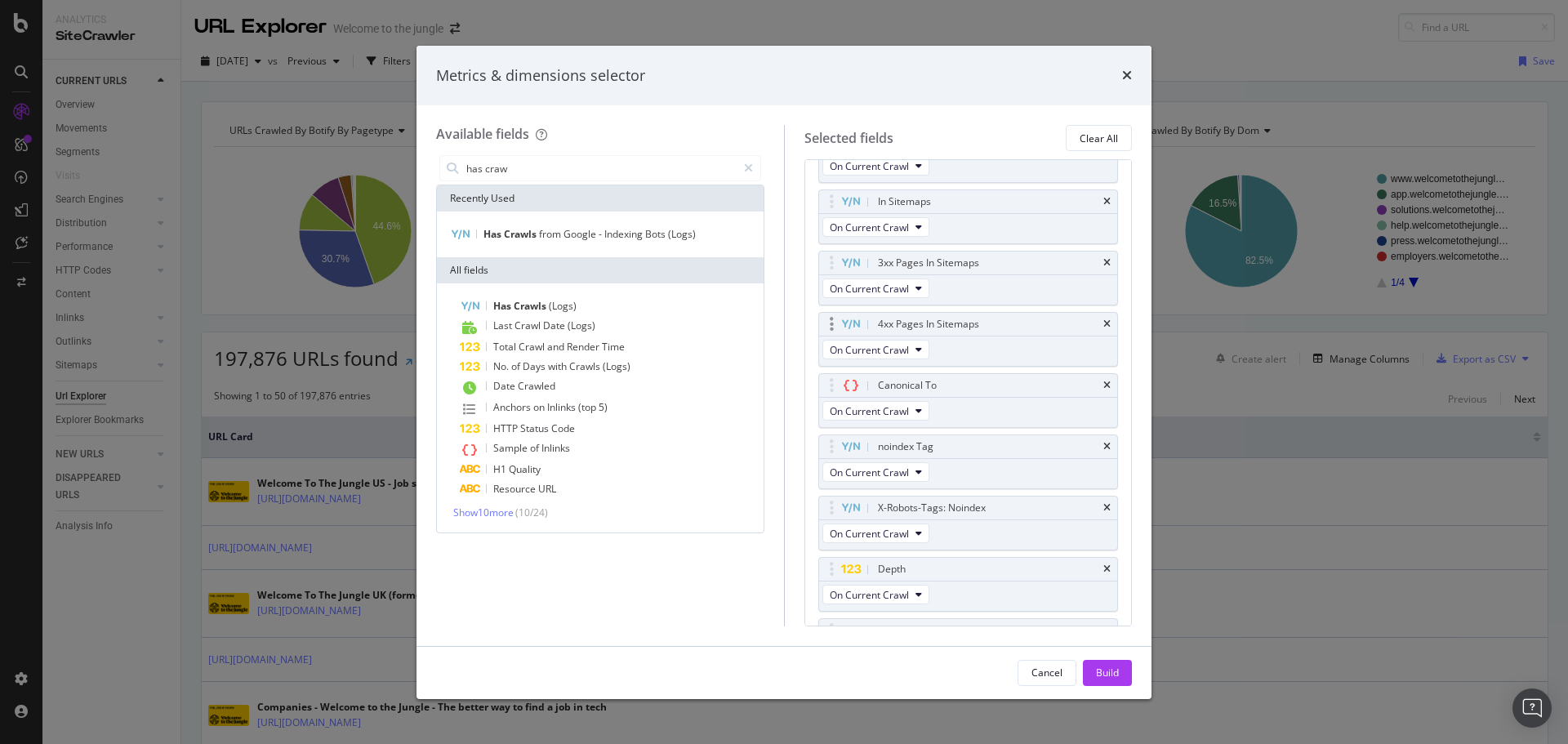 scroll, scrollTop: 0, scrollLeft: 0, axis: both 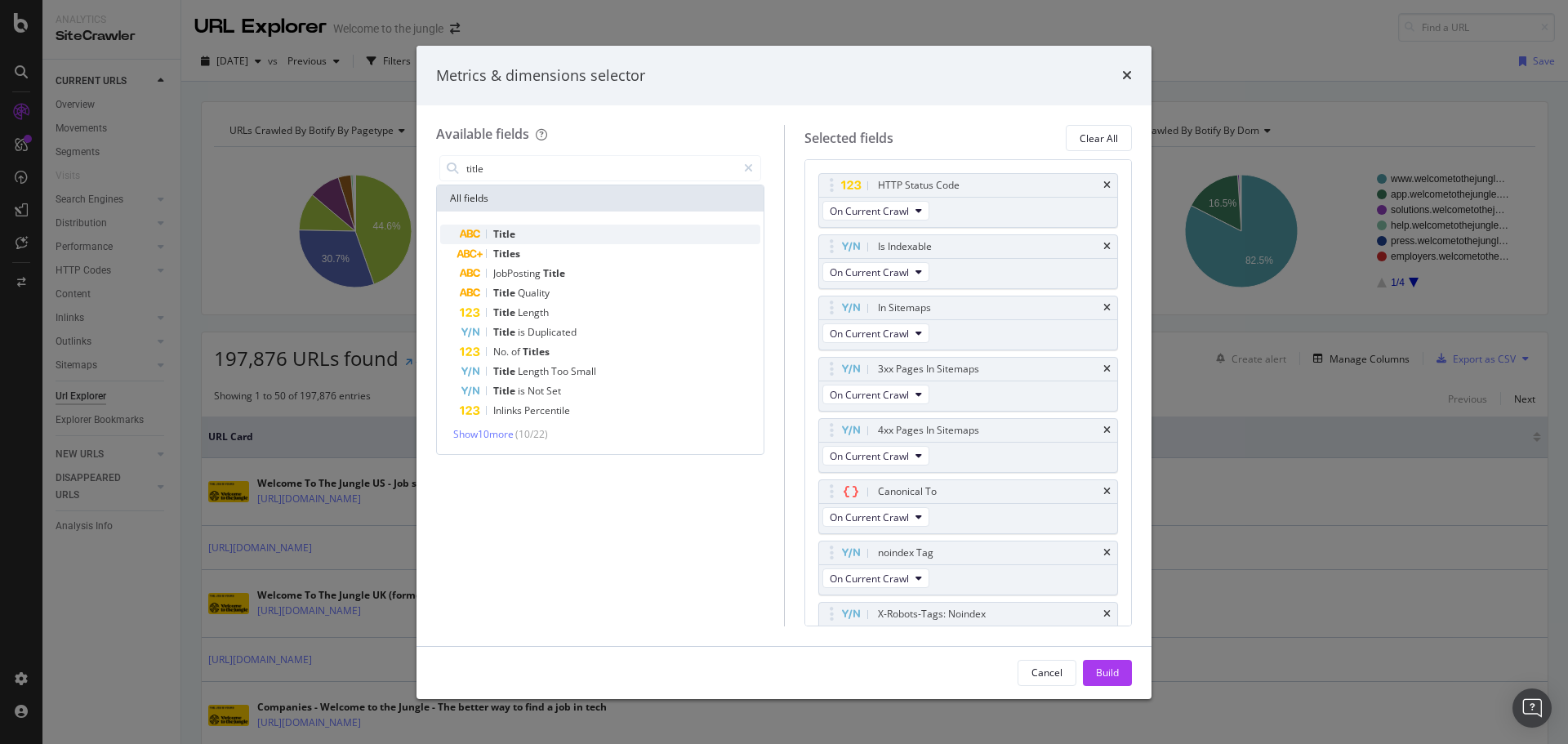 click on "Title" at bounding box center [610, 234] 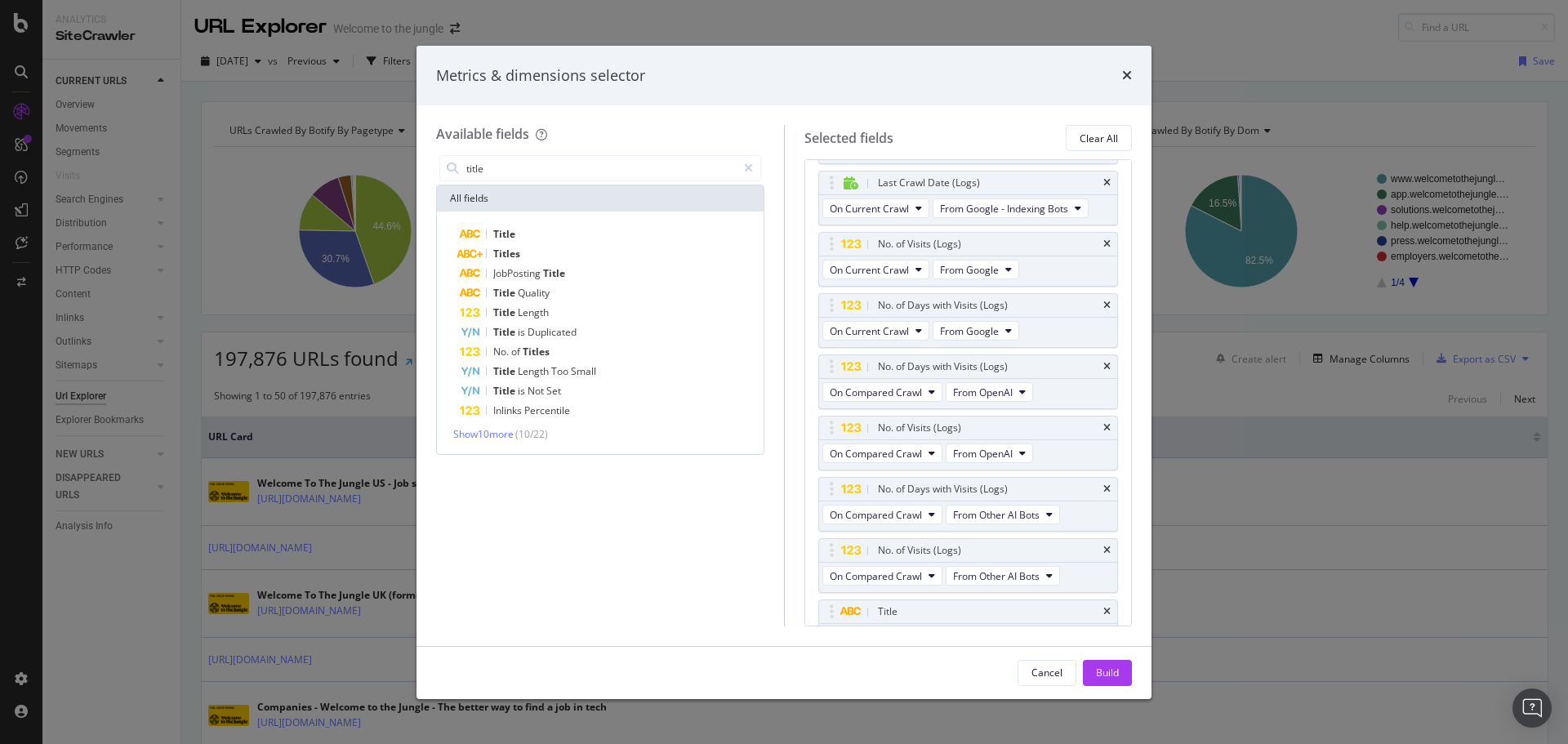 scroll, scrollTop: 1196, scrollLeft: 0, axis: vertical 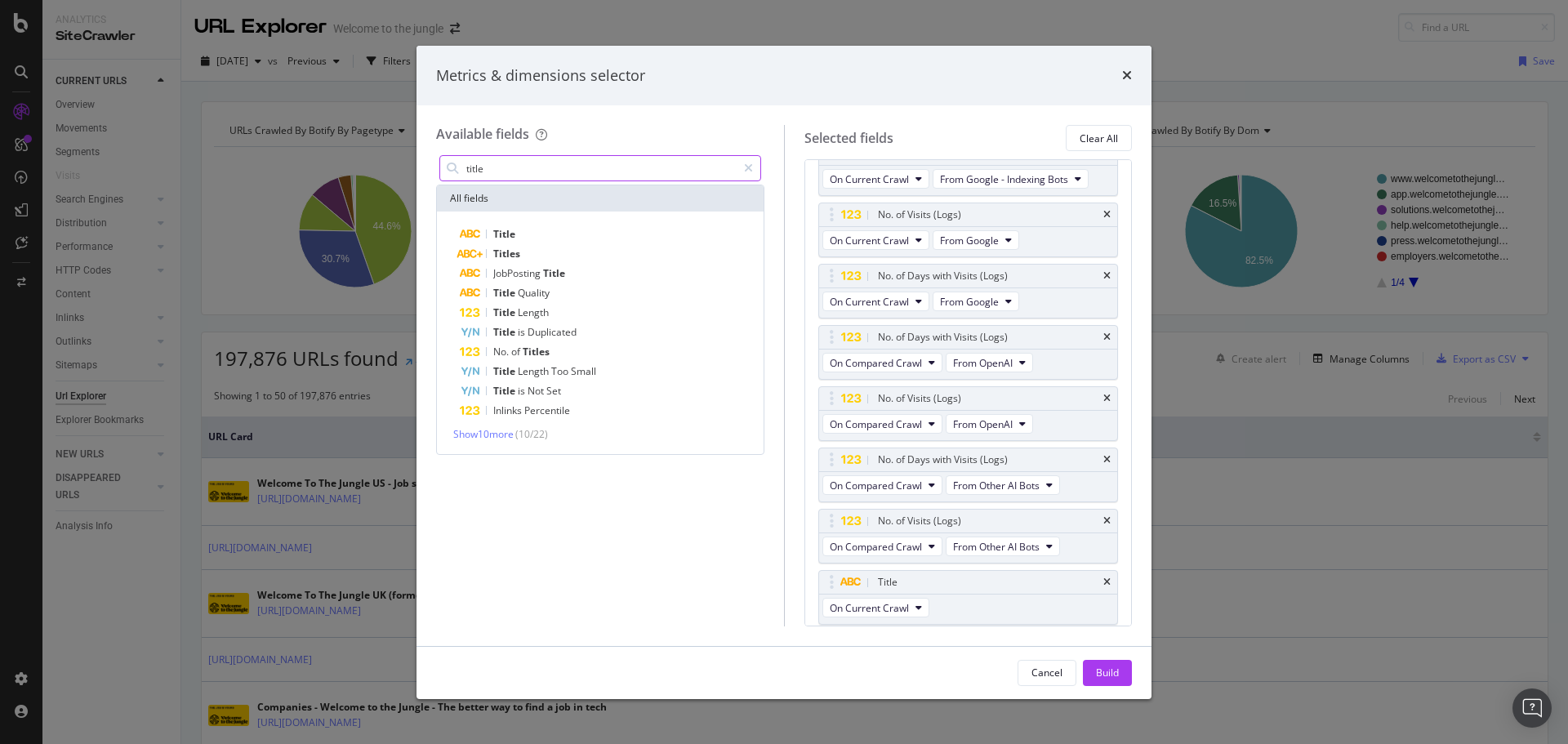 click on "title" at bounding box center [600, 168] 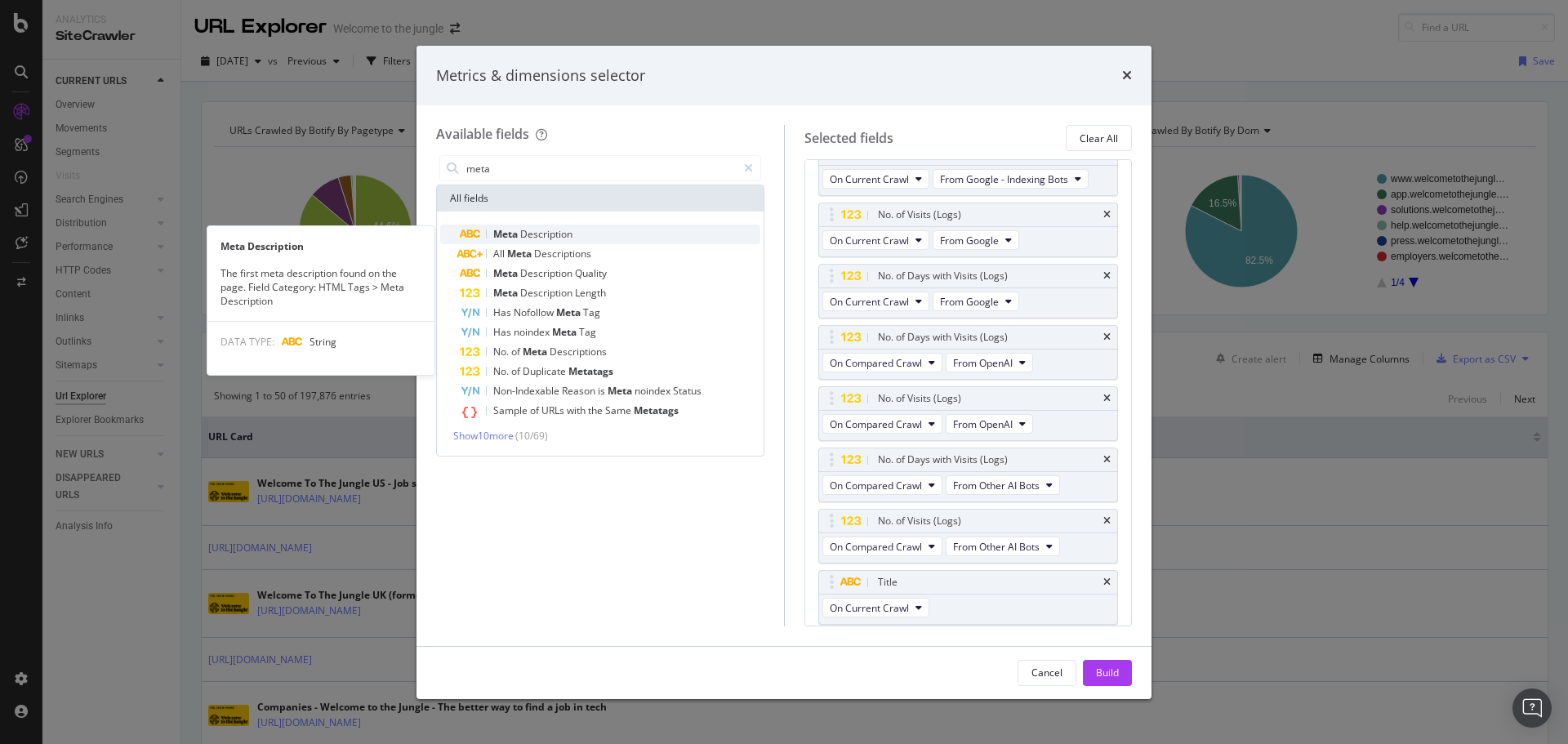 click on "Description" at bounding box center (546, 234) 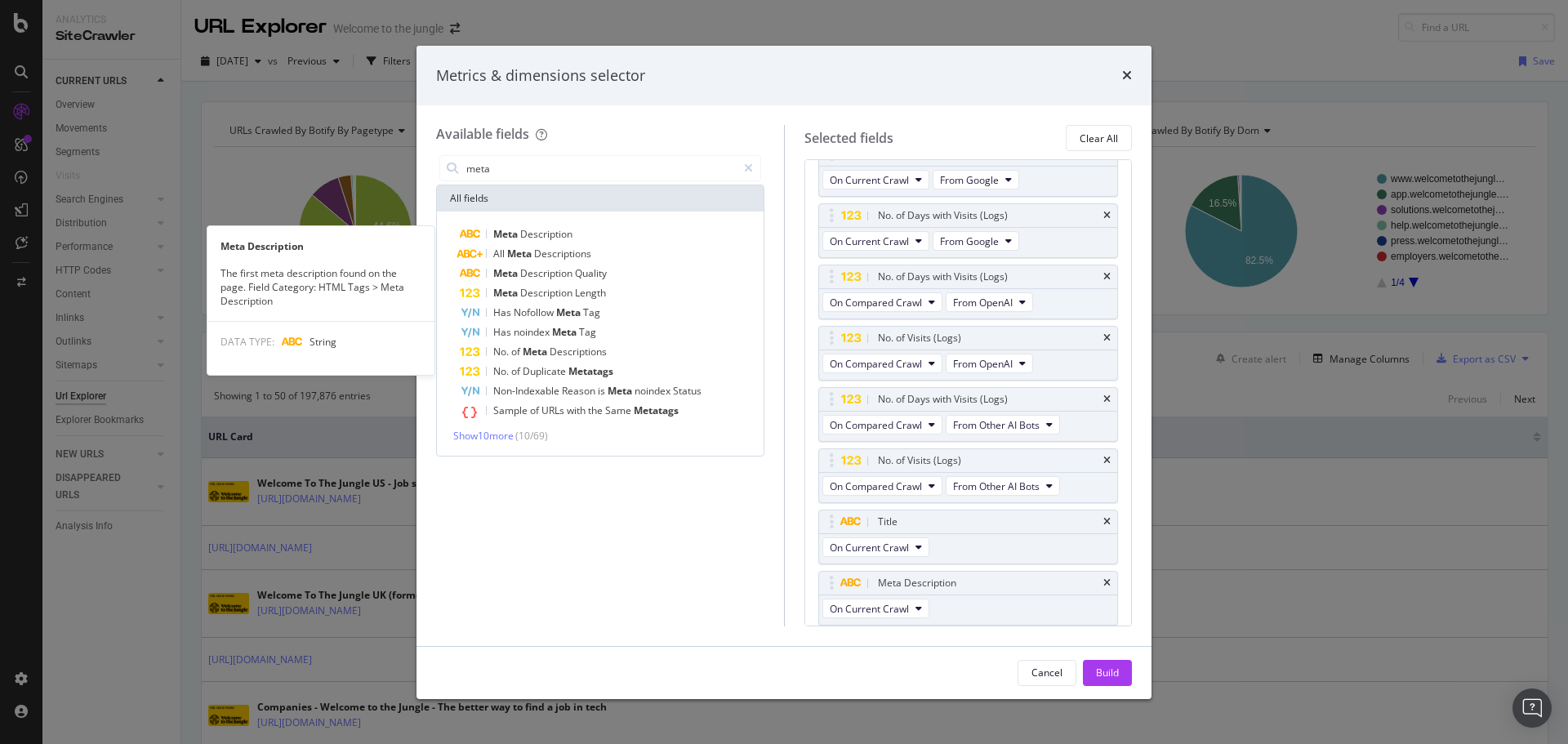 scroll, scrollTop: 1257, scrollLeft: 0, axis: vertical 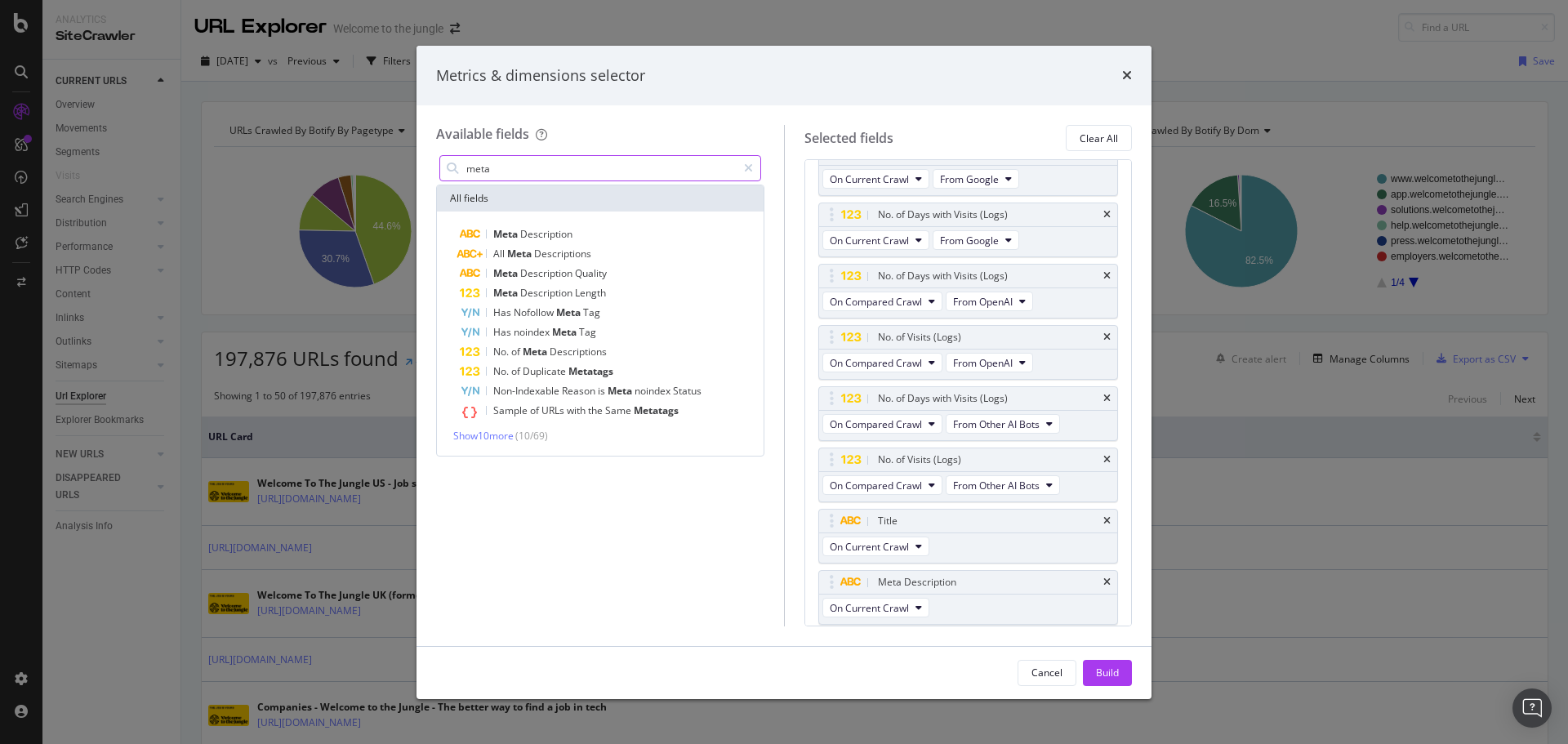 click on "meta" at bounding box center (600, 168) 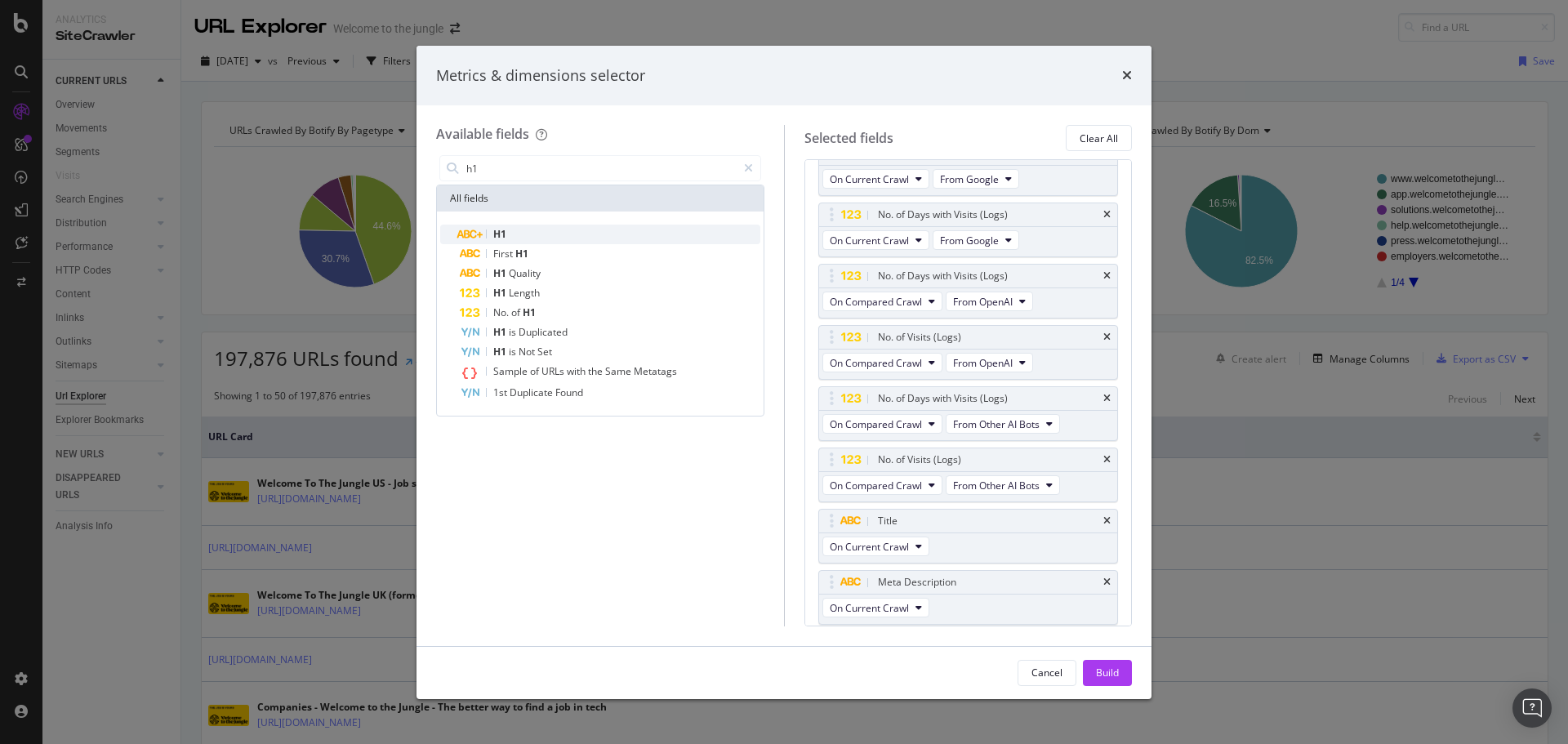 click on "H1" at bounding box center (610, 234) 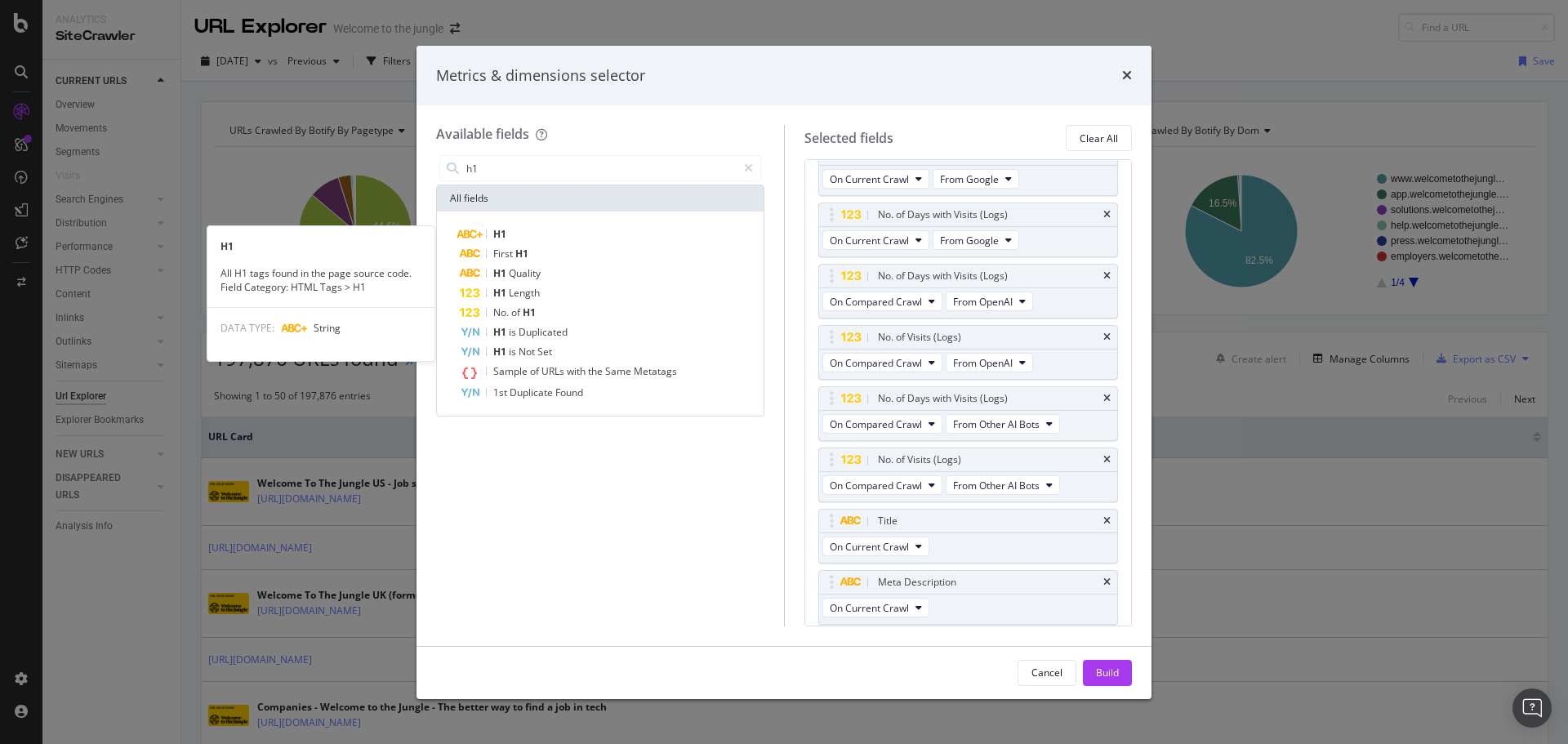 scroll, scrollTop: 1318, scrollLeft: 0, axis: vertical 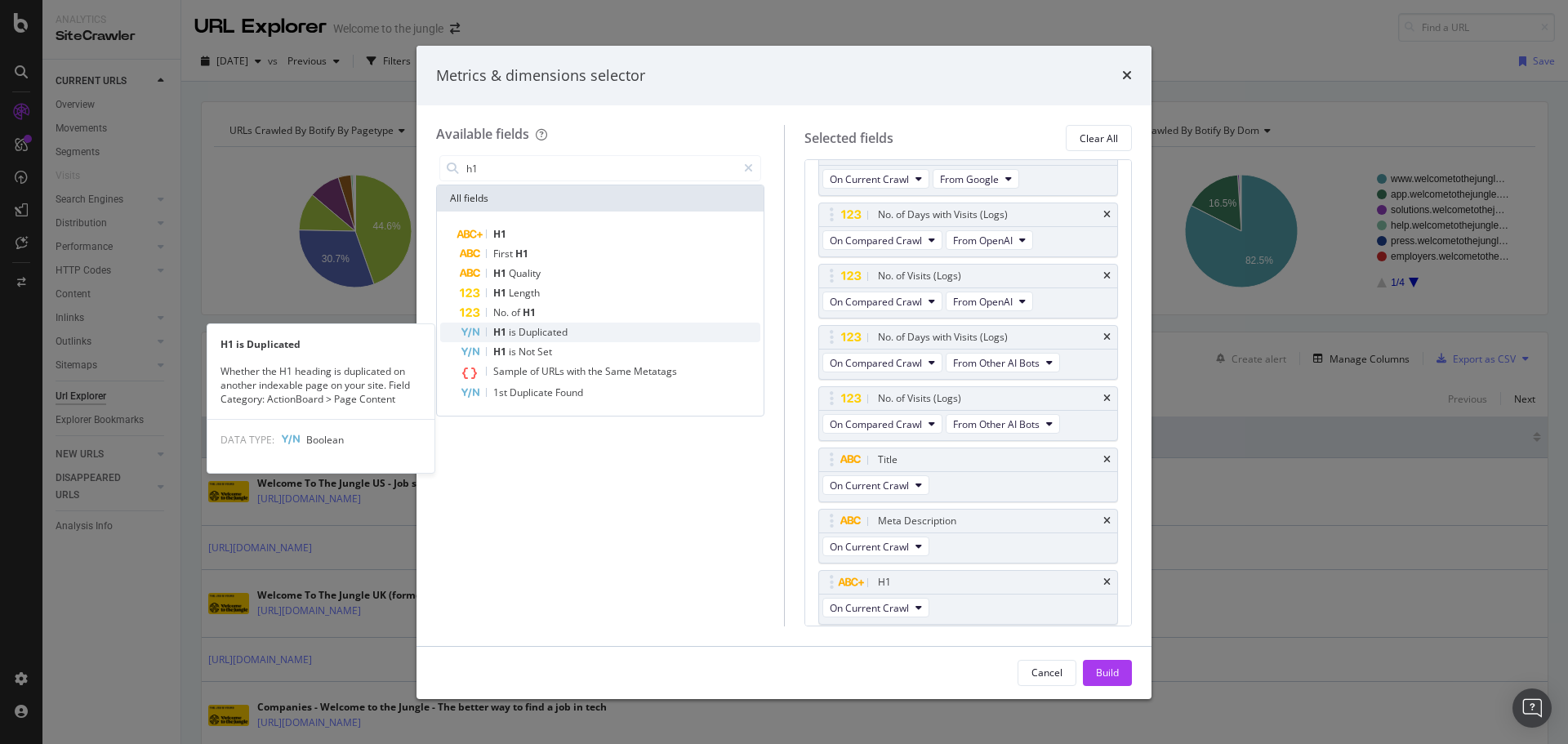 click on "is" at bounding box center [514, 332] 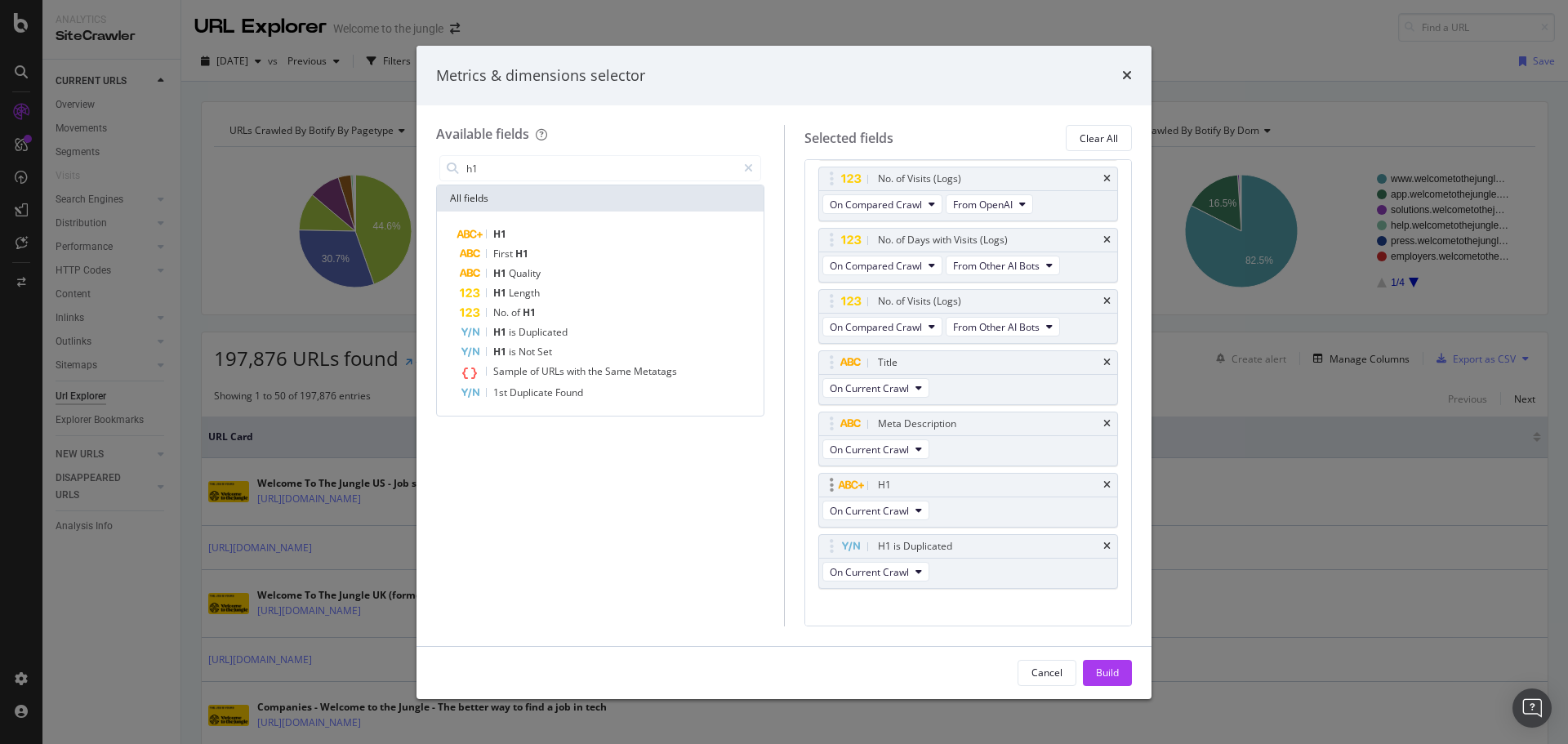 scroll, scrollTop: 1433, scrollLeft: 0, axis: vertical 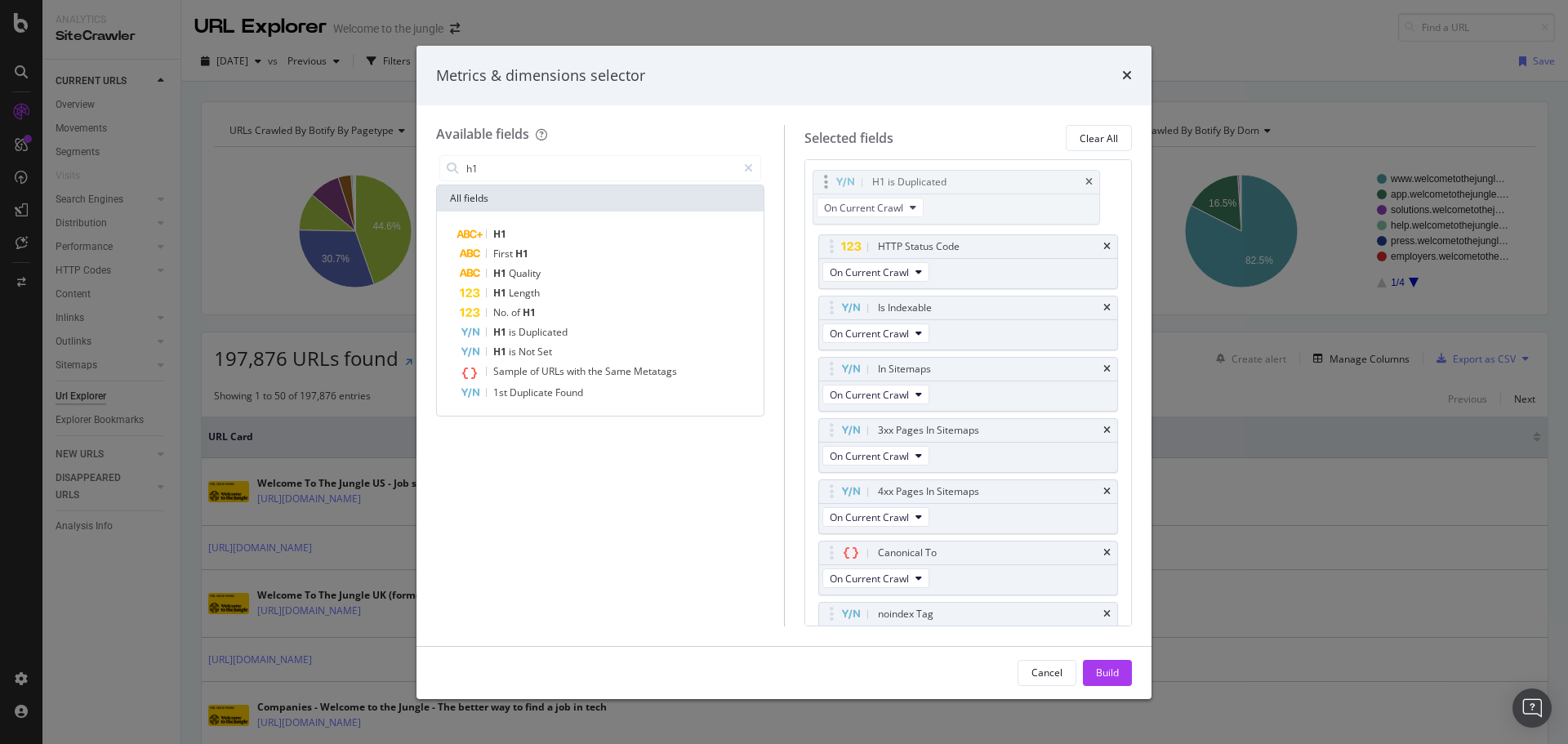 drag, startPoint x: 832, startPoint y: 527, endPoint x: 826, endPoint y: 180, distance: 347.05187 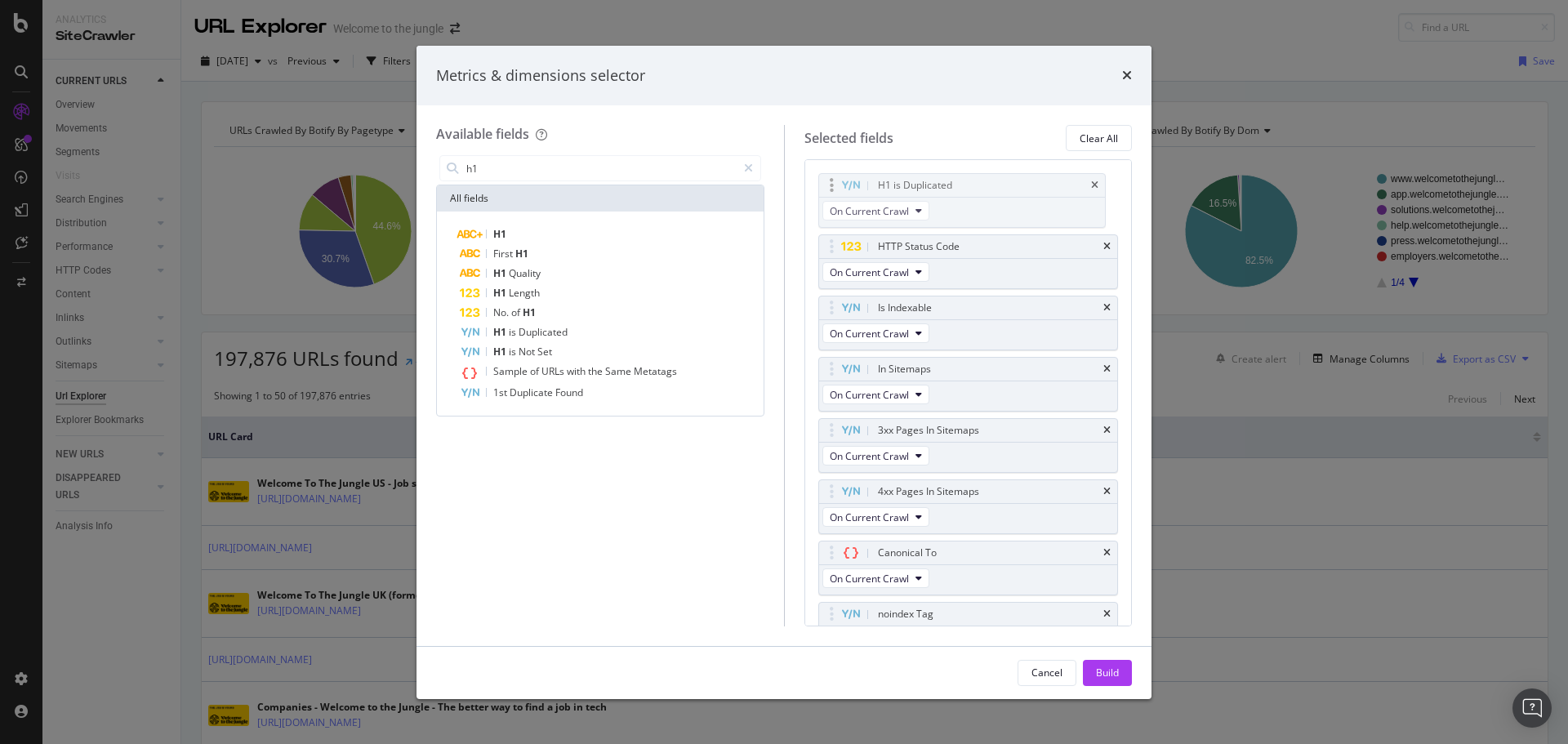 click on "Analytics SiteCrawler CURRENT URLS Overview Movements Segments Visits Search Engines Top Charts Segments Conversion Insights Orphans Explorer Distribution Top Charts Segments Insights Internationalization Performance Top Charts Segments Insights HTTP Codes Top Charts Segments Insights Content Inlinks Top Charts Segments Insights Outlinks Top Charts Segments Insights Sitemaps Top Charts Insights Url Explorer Explorer Bookmarks NEW URLS Overview Segments Search Engines Top Charts Segments Conversion Insights Distribution Top Charts Segments Insights Internationalization Performance Top Charts Segments Insights HTTP Codes Top Charts Segments Insights Content Inlinks Top Charts Segments Insights Outlinks Top Charts Segments Insights Sitemaps Top Charts Insights Url Explorer Explorer Bookmarks DISAPPEARED URLS Overview Segments Search Engines Top Charts Segments Conversion Insights Distribution Top Charts Segments Insights Internationalization Performance Top Charts Segments Insights HTTP Codes Top Charts Segments" at bounding box center [784, 372] 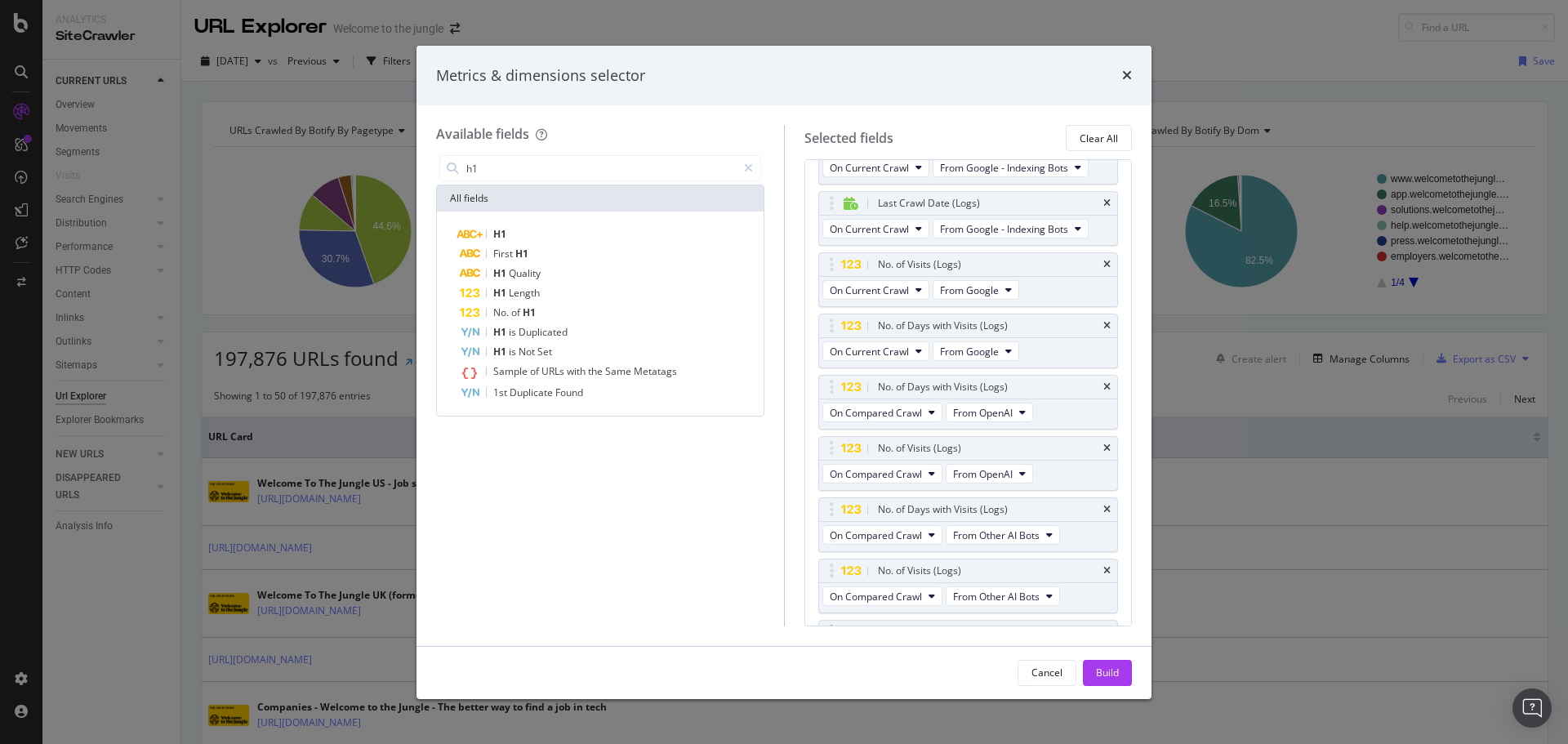 scroll, scrollTop: 1433, scrollLeft: 0, axis: vertical 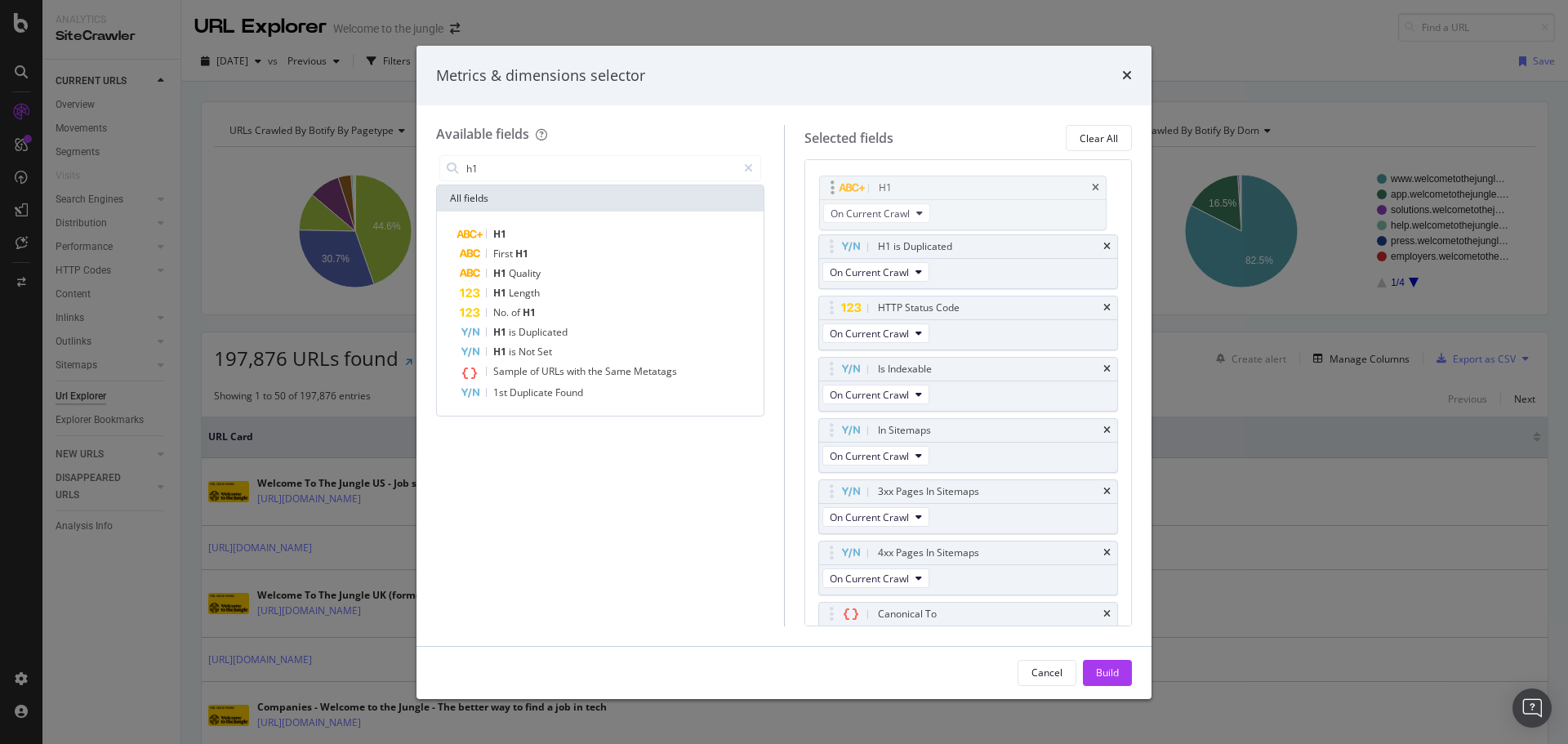drag, startPoint x: 830, startPoint y: 531, endPoint x: 831, endPoint y: 190, distance: 341.0015 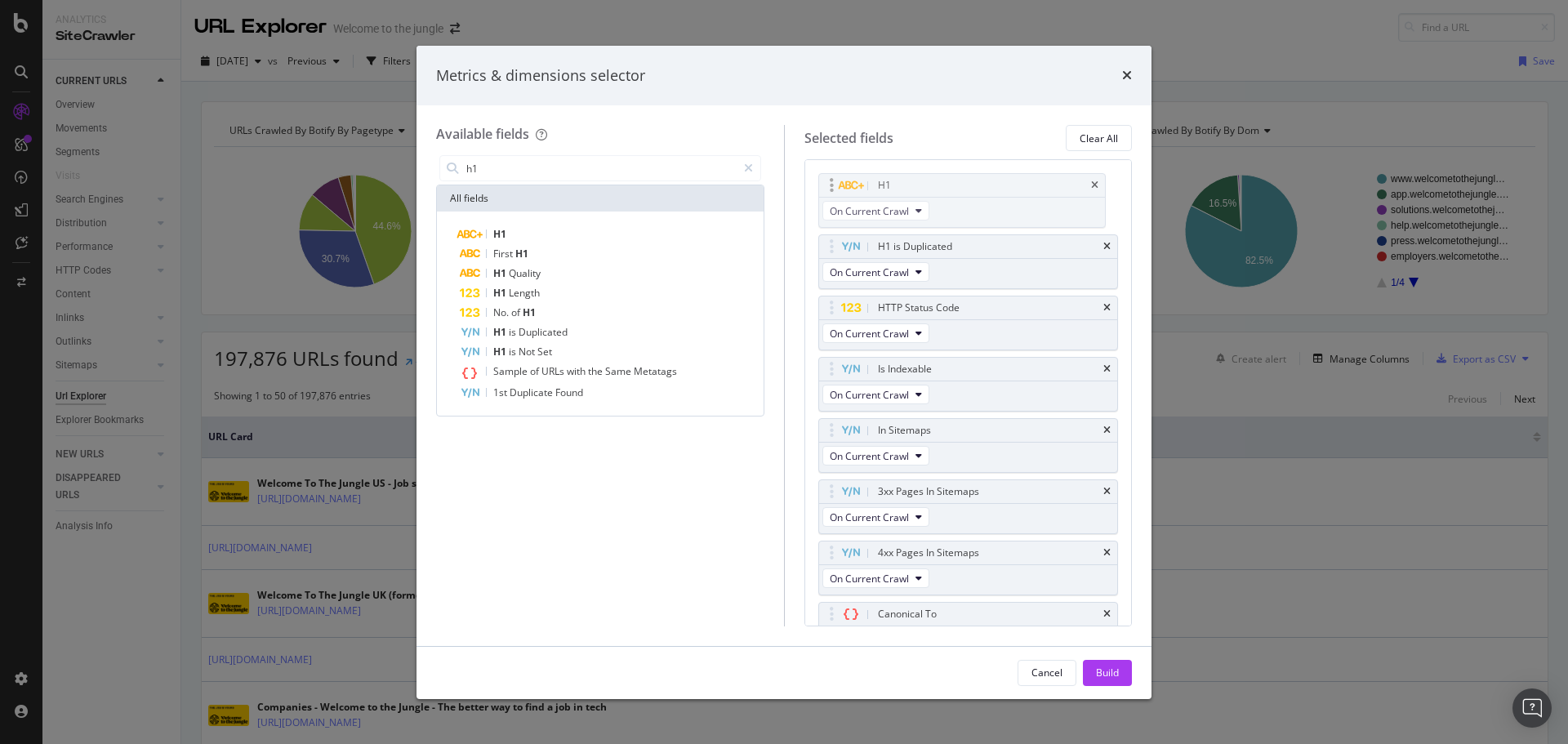 click on "Analytics SiteCrawler CURRENT URLS Overview Movements Segments Visits Search Engines Top Charts Segments Conversion Insights Orphans Explorer Distribution Top Charts Segments Insights Internationalization Performance Top Charts Segments Insights HTTP Codes Top Charts Segments Insights Content Inlinks Top Charts Segments Insights Outlinks Top Charts Segments Insights Sitemaps Top Charts Insights Url Explorer Explorer Bookmarks NEW URLS Overview Segments Search Engines Top Charts Segments Conversion Insights Distribution Top Charts Segments Insights Internationalization Performance Top Charts Segments Insights HTTP Codes Top Charts Segments Insights Content Inlinks Top Charts Segments Insights Outlinks Top Charts Segments Insights Sitemaps Top Charts Insights Url Explorer Explorer Bookmarks DISAPPEARED URLS Overview Segments Search Engines Top Charts Segments Conversion Insights Distribution Top Charts Segments Insights Internationalization Performance Top Charts Segments Insights HTTP Codes Top Charts Segments" at bounding box center [784, 372] 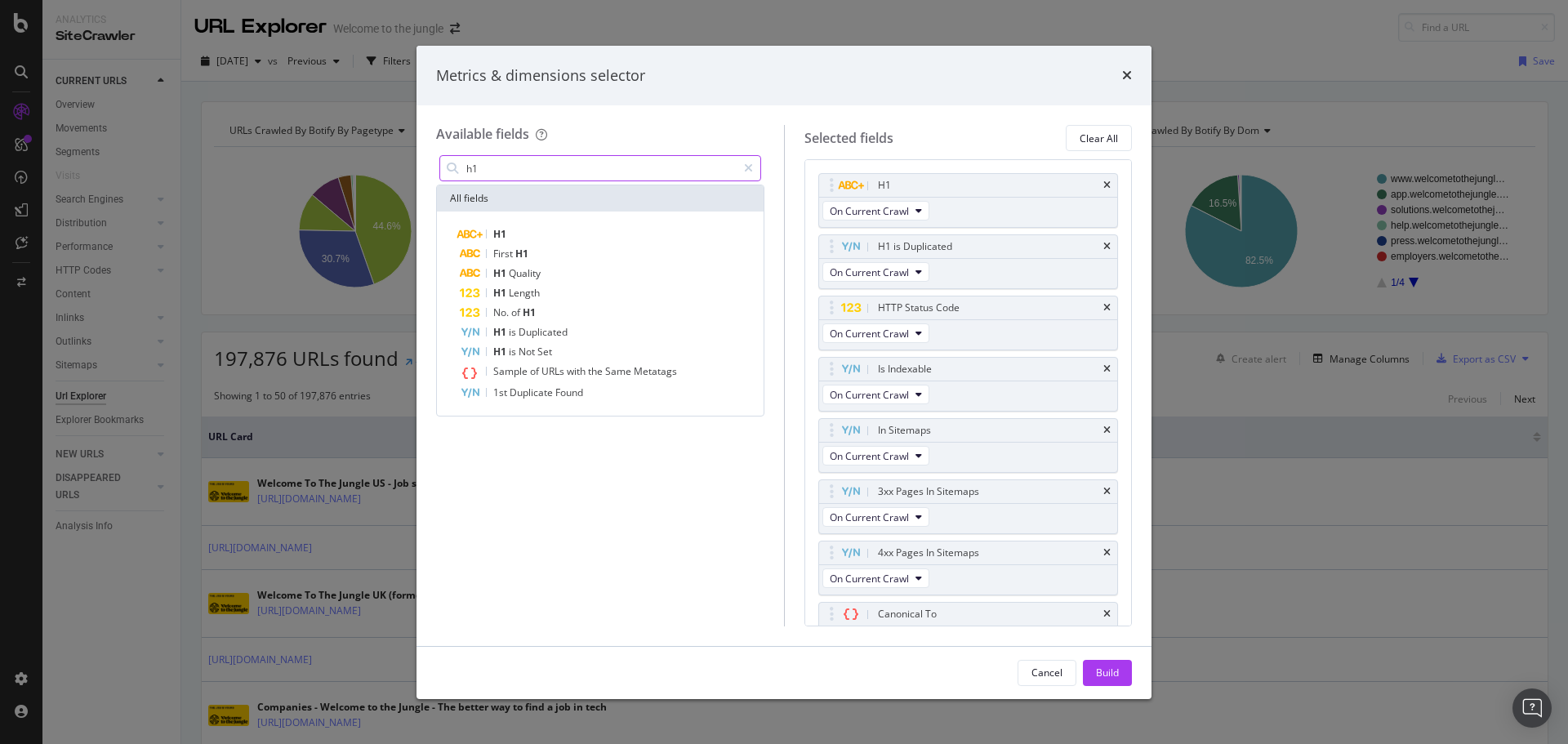 click on "h1" at bounding box center [600, 168] 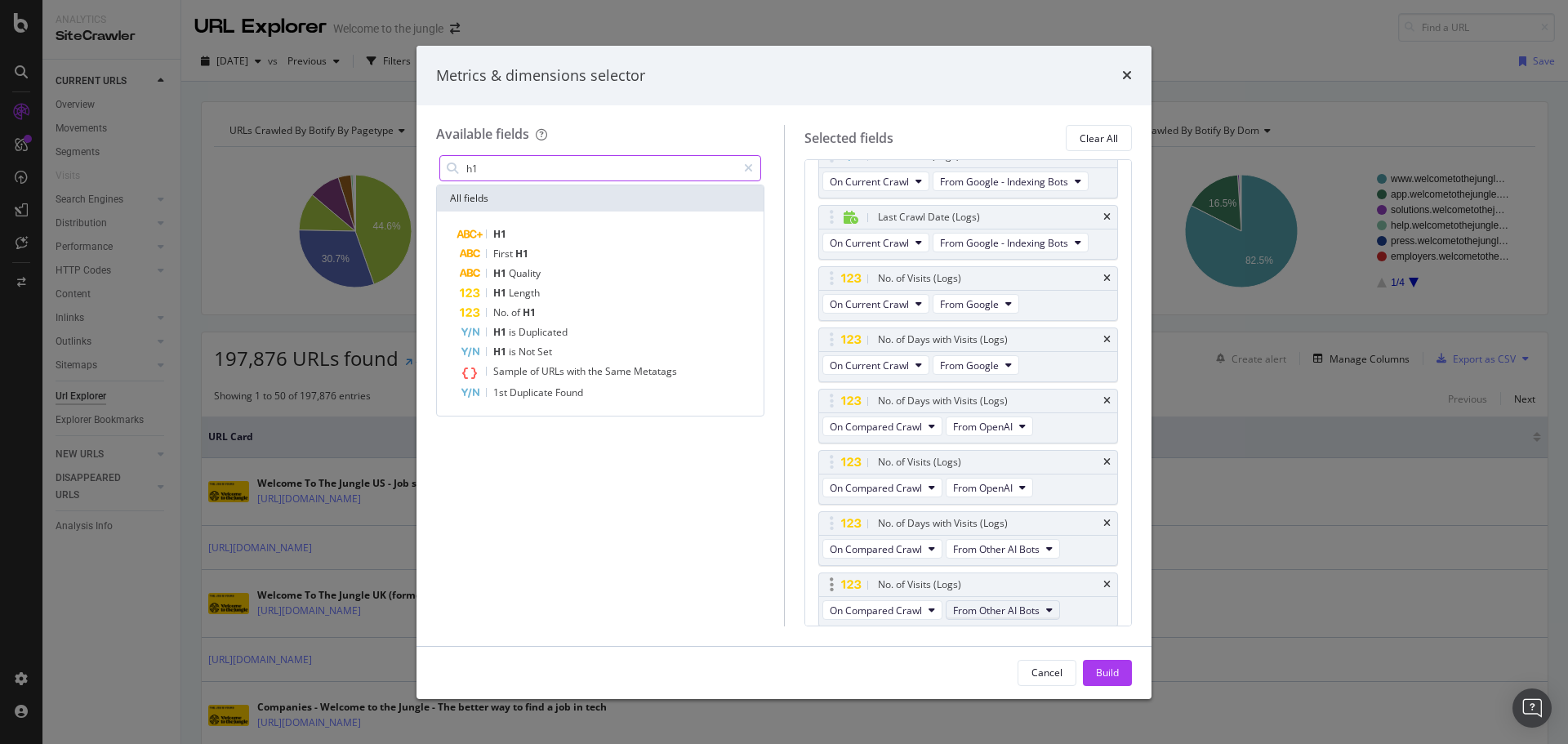 scroll, scrollTop: 1433, scrollLeft: 0, axis: vertical 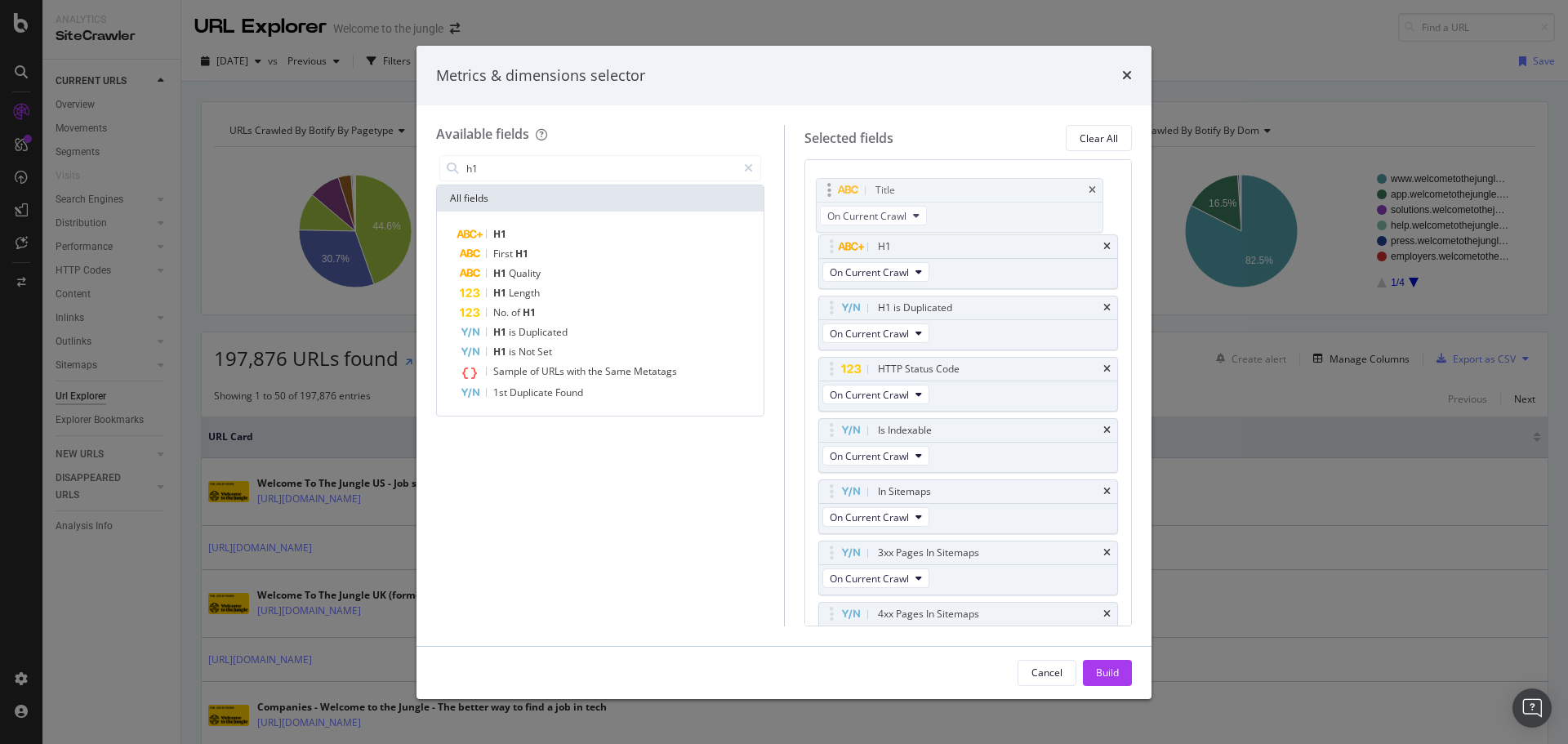 drag, startPoint x: 827, startPoint y: 469, endPoint x: 826, endPoint y: 190, distance: 279.00179 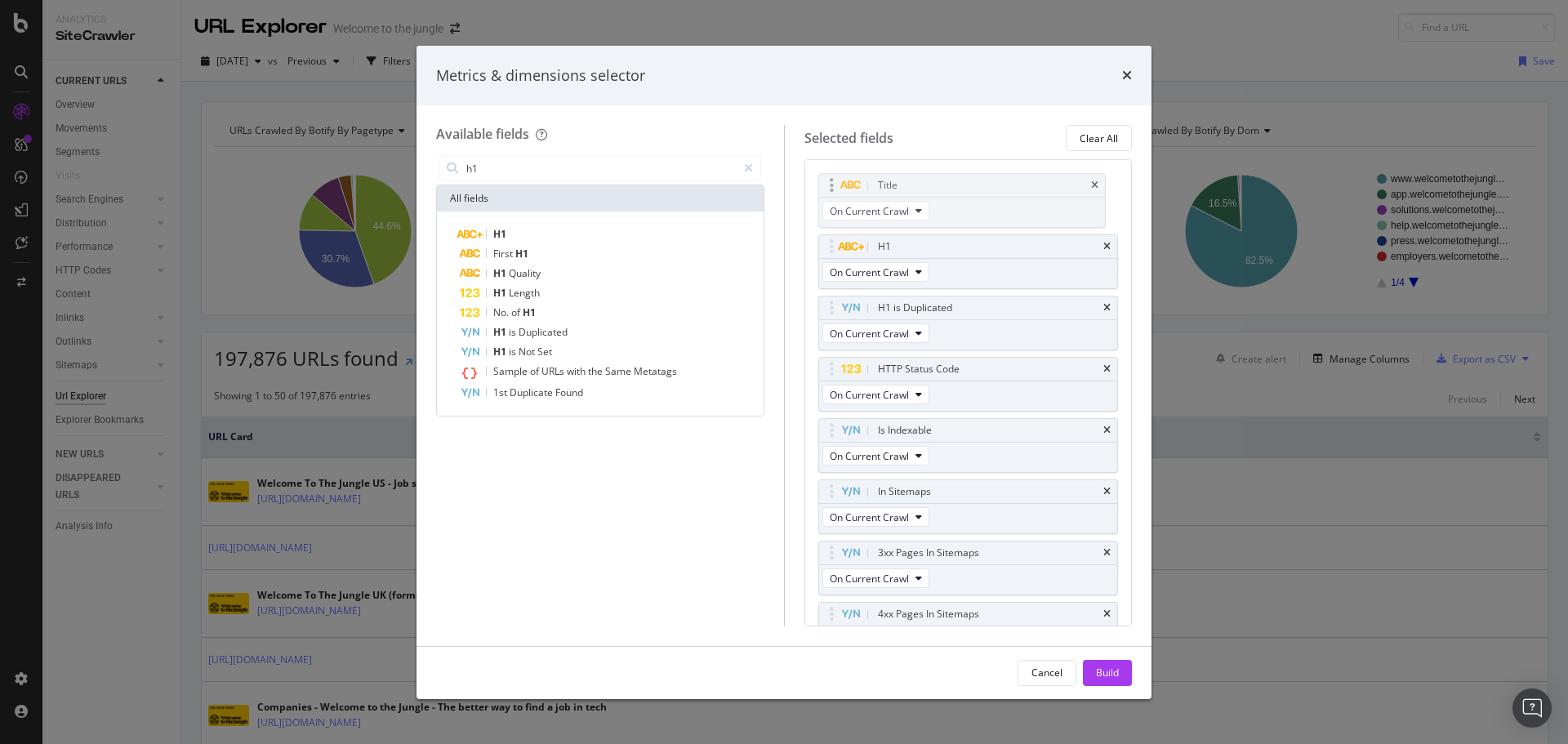 click on "Analytics SiteCrawler CURRENT URLS Overview Movements Segments Visits Search Engines Top Charts Segments Conversion Insights Orphans Explorer Distribution Top Charts Segments Insights Internationalization Performance Top Charts Segments Insights HTTP Codes Top Charts Segments Insights Content Inlinks Top Charts Segments Insights Outlinks Top Charts Segments Insights Sitemaps Top Charts Insights Url Explorer Explorer Bookmarks NEW URLS Overview Segments Search Engines Top Charts Segments Conversion Insights Distribution Top Charts Segments Insights Internationalization Performance Top Charts Segments Insights HTTP Codes Top Charts Segments Insights Content Inlinks Top Charts Segments Insights Outlinks Top Charts Segments Insights Sitemaps Top Charts Insights Url Explorer Explorer Bookmarks DISAPPEARED URLS Overview Segments Search Engines Top Charts Segments Conversion Insights Distribution Top Charts Segments Insights Internationalization Performance Top Charts Segments Insights HTTP Codes Top Charts Segments" at bounding box center (784, 372) 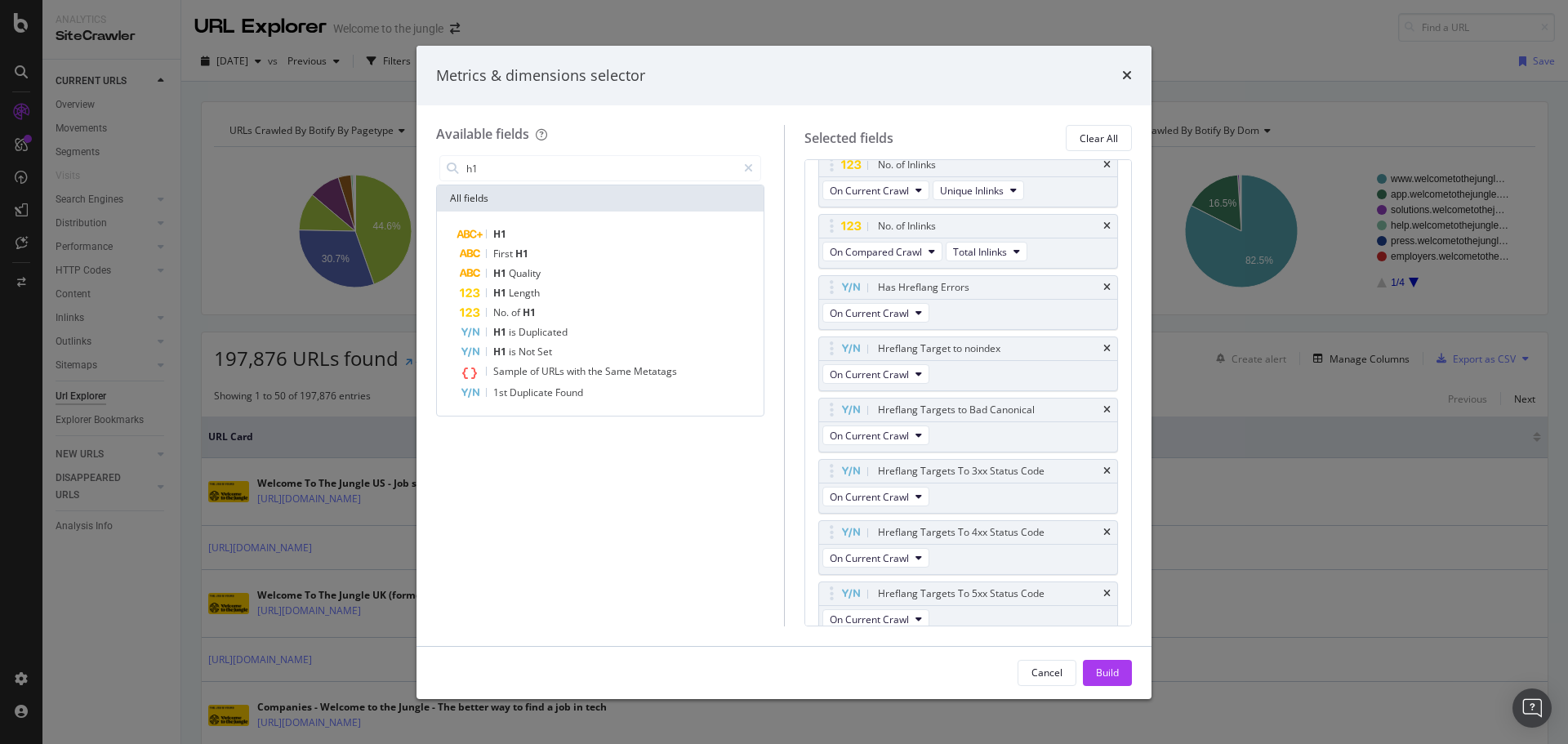 scroll, scrollTop: 1433, scrollLeft: 0, axis: vertical 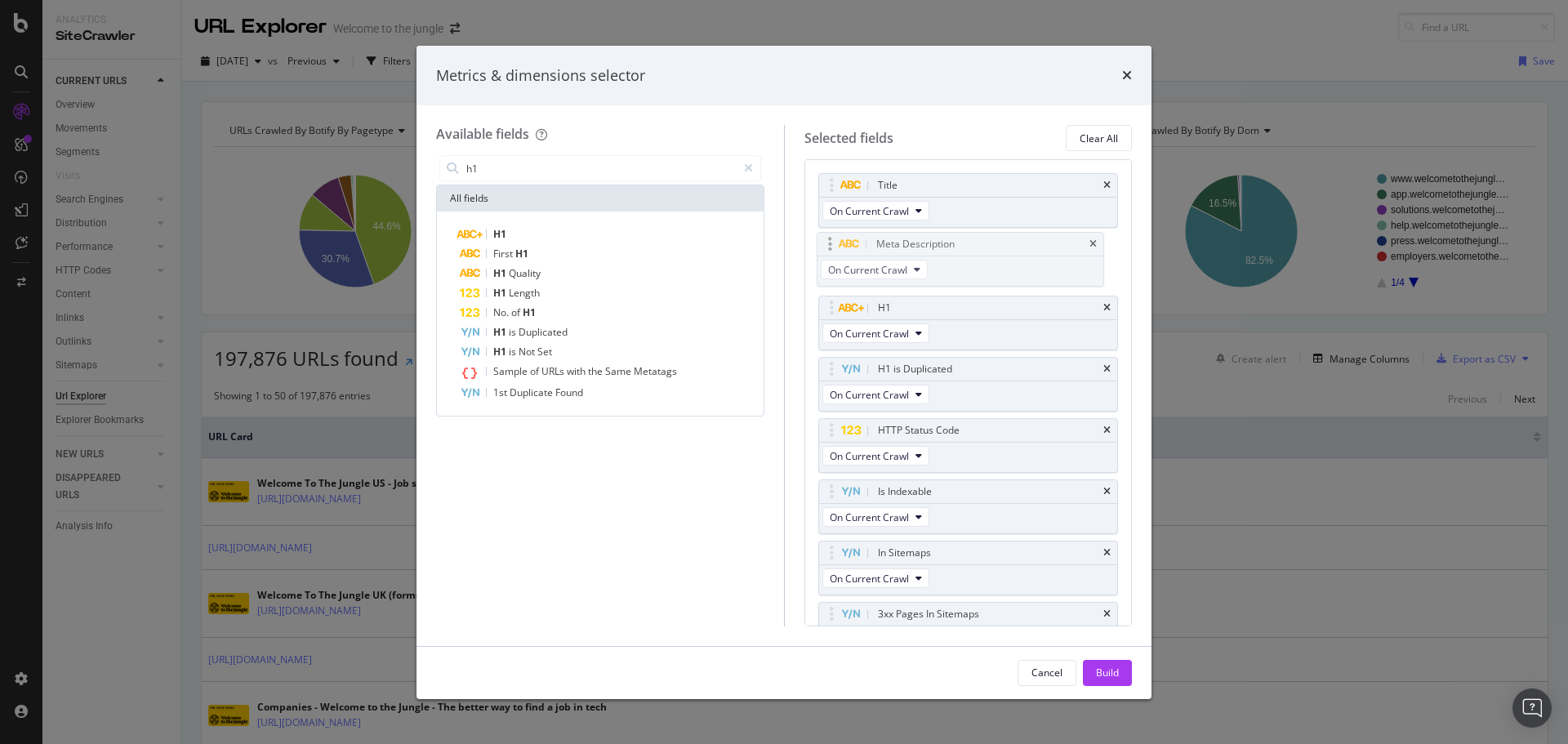 drag, startPoint x: 830, startPoint y: 529, endPoint x: 828, endPoint y: 245, distance: 284.00704 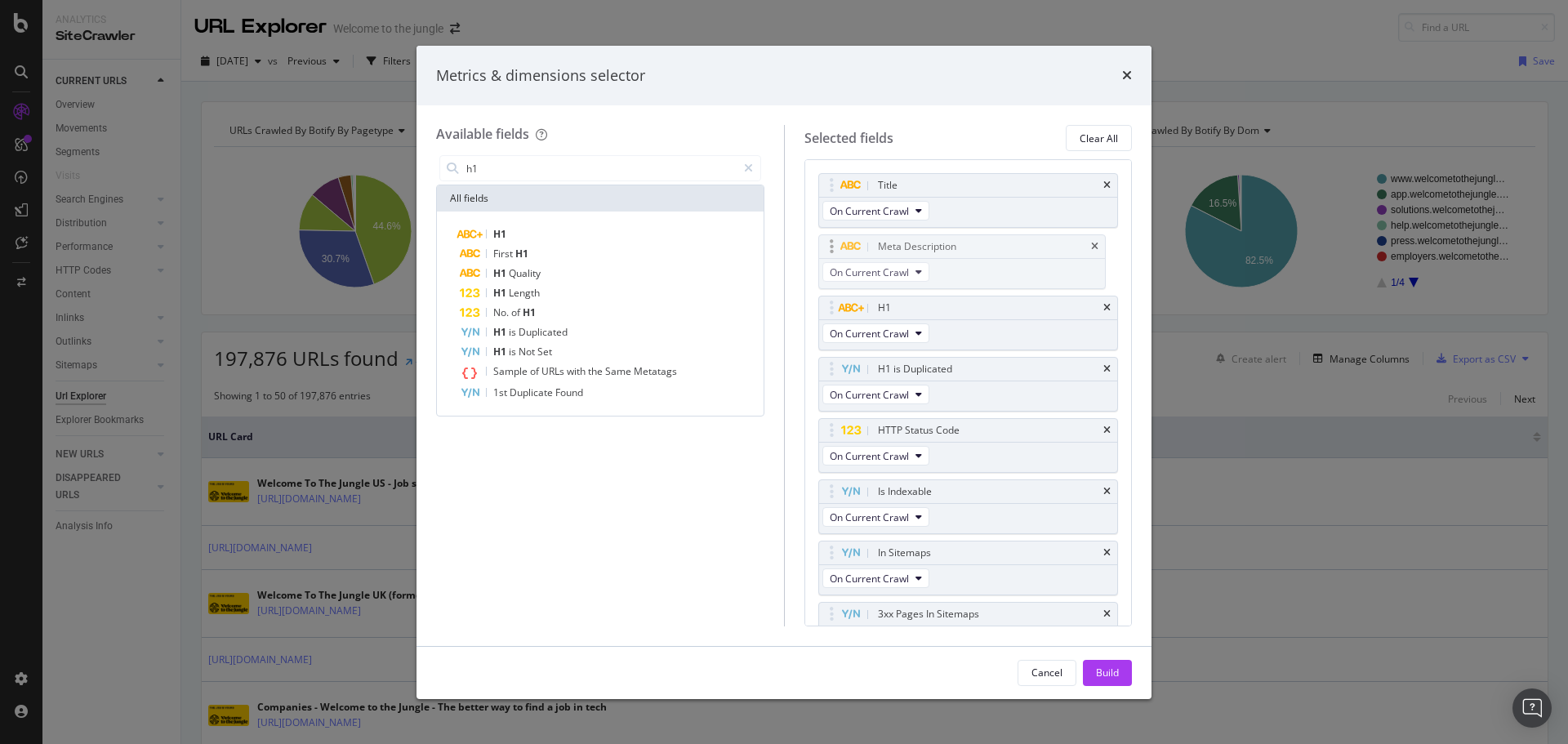 click on "Analytics SiteCrawler CURRENT URLS Overview Movements Segments Visits Search Engines Top Charts Segments Conversion Insights Orphans Explorer Distribution Top Charts Segments Insights Internationalization Performance Top Charts Segments Insights HTTP Codes Top Charts Segments Insights Content Inlinks Top Charts Segments Insights Outlinks Top Charts Segments Insights Sitemaps Top Charts Insights Url Explorer Explorer Bookmarks NEW URLS Overview Segments Search Engines Top Charts Segments Conversion Insights Distribution Top Charts Segments Insights Internationalization Performance Top Charts Segments Insights HTTP Codes Top Charts Segments Insights Content Inlinks Top Charts Segments Insights Outlinks Top Charts Segments Insights Sitemaps Top Charts Insights Url Explorer Explorer Bookmarks DISAPPEARED URLS Overview Segments Search Engines Top Charts Segments Conversion Insights Distribution Top Charts Segments Insights Internationalization Performance Top Charts Segments Insights HTTP Codes Top Charts Segments" at bounding box center (784, 372) 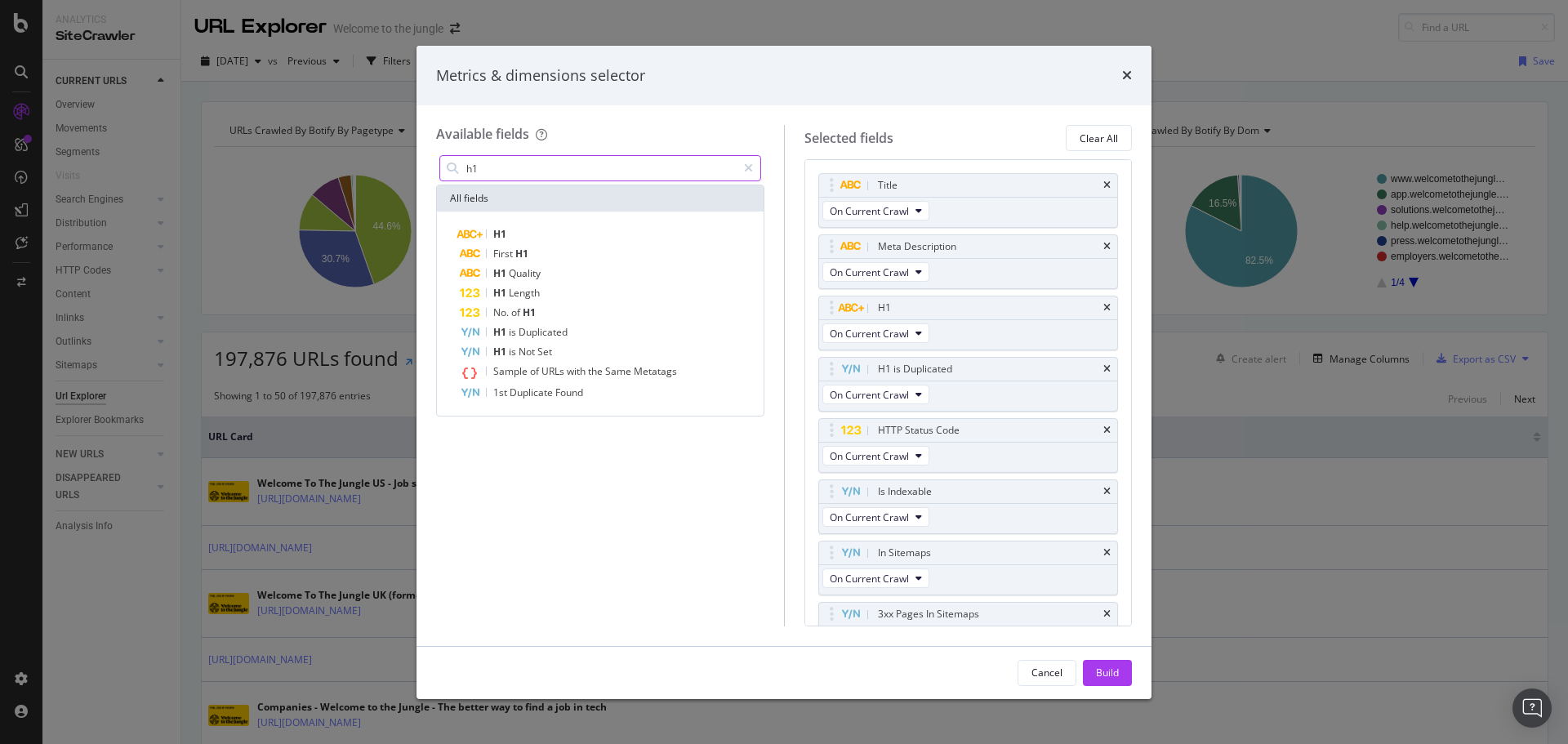 click on "h1" at bounding box center [600, 168] 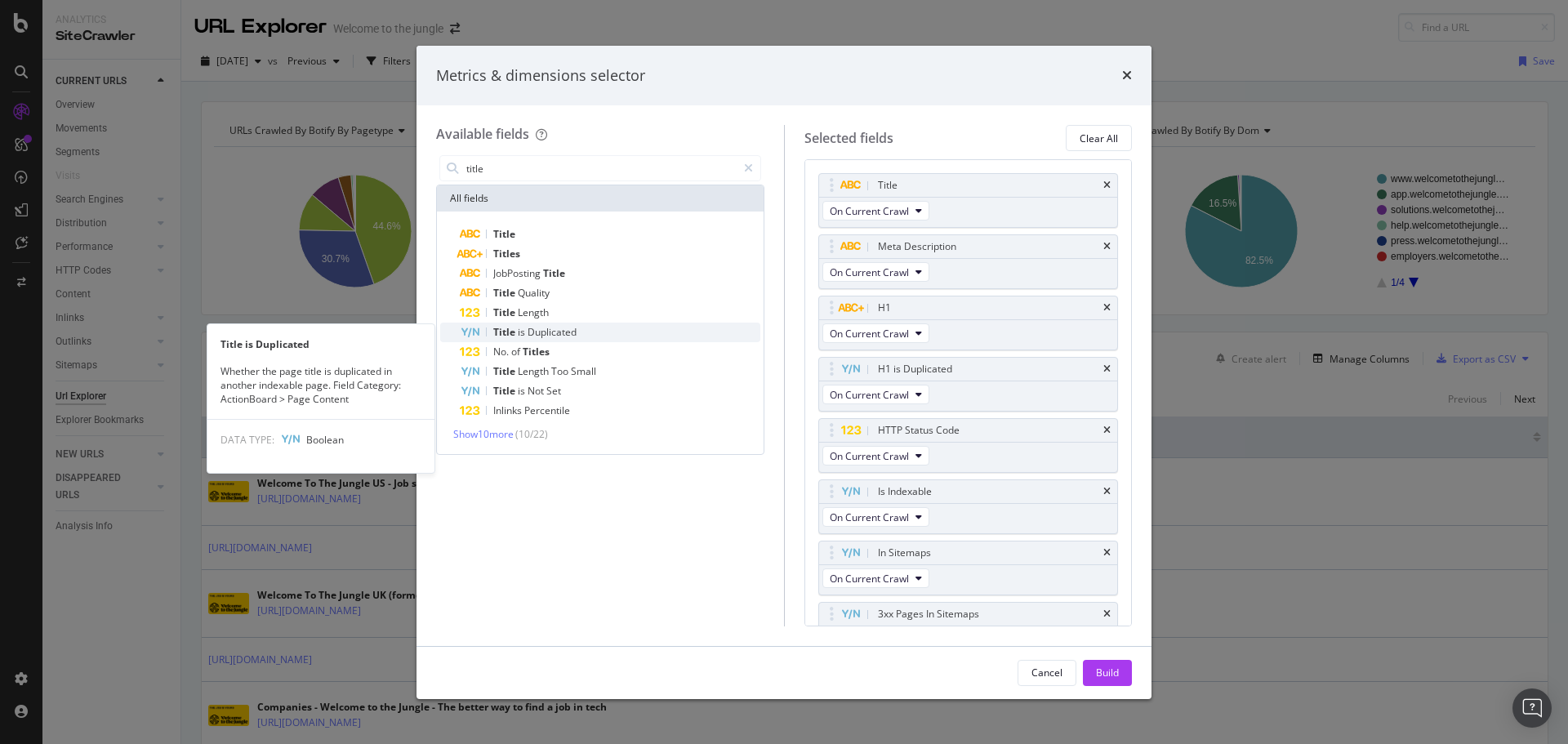 click on "Duplicated" at bounding box center [552, 332] 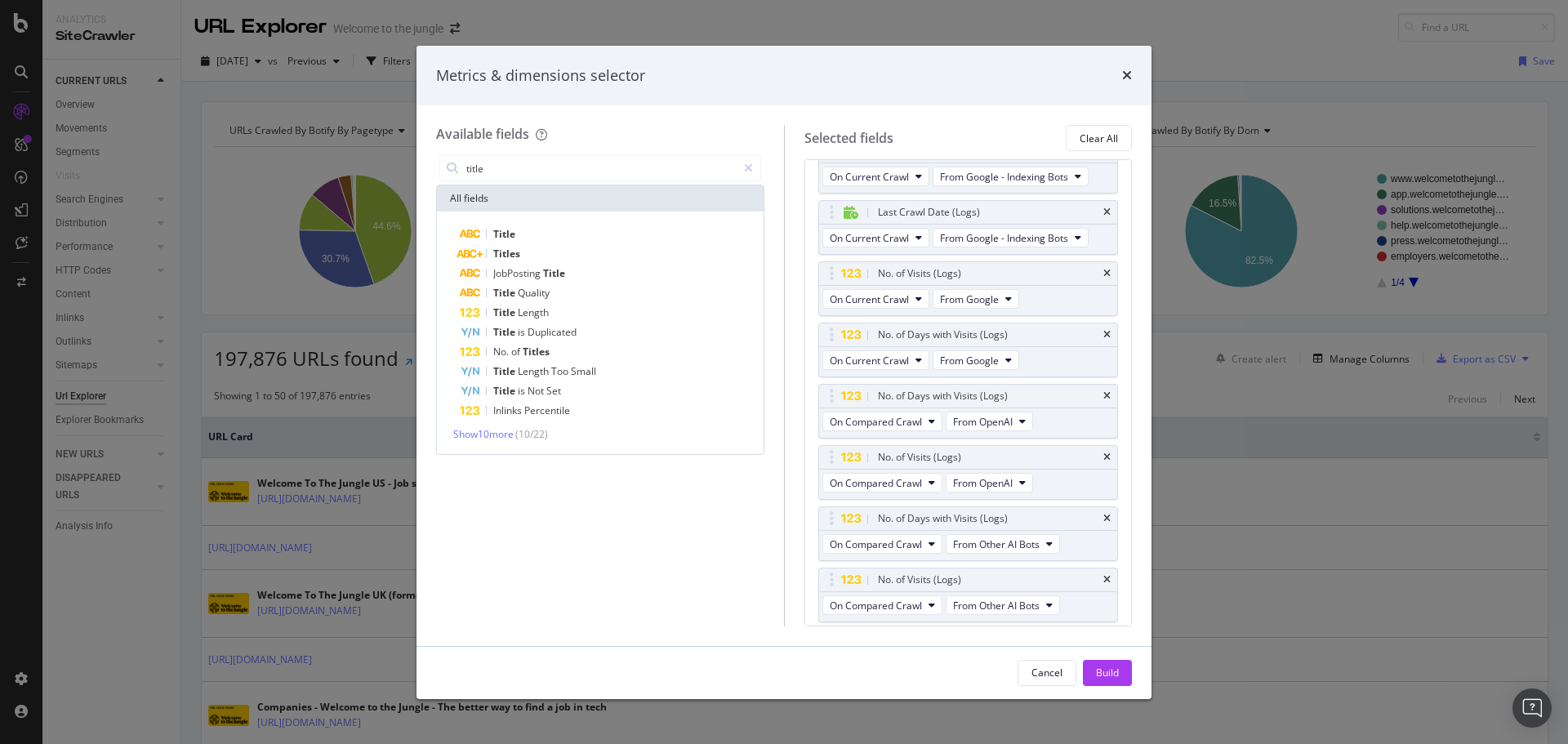 scroll, scrollTop: 1441, scrollLeft: 0, axis: vertical 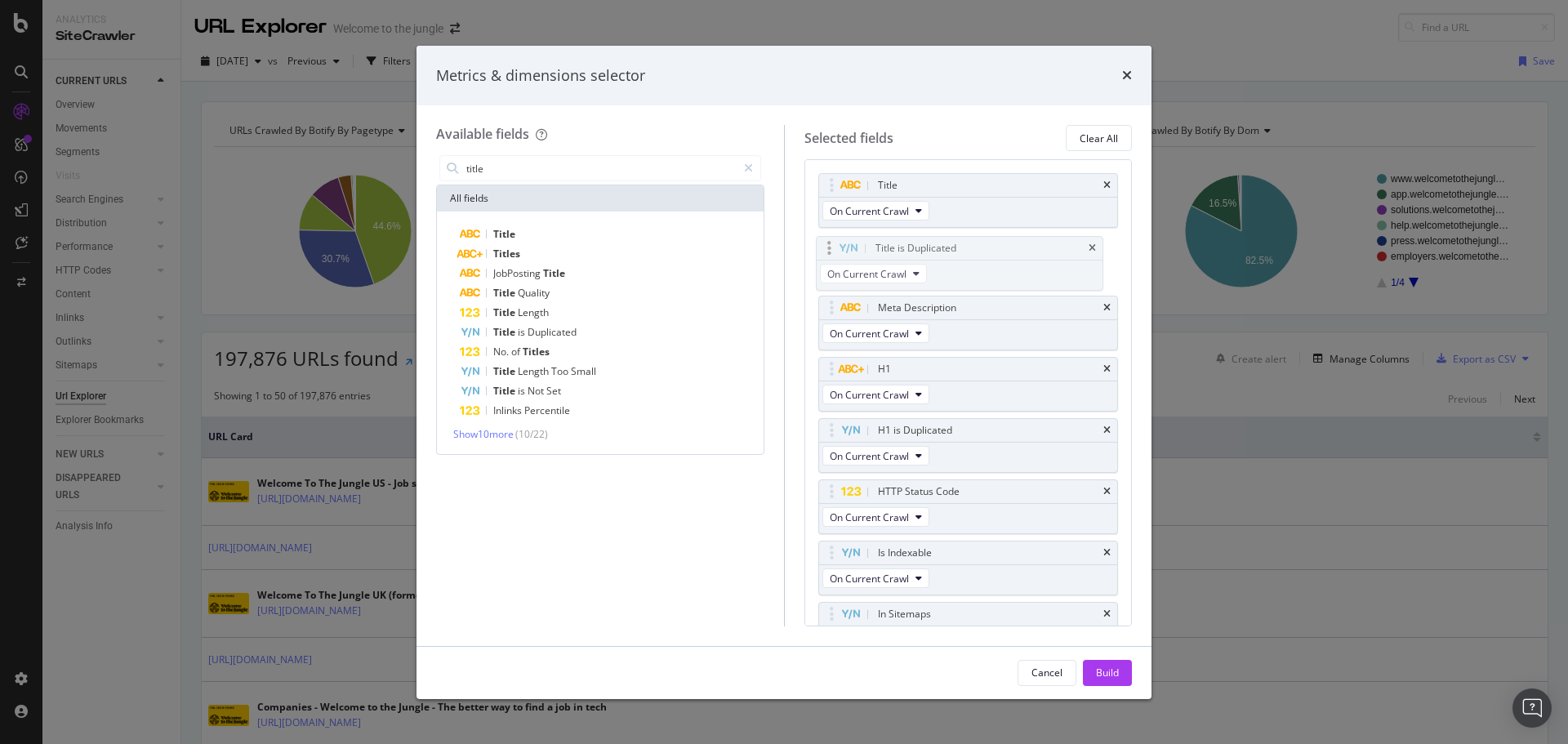 drag, startPoint x: 831, startPoint y: 582, endPoint x: 829, endPoint y: 248, distance: 334.00599 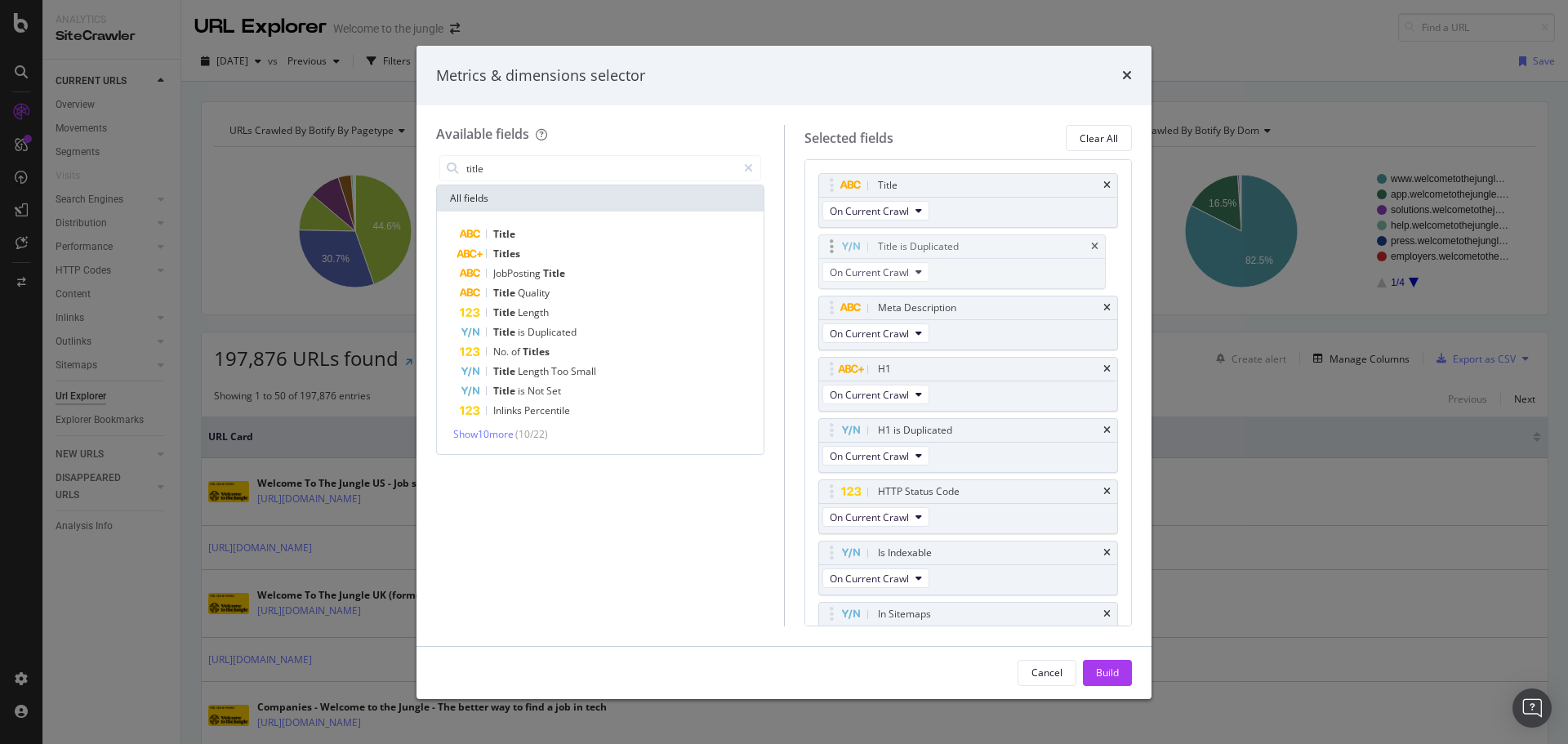 click on "Analytics SiteCrawler CURRENT URLS Overview Movements Segments Visits Search Engines Top Charts Segments Conversion Insights Orphans Explorer Distribution Top Charts Segments Insights Internationalization Performance Top Charts Segments Insights HTTP Codes Top Charts Segments Insights Content Inlinks Top Charts Segments Insights Outlinks Top Charts Segments Insights Sitemaps Top Charts Insights Url Explorer Explorer Bookmarks NEW URLS Overview Segments Search Engines Top Charts Segments Conversion Insights Distribution Top Charts Segments Insights Internationalization Performance Top Charts Segments Insights HTTP Codes Top Charts Segments Insights Content Inlinks Top Charts Segments Insights Outlinks Top Charts Segments Insights Sitemaps Top Charts Insights Url Explorer Explorer Bookmarks DISAPPEARED URLS Overview Segments Search Engines Top Charts Segments Conversion Insights Distribution Top Charts Segments Insights Internationalization Performance Top Charts Segments Insights HTTP Codes Top Charts Segments" at bounding box center [784, 372] 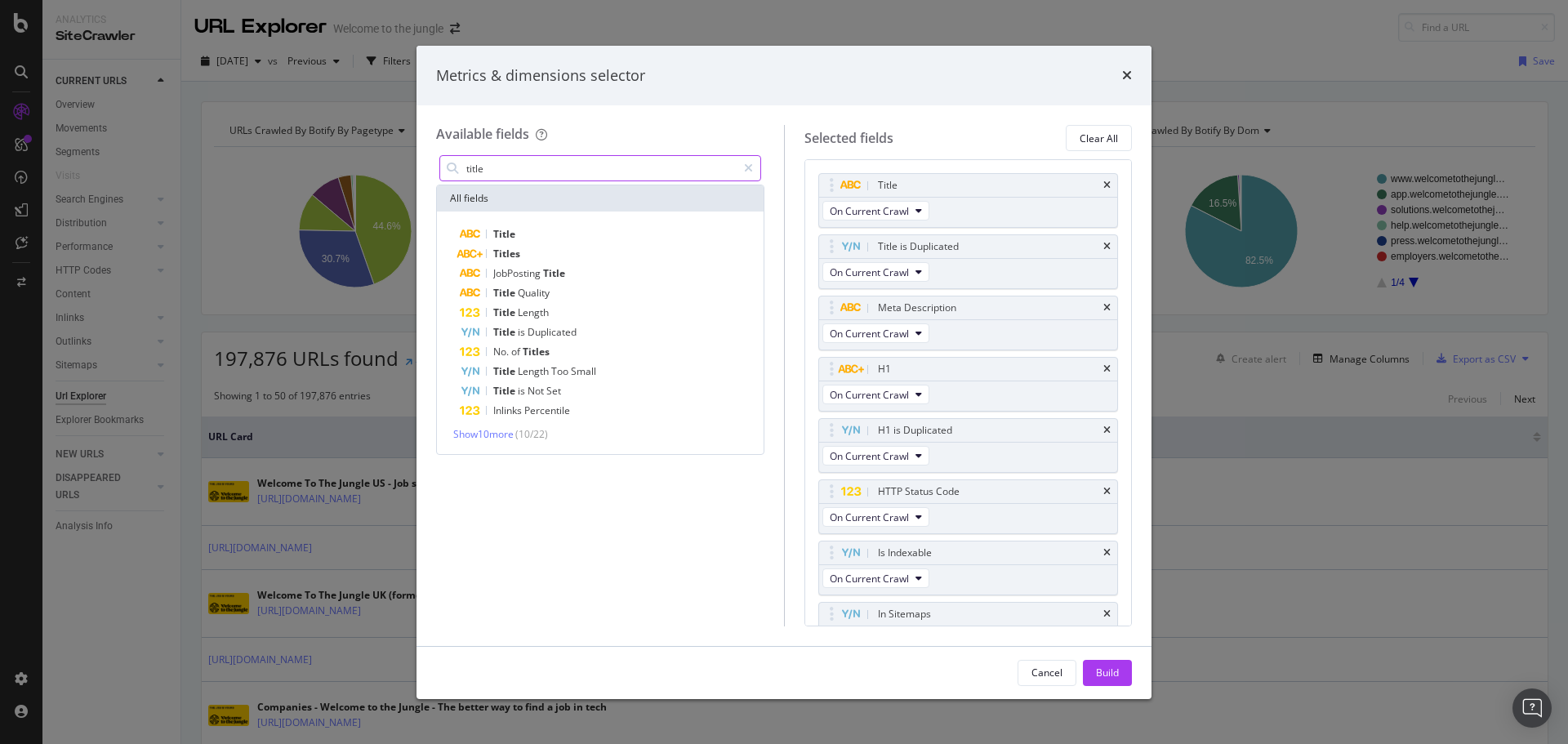 click on "title" at bounding box center (600, 168) 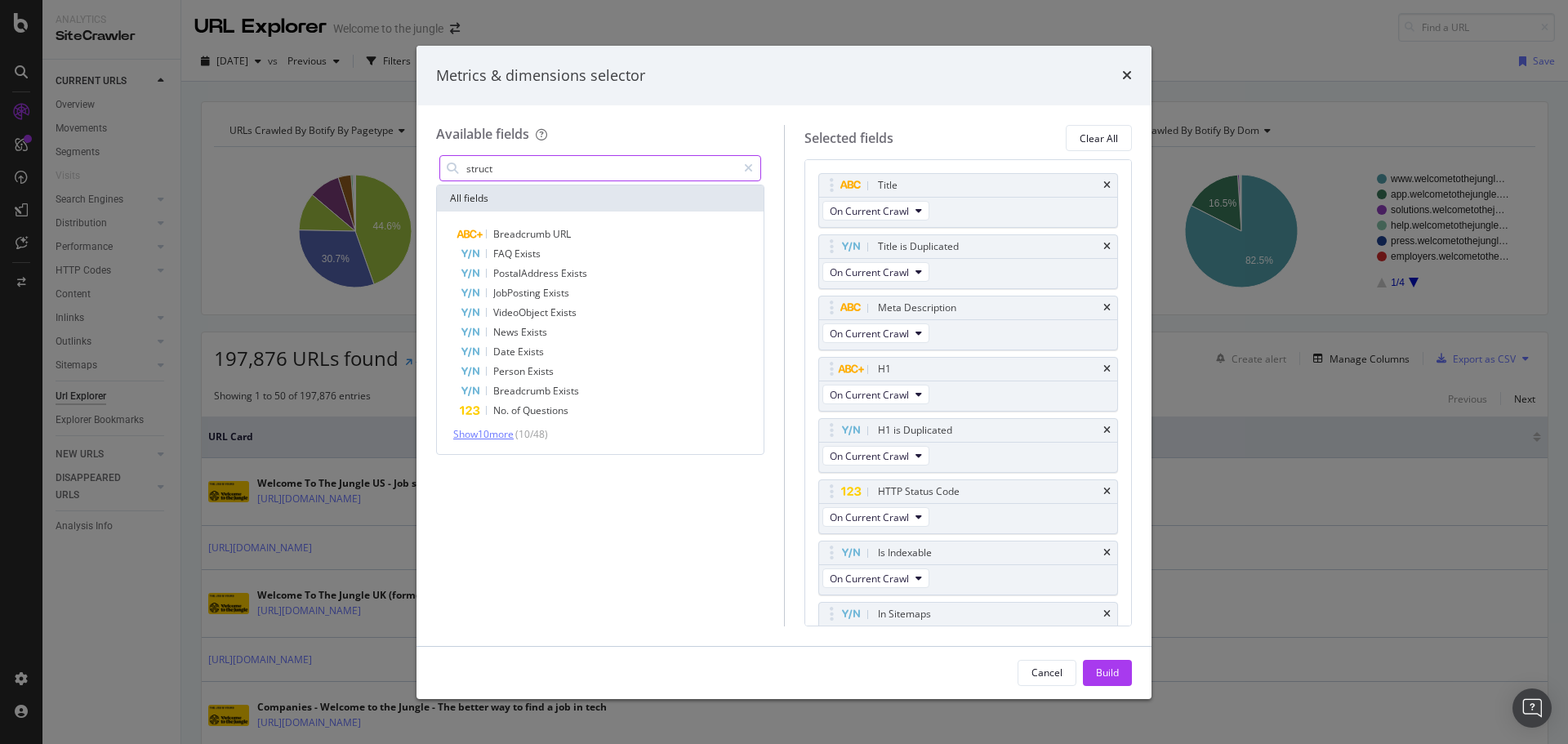 type on "struct" 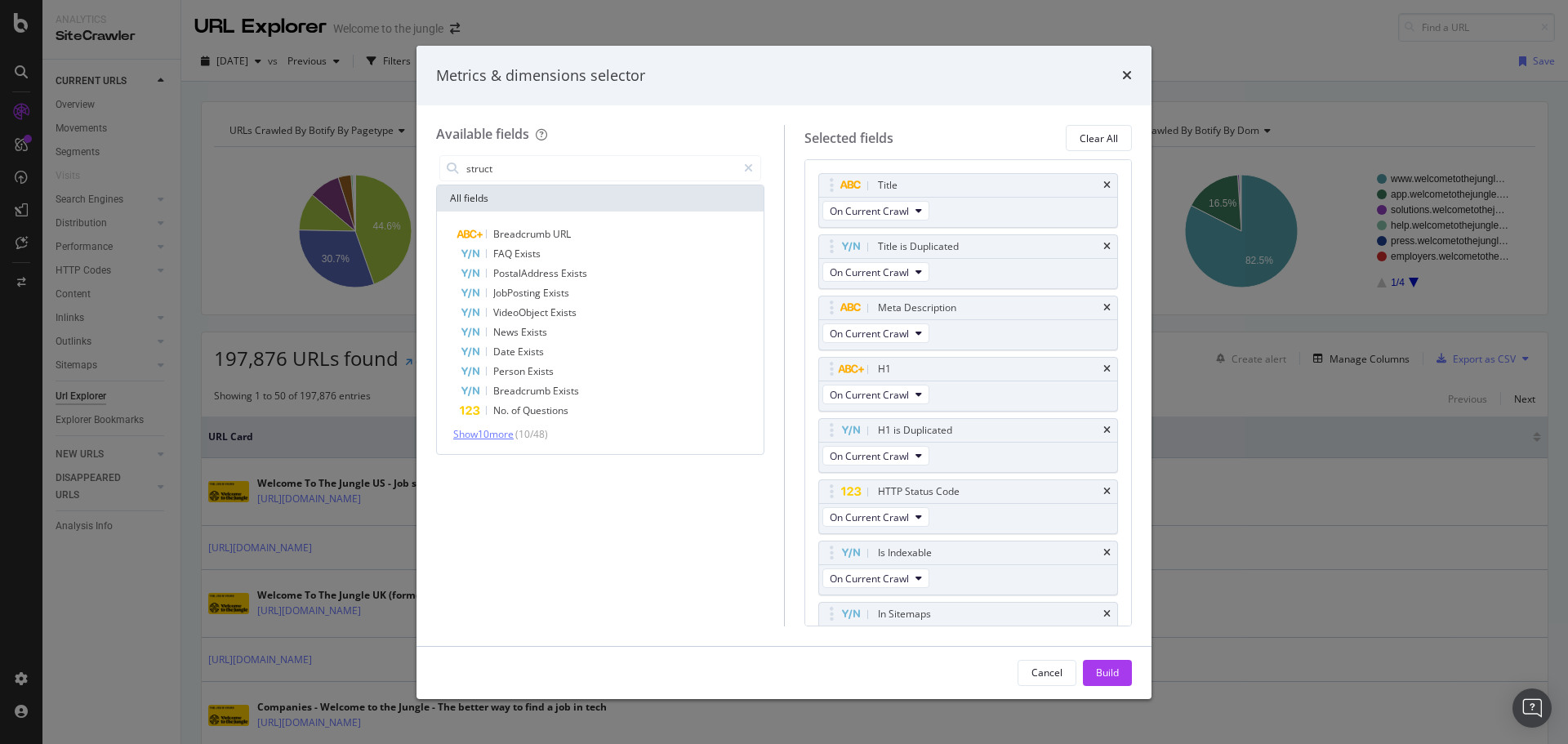 click on "Show  10  more" at bounding box center [483, 434] 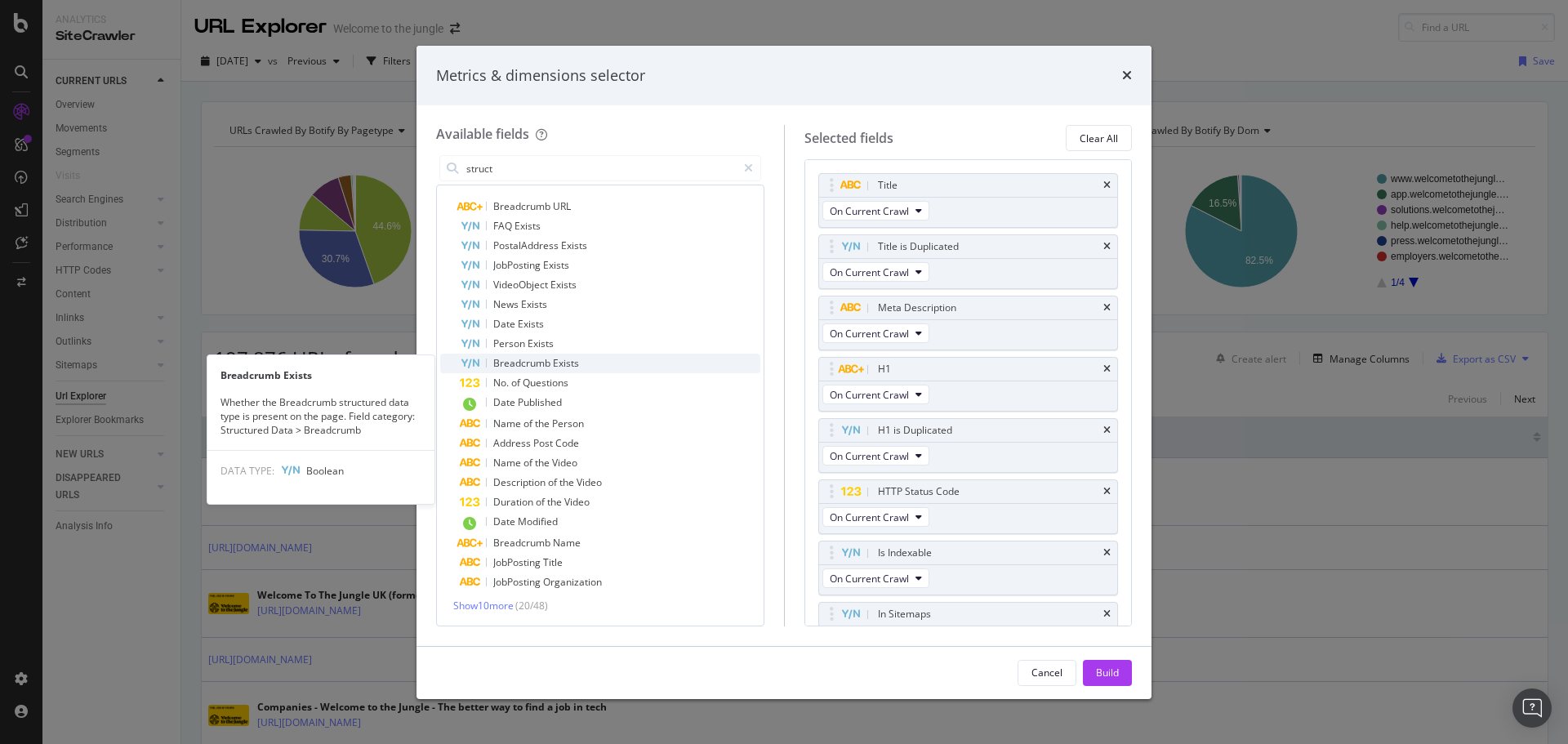 scroll, scrollTop: 0, scrollLeft: 0, axis: both 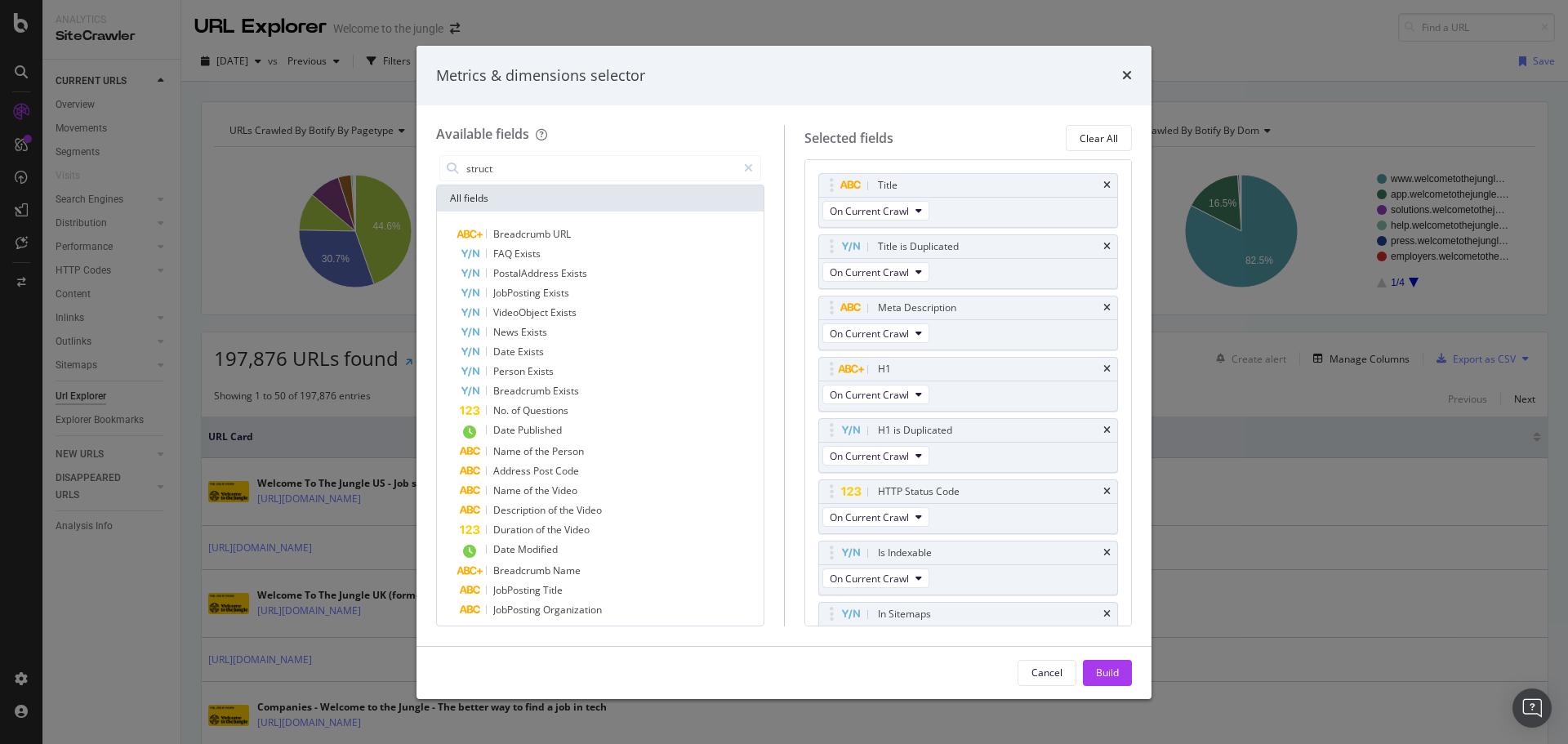 click on "Available fields struct All fields Breadcrumb   URL   FAQ   Exists   PostalAddress   Exists   JobPosting   Exists   VideoObject   Exists   News   Exists   Date   Exists   Person   Exists   Breadcrumb   Exists   No.   of   Questions   Date   Published   Name   of   the   Person   Address   Post   Code   Name   of   the   Video   Description   of   the   Video   Duration   of   the   Video   Date   Modified   Breadcrumb   Name   JobPosting   Title   JobPosting   Organization   Show  10  more ( 20 / 48 ) Selected fields Clear All Title On Current Crawl Title is Duplicated On Current Crawl Meta Description On Current Crawl H1 On Current Crawl H1 is Duplicated On Current Crawl HTTP Status Code On Current Crawl Is Indexable On Current Crawl In Sitemaps On Current Crawl 3xx Pages In Sitemaps On Current Crawl 4xx Pages In Sitemaps On Current Crawl Canonical To On Current Crawl noindex Tag On Current Crawl X-Robots-Tags: Noindex On Current Crawl Depth On Current Crawl Excessive Depth On Current Crawl No. of Inlinks" at bounding box center (784, 375) 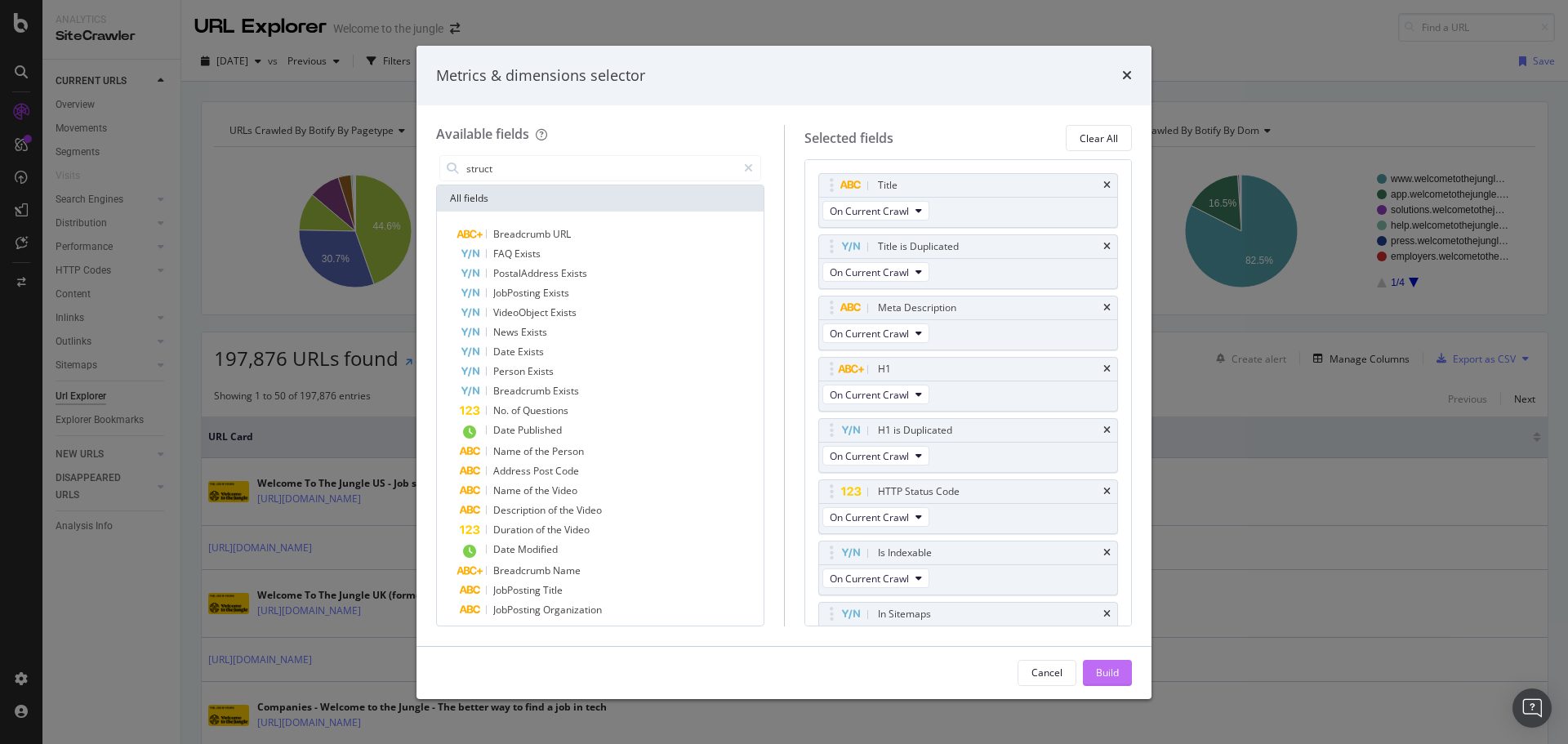 click on "Build" at bounding box center [1107, 672] 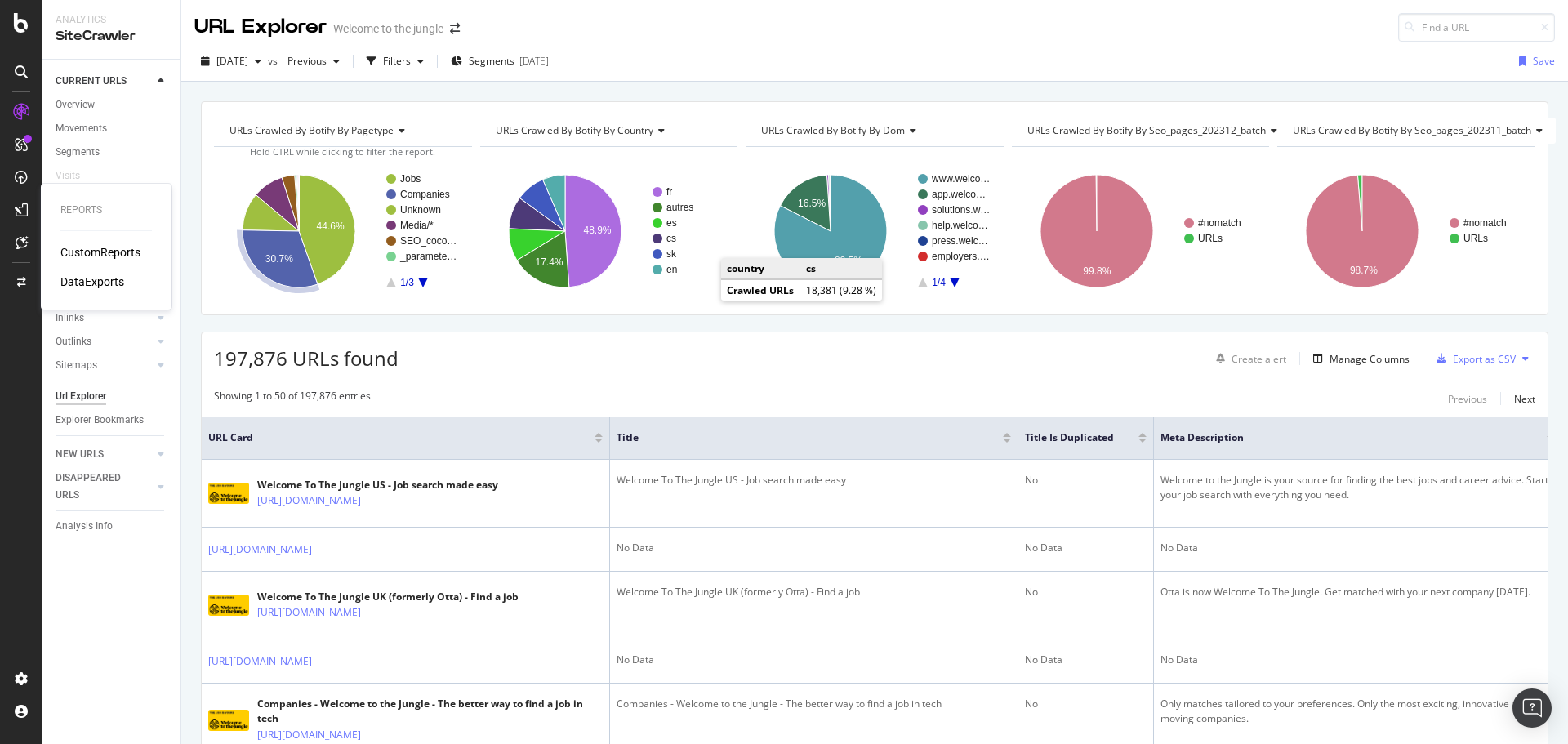 click on "CustomReports" at bounding box center (100, 252) 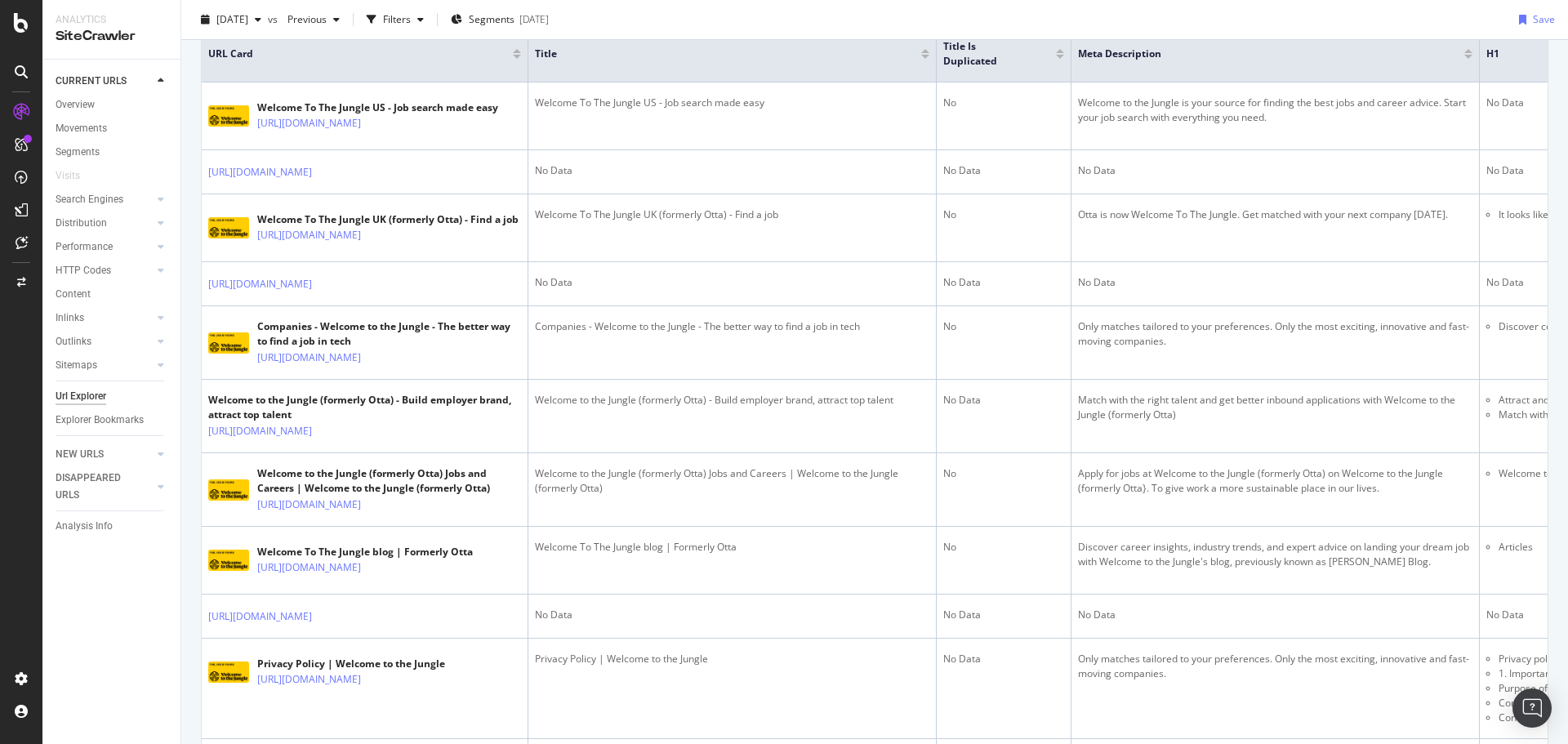scroll, scrollTop: 572, scrollLeft: 0, axis: vertical 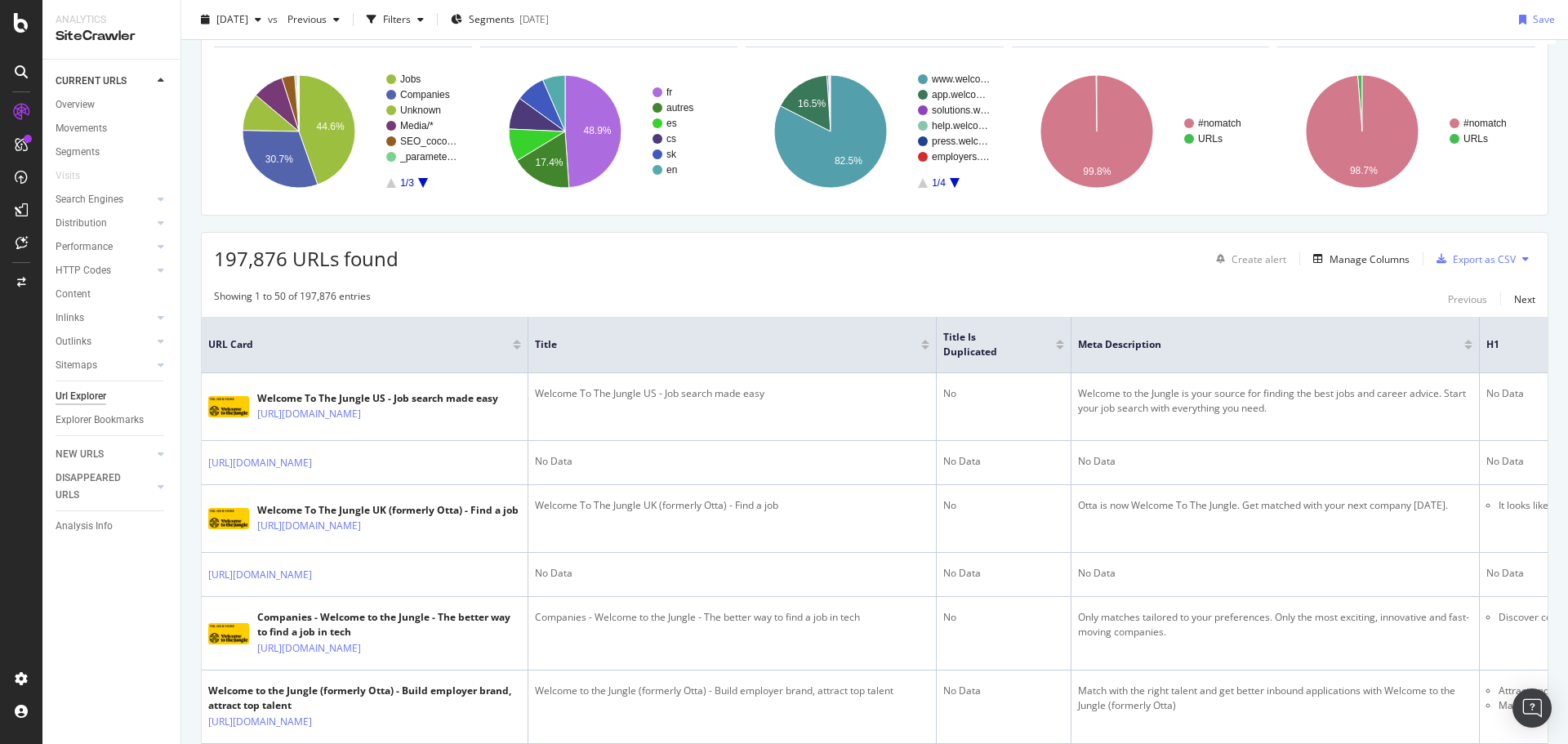 click at bounding box center [1526, 259] 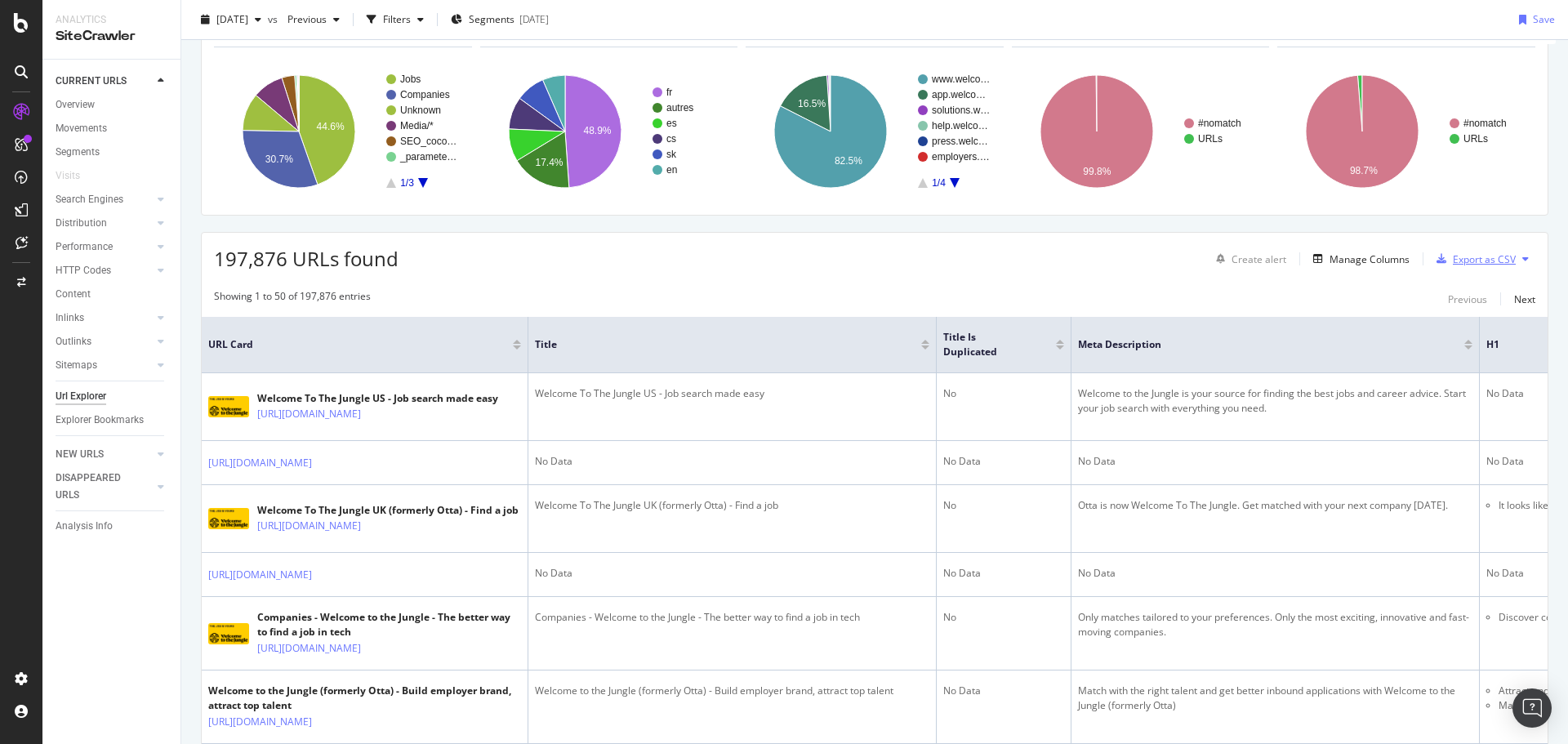 click on "Export as CSV" at bounding box center (1484, 259) 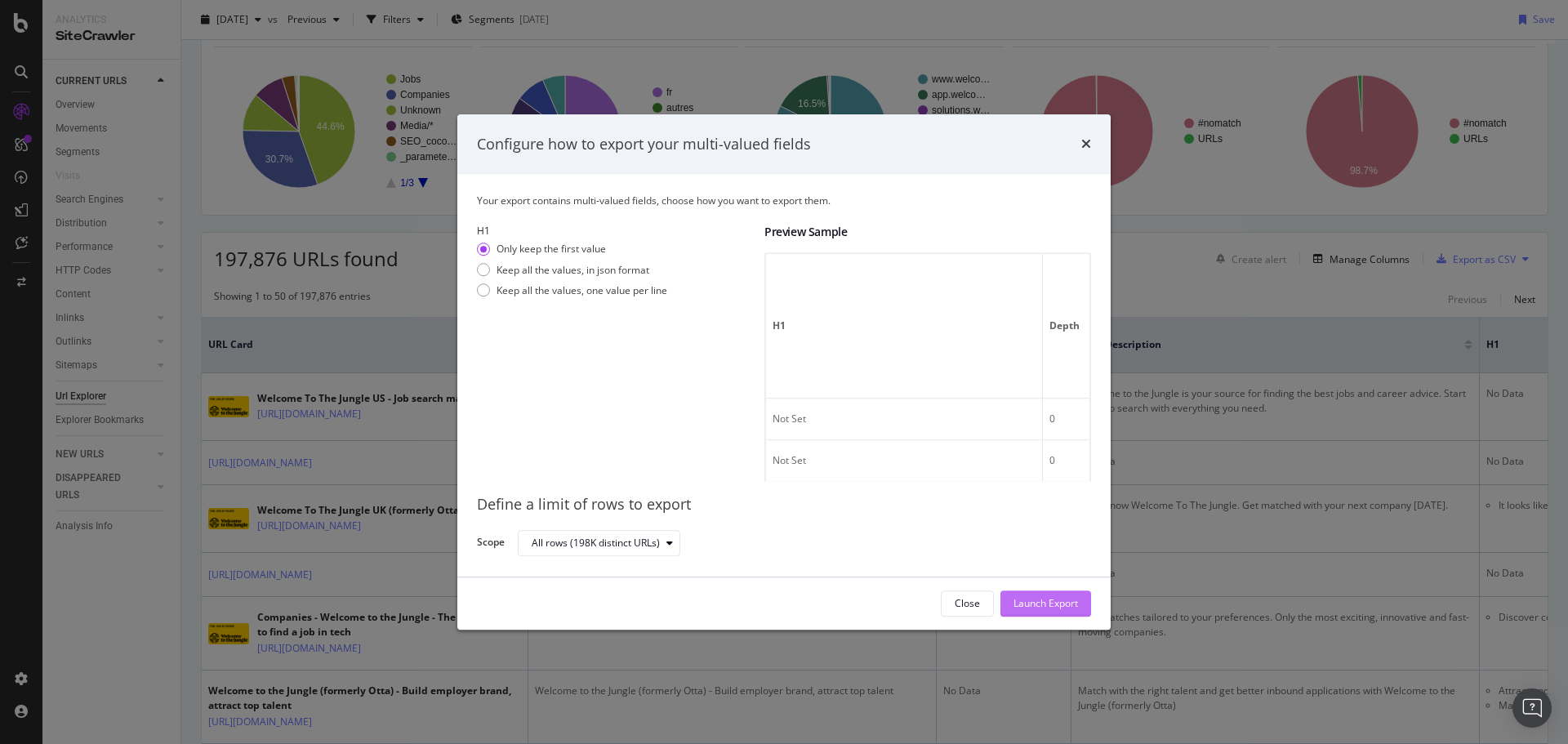 click on "Launch Export" at bounding box center [1045, 604] 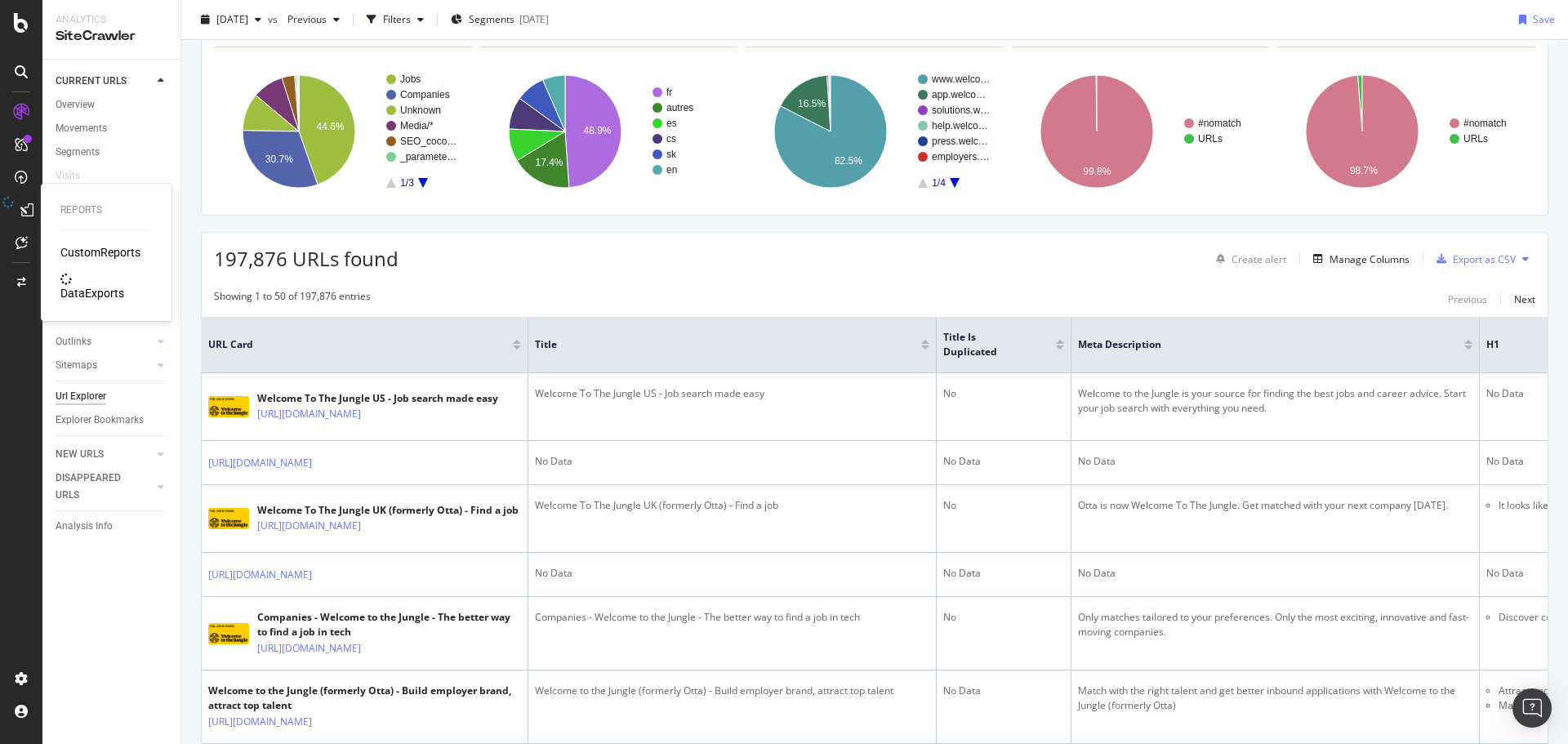 click on "DataExports" at bounding box center (92, 293) 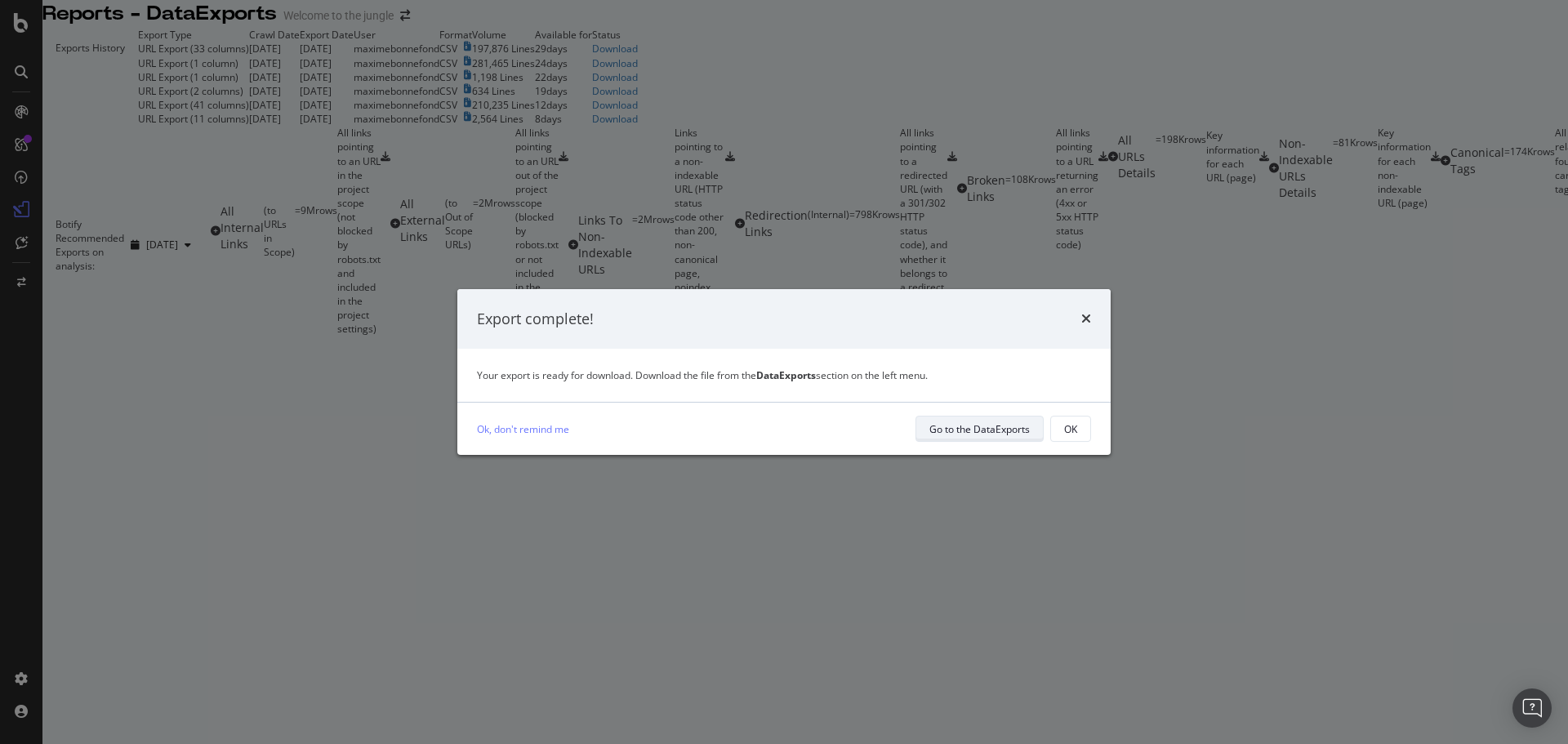 click on "Go to the DataExports" at bounding box center (979, 429) 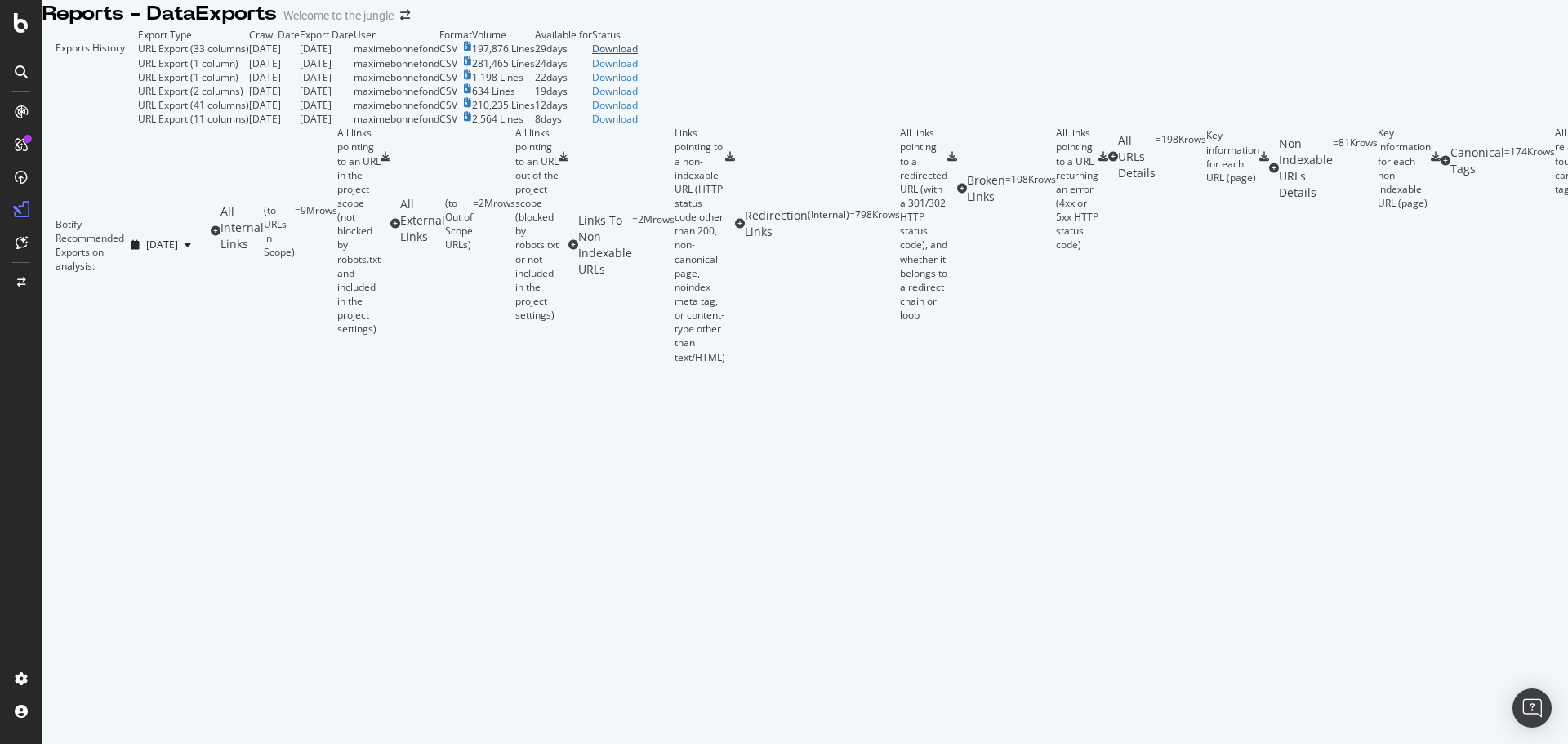 click on "Download" at bounding box center [615, 48] 